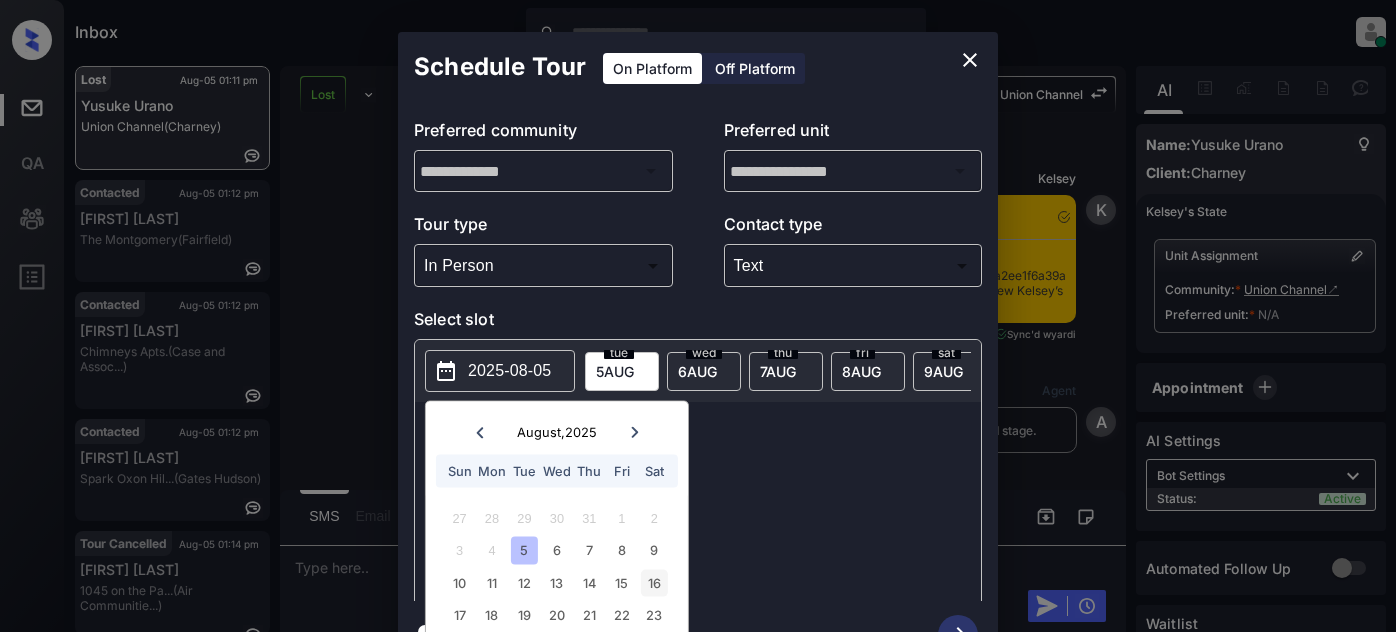scroll, scrollTop: 0, scrollLeft: 0, axis: both 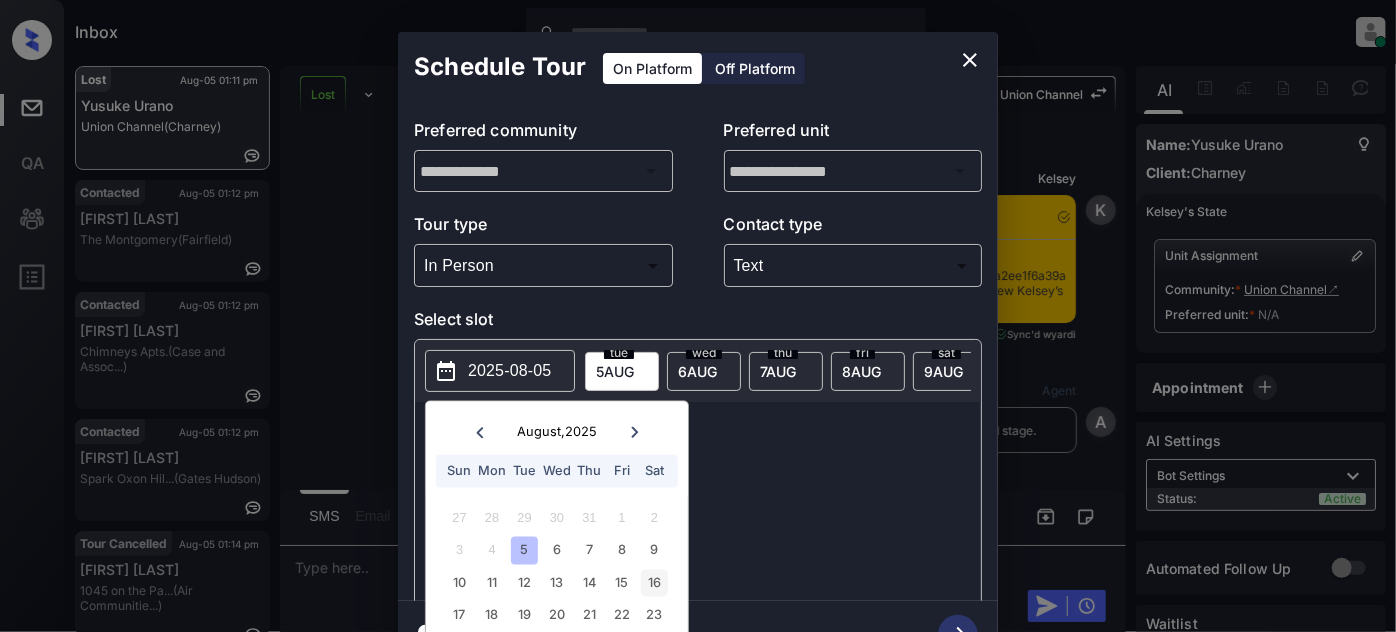 type 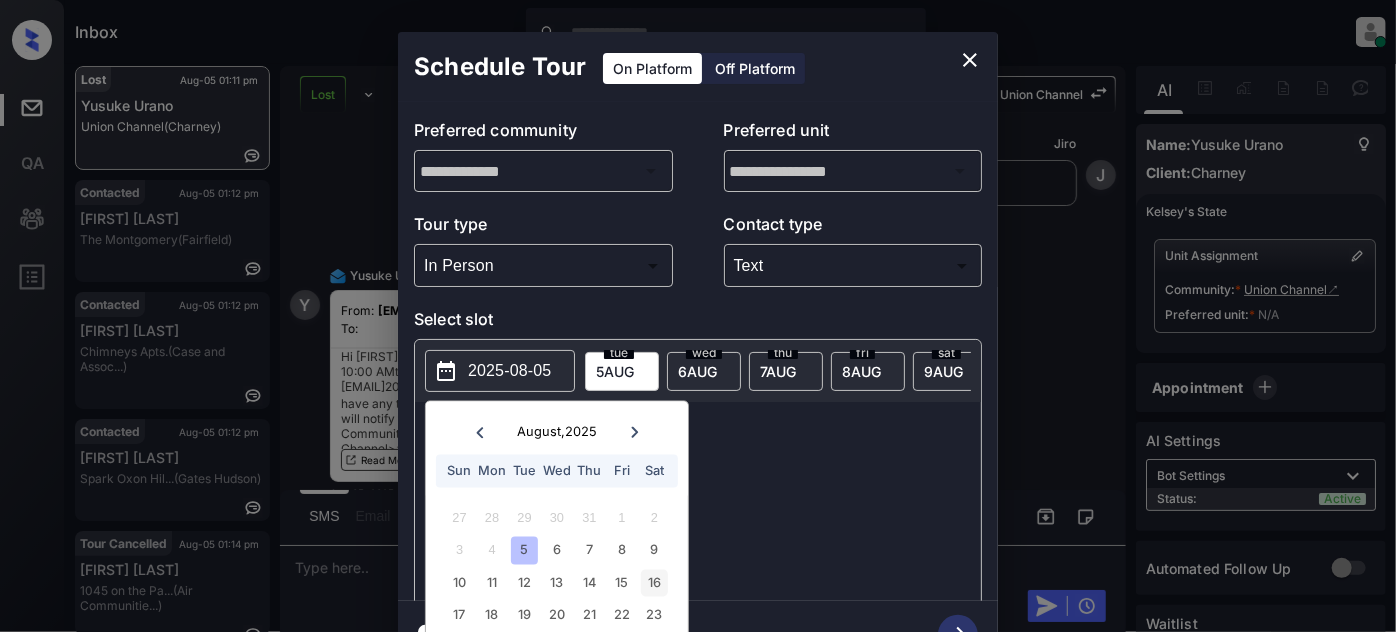 click on "16" at bounding box center [654, 582] 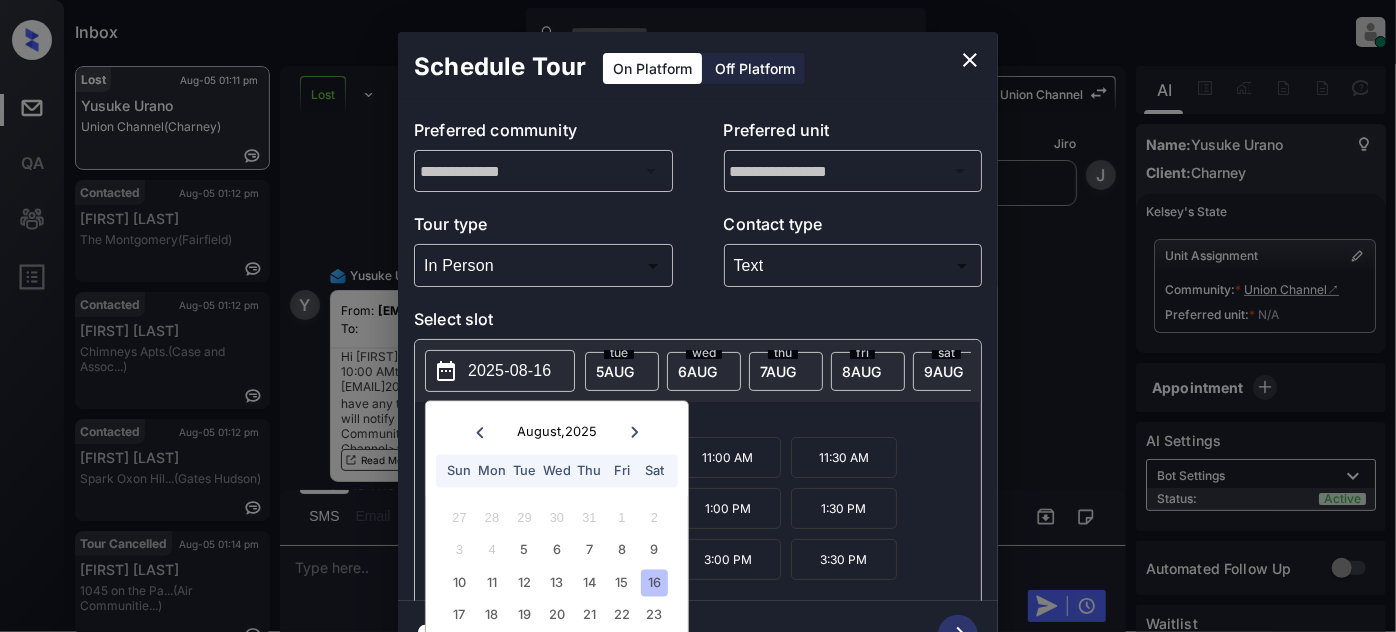 click on "*Available time slots" at bounding box center [712, 419] 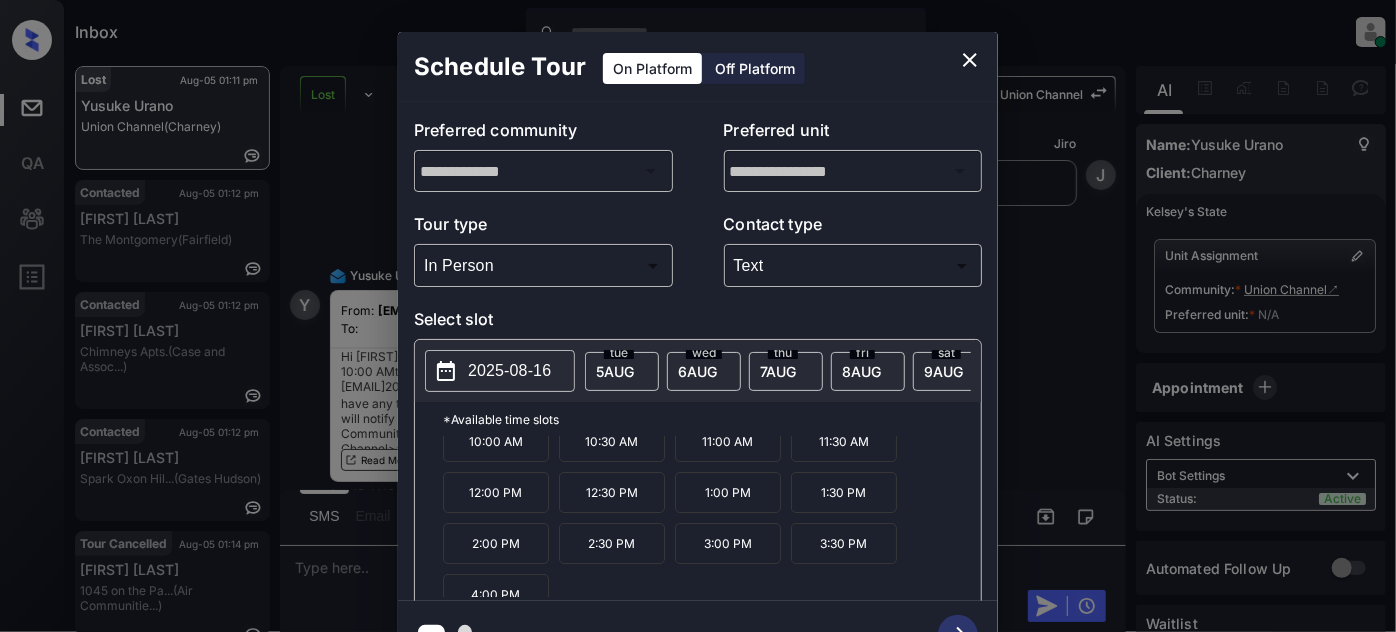 scroll, scrollTop: 31, scrollLeft: 0, axis: vertical 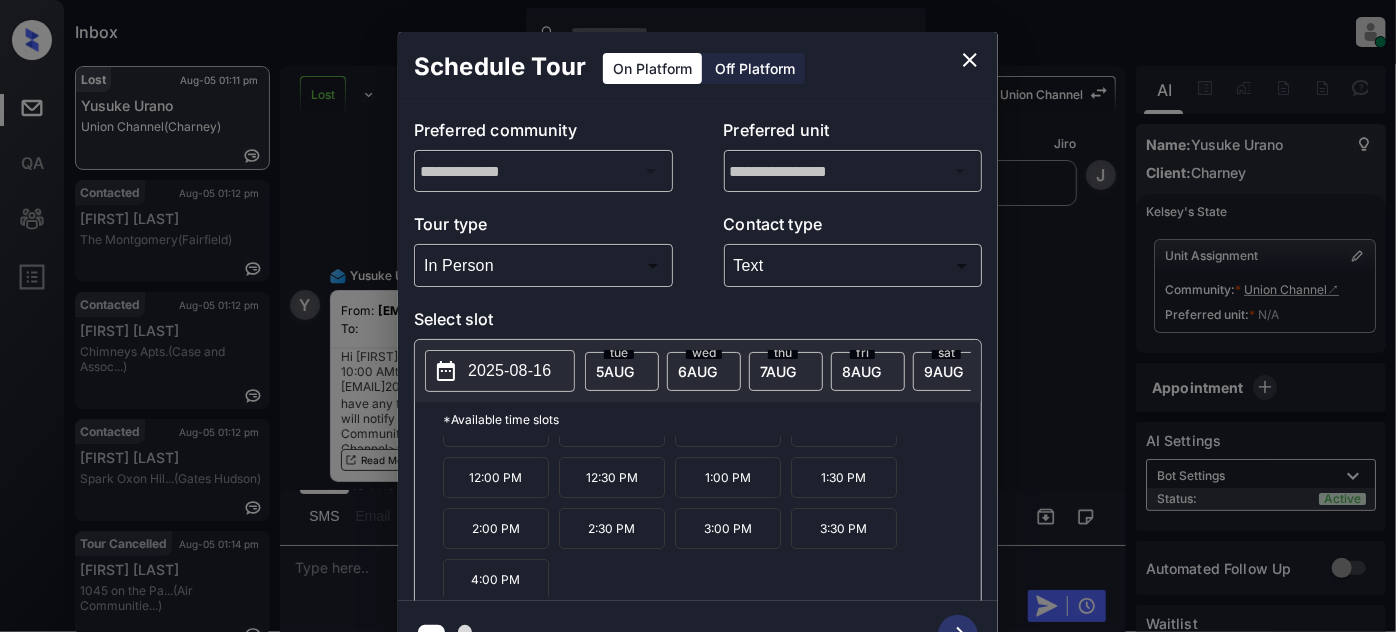 click 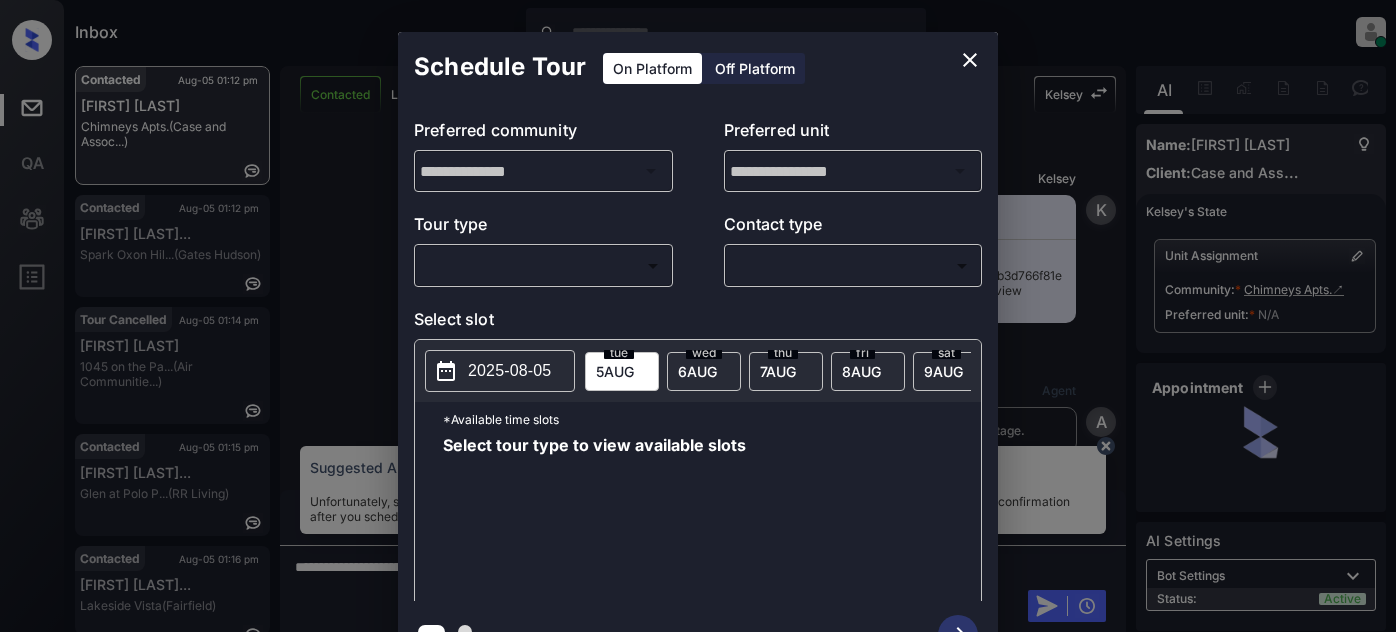 scroll, scrollTop: 0, scrollLeft: 0, axis: both 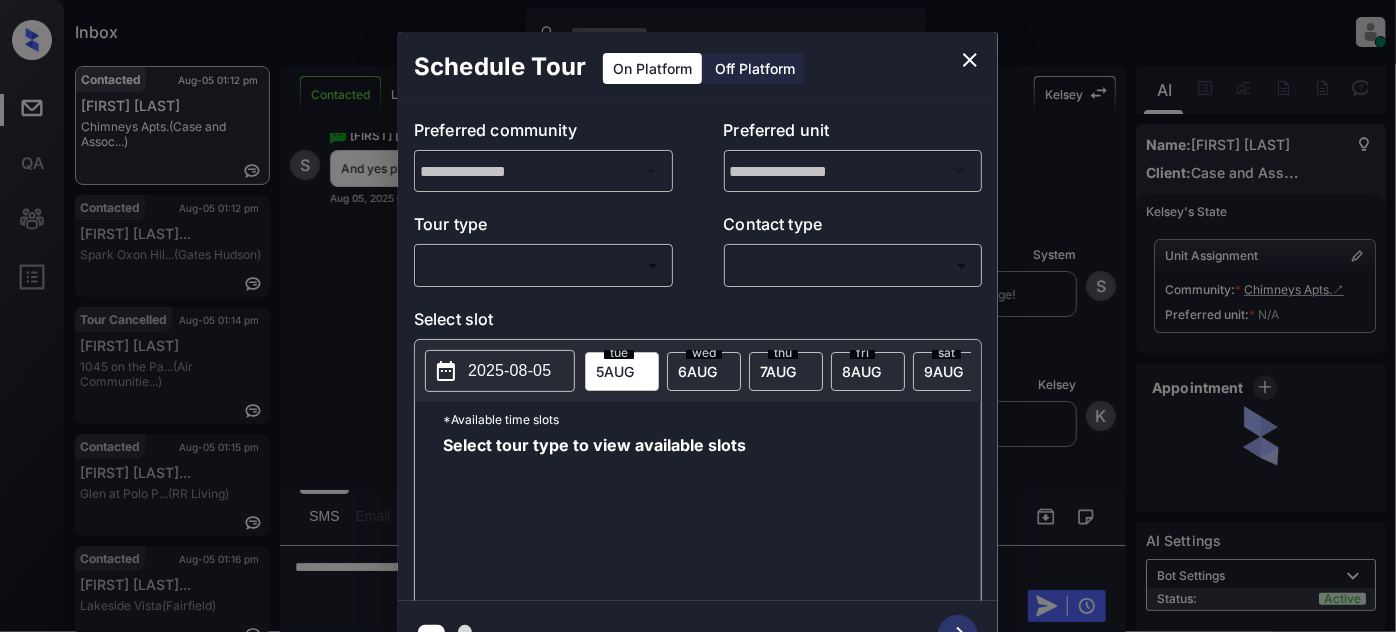 click on "Inbox Juan Carlos Manantan Online Set yourself   offline Set yourself   on break Profile Switch to  light  mode Sign out Contacted Aug-05 01:12 pm   Sarona Sauvao Chimneys Apts.  (Case and Assoc...) Contacted Aug-05 01:12 pm   Elodie Chopart... Spark Oxon Hil...  (Gates Hudson) Tour Cancelled Aug-05 01:14 pm   Britain Dooley 1045 on the Pa...  (Air Communitie...) Contacted Aug-05 01:15 pm   Tatyiana Bridg... Glen at Polo P...  (RR Living) Contacted Aug-05 01:16 pm   Kimberly Jacks... Lakeside Vista  (Fairfield) Lost Aug-05 01:16 pm   Angelique Elai... Council Place ...  (Case and Assoc...) Contacted Lost Lead Sentiment: Angry Upon sliding the acknowledgement:  Lead will move to lost stage. * ​ SMS and call option will be set to opt out. AFM will be turned off for the lead. Kelsey New Message Kelsey Notes Note: https://conversation.getzuma.com/68925b0ab3d766f81ec4adac - Paste this link into your browser to view Kelsey’s conversation with the prospect Aug 05, 2025 12:27 pm K New Message Agent A New Message" at bounding box center (698, 316) 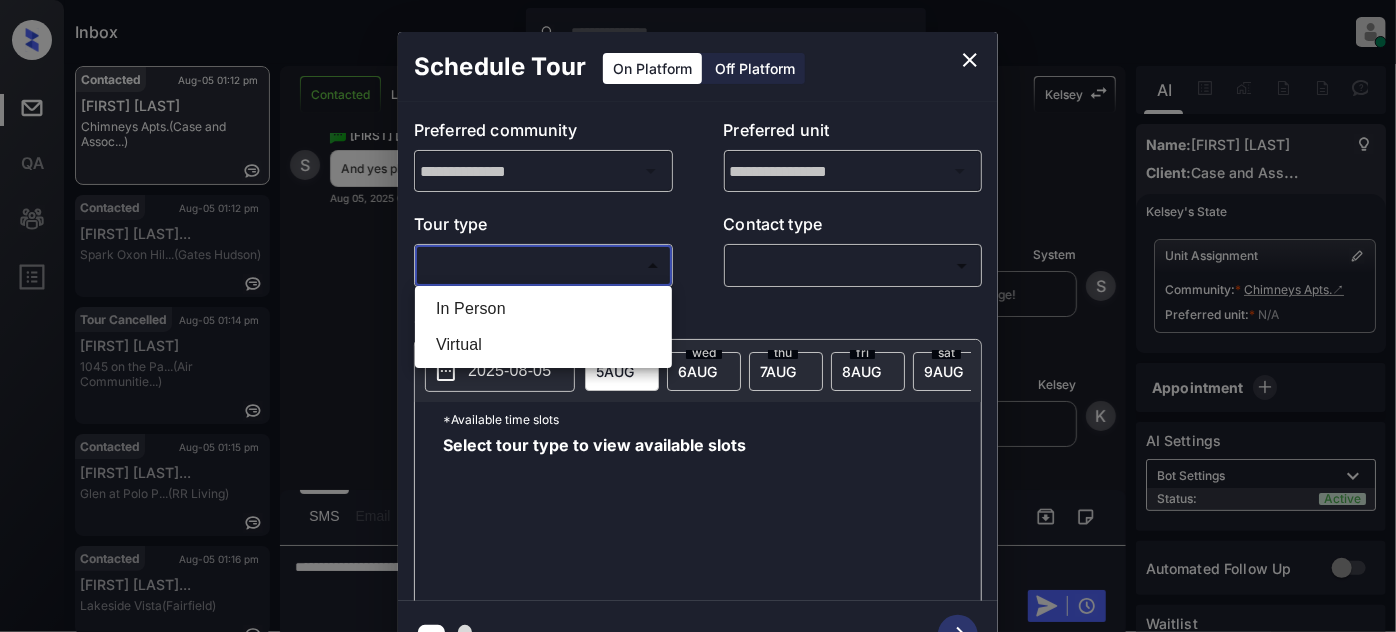 click on "In Person" at bounding box center (543, 309) 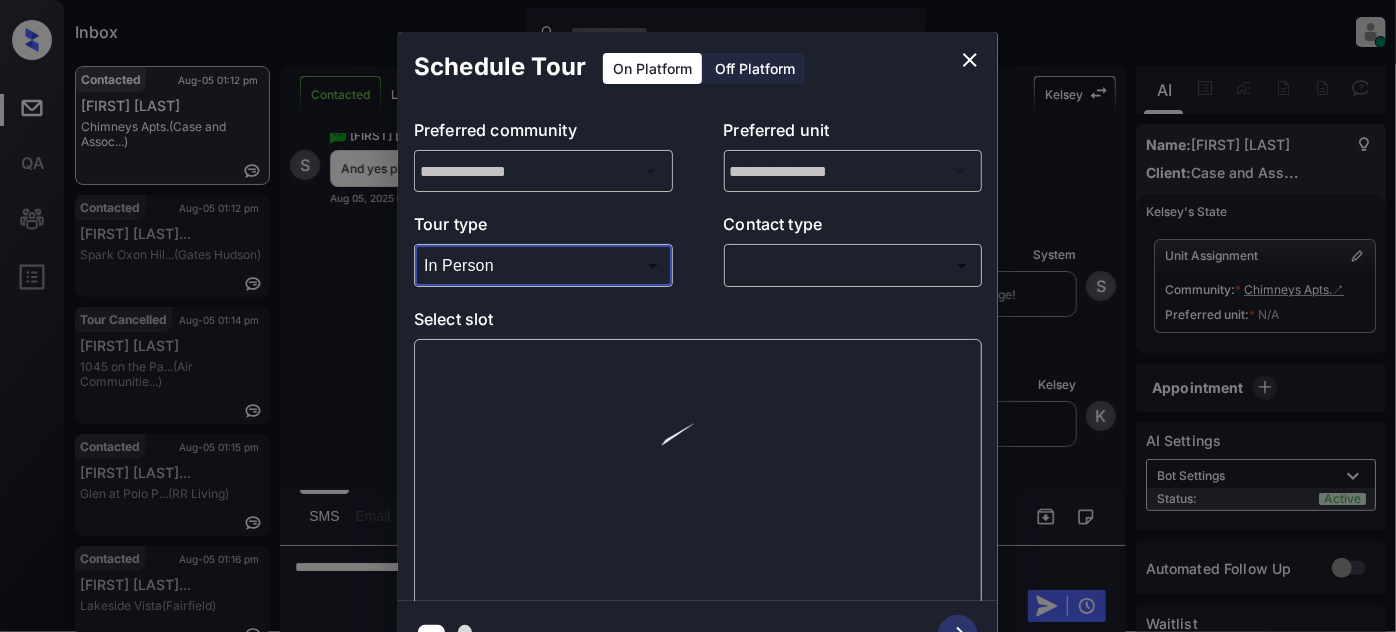 click on "Inbox Juan Carlos Manantan Online Set yourself   offline Set yourself   on break Profile Switch to  light  mode Sign out Contacted Aug-05 01:12 pm   Sarona Sauvao Chimneys Apts.  (Case and Assoc...) Contacted Aug-05 01:12 pm   Elodie Chopart... Spark Oxon Hil...  (Gates Hudson) Tour Cancelled Aug-05 01:14 pm   Britain Dooley 1045 on the Pa...  (Air Communitie...) Contacted Aug-05 01:15 pm   Tatyiana Bridg... Glen at Polo P...  (RR Living) Contacted Aug-05 01:16 pm   Kimberly Jacks... Lakeside Vista  (Fairfield) Lost Aug-05 01:16 pm   Angelique Elai... Council Place ...  (Case and Assoc...) Contacted Lost Lead Sentiment: Angry Upon sliding the acknowledgement:  Lead will move to lost stage. * ​ SMS and call option will be set to opt out. AFM will be turned off for the lead. Kelsey New Message Kelsey Notes Note: https://conversation.getzuma.com/68925b0ab3d766f81ec4adac - Paste this link into your browser to view Kelsey’s conversation with the prospect Aug 05, 2025 12:27 pm K New Message Agent A New Message" at bounding box center (698, 316) 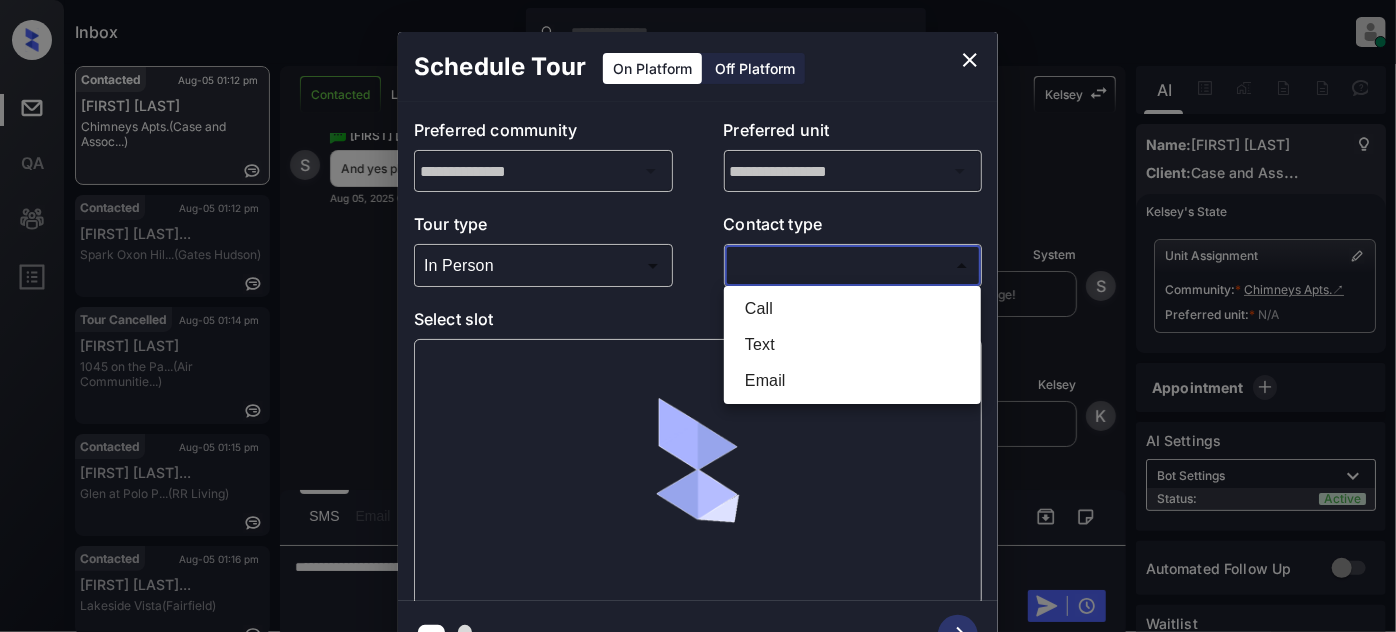 click on "Text" at bounding box center [852, 345] 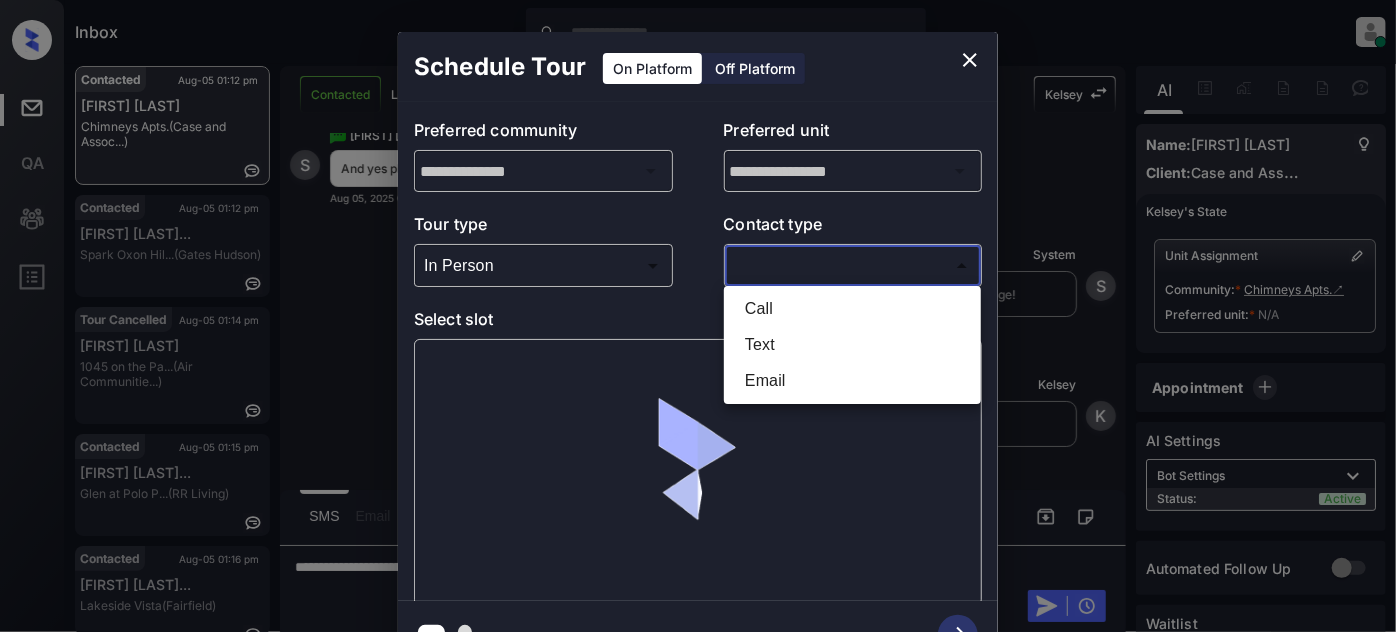 type on "****" 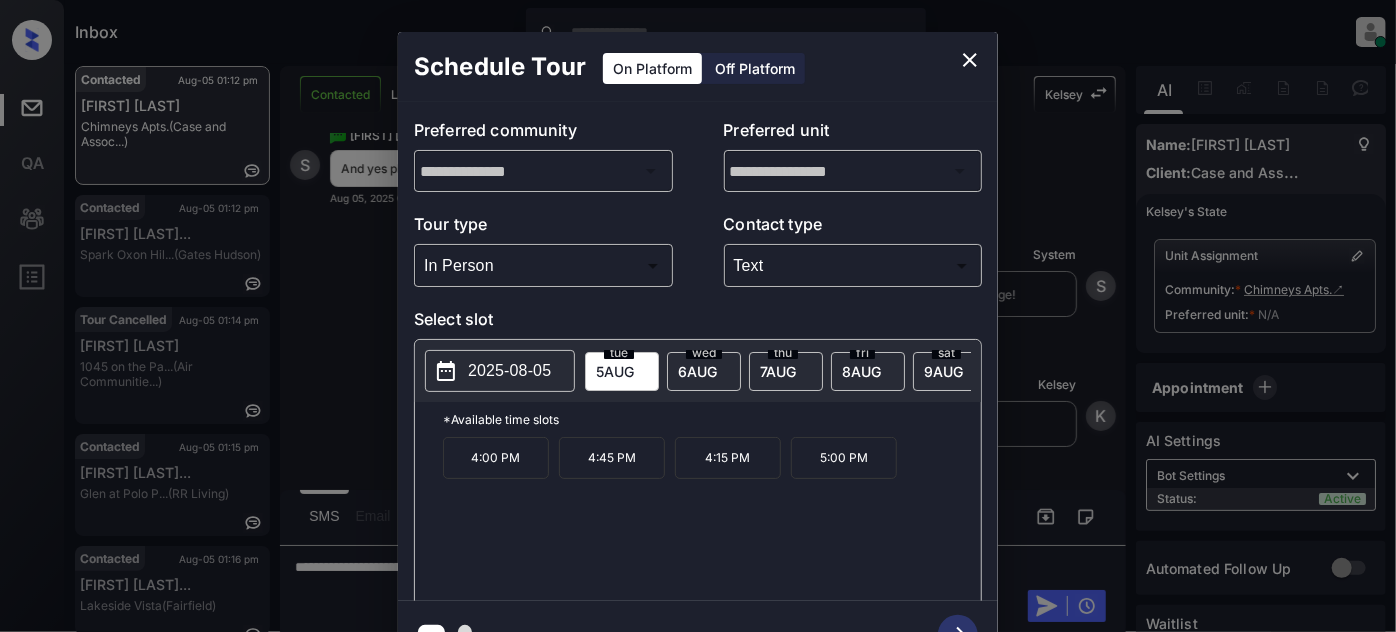 click on "wed 6 AUG" at bounding box center [704, 371] 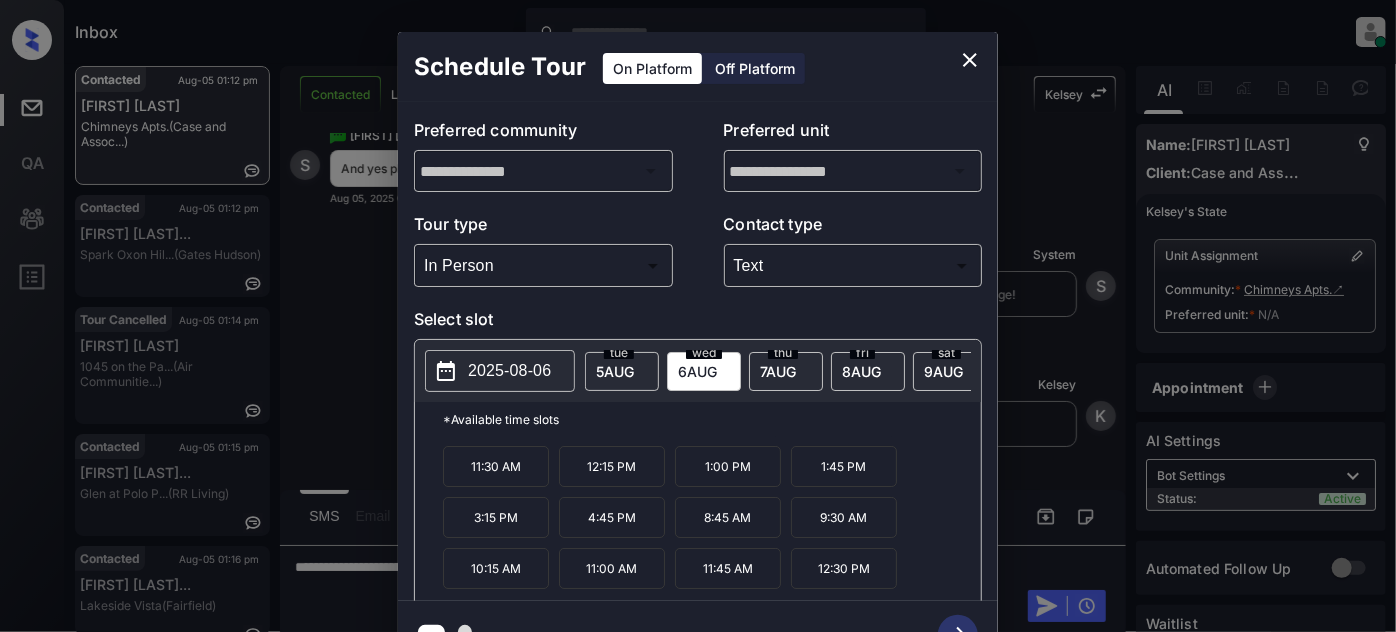 scroll, scrollTop: 132, scrollLeft: 0, axis: vertical 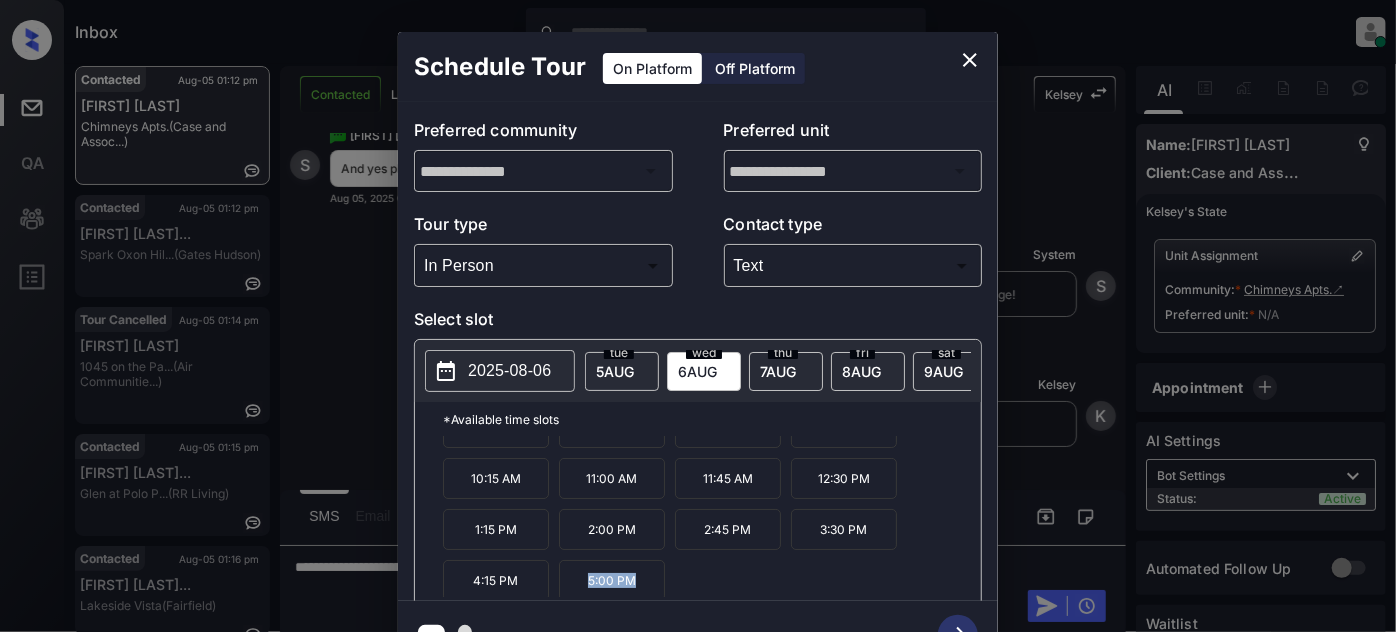 drag, startPoint x: 648, startPoint y: 591, endPoint x: 580, endPoint y: 588, distance: 68.06615 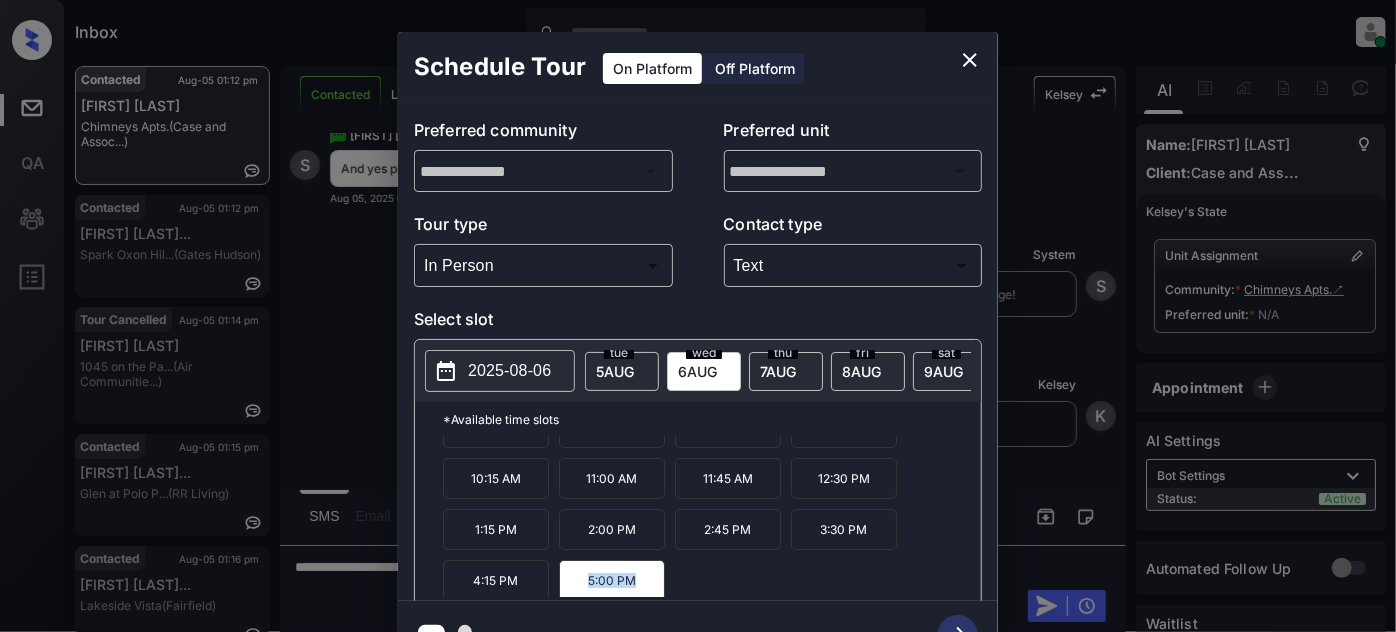 copy on "5:00 PM" 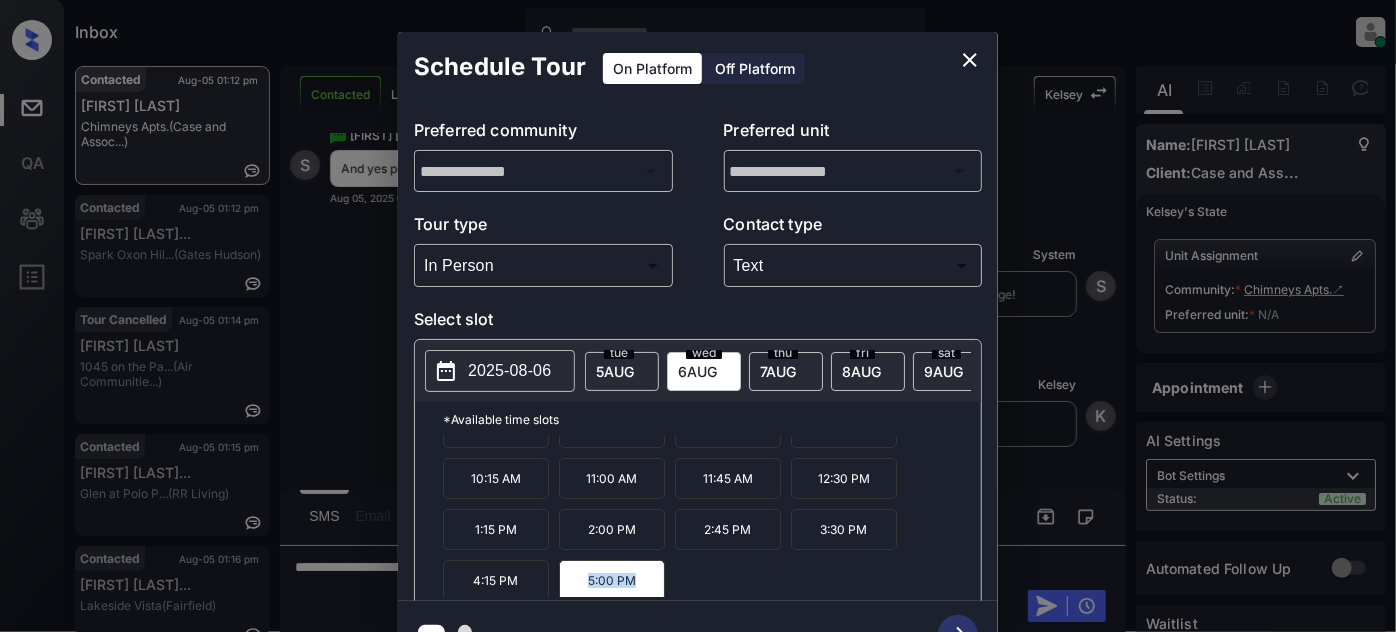 click at bounding box center (970, 60) 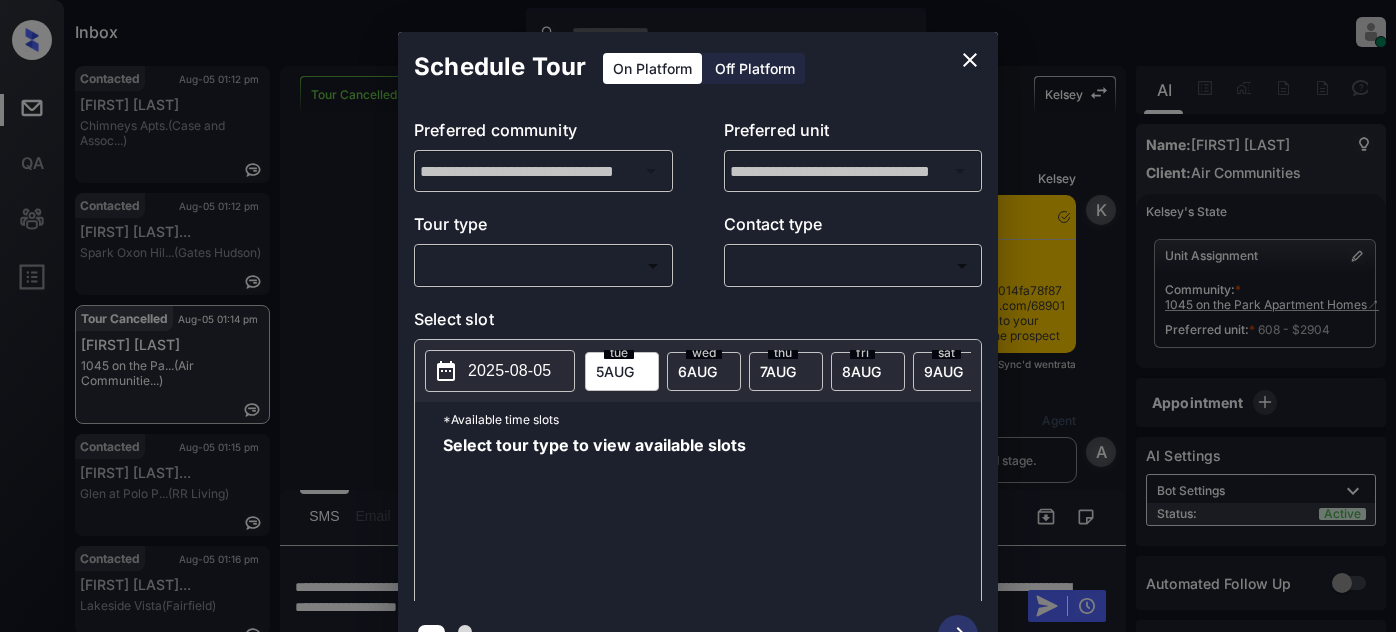 scroll, scrollTop: 0, scrollLeft: 0, axis: both 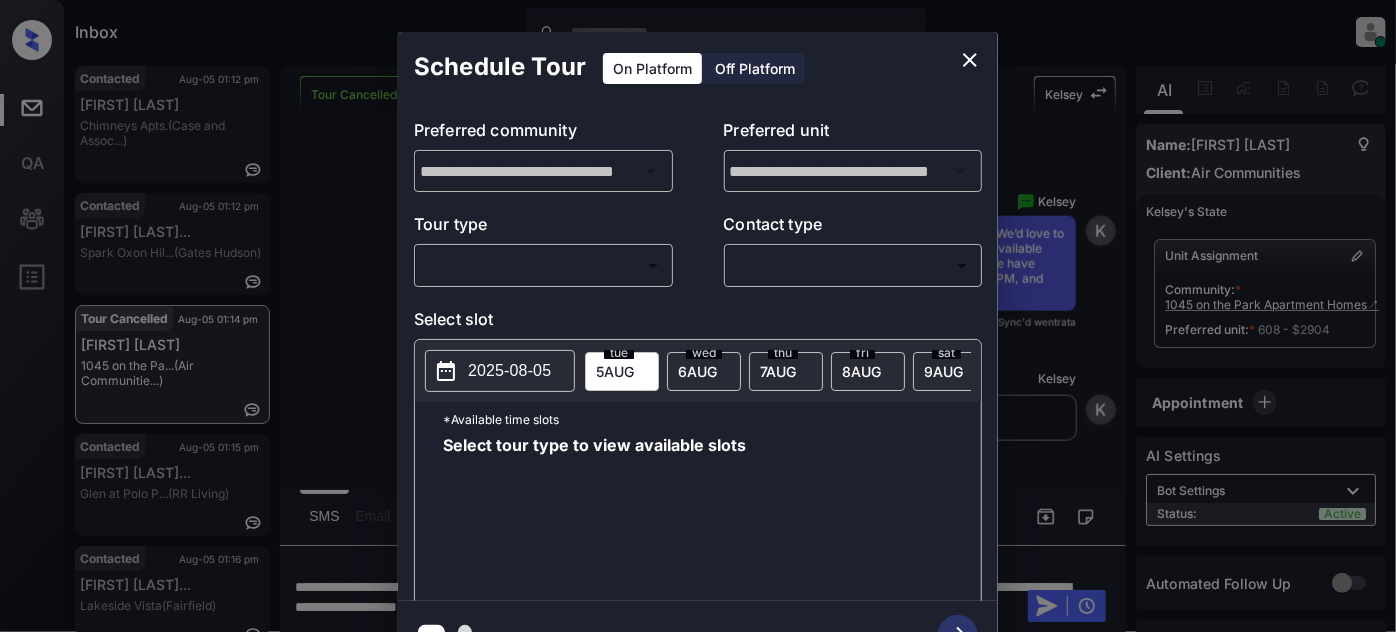 click on "Inbox [FIRST] [LAST] Online Set yourself   offline Set yourself   on break Profile Switch to  light  mode Sign out Contacted Aug-05 01:12 pm   [FIRST] [LAST] Chimneys Apts.  (Case and Assoc...) Contacted Aug-05 01:12 pm   [FIRST] [LAST]... Spark [CITY]  (Gates Hudson) Tour Cancelled Aug-05 01:14 pm   [FIRST] [LAST] 1045 on the Pa...  (Air Communitie...) Contacted Aug-05 01:15 pm   [FIRST] [LAST]... Glen at Polo P...  (RR Living) Contacted Aug-05 01:16 pm   [FIRST] [LAST]... Lakeside Vista  (Fairfield) Lost Aug-05 01:16 pm   [FIRST] [LAST]... Council Place ...  (Case and Assoc...) Tour Cancelled Lost Lead Sentiment: Angry Upon sliding the acknowledgement:  Lead will move to lost stage. * ​ SMS and call option will be set to opt out. AFM will be turned off for the lead. Kelsey New Message Kelsey Notes Note: Aug 03, 2025 07:03 pm  Sync'd w  entrata K New Message Agent Lead created via emailParser in Inbound stage. Aug 03, 2025 07:03 pm A New Message Kelsey Aug 03, 2025 07:03 pm K New Message Zuma Z A" at bounding box center (698, 316) 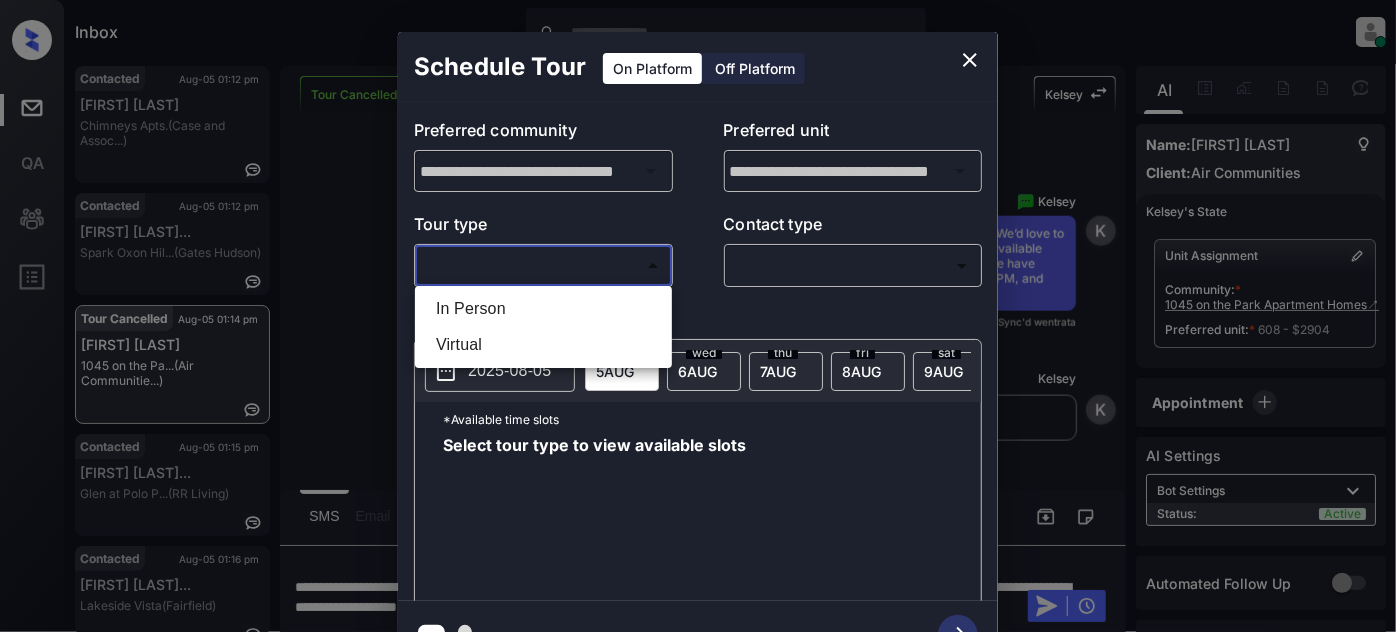 click on "In Person" at bounding box center (543, 309) 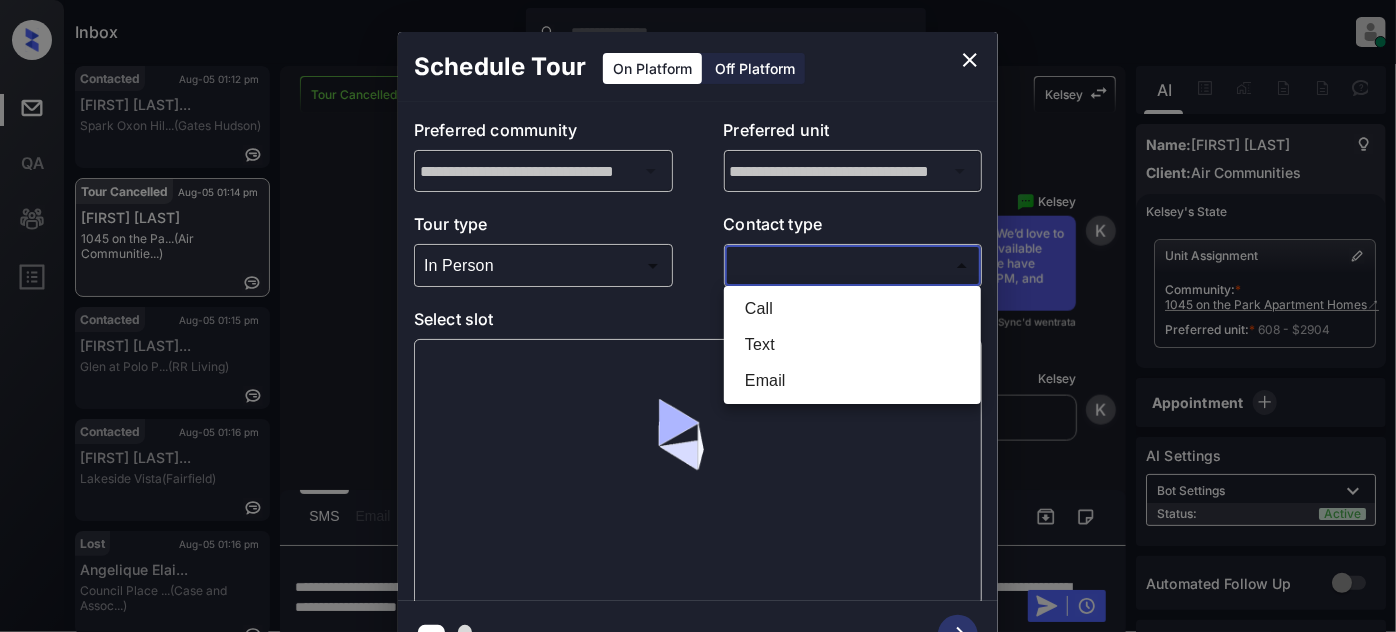 click on "Inbox [FIRST] [LAST] Online Set yourself   offline Set yourself   on break Profile Switch to  light  mode Sign out Contacted Aug-05 01:12 pm   [FIRST] [LAST]... Spark [CITY]  (Gates Hudson) Tour Cancelled Aug-05 01:14 pm   [FIRST] [LAST] 1045 on the Pa...  (Air Communitie...) Contacted Aug-05 01:15 pm   [FIRST] [LAST]... Glen at Polo P...  (RR Living) Contacted Aug-05 01:16 pm   [FIRST] [LAST]... Lakeside Vista  (Fairfield) Lost Aug-05 01:16 pm   [FIRST] [LAST]... Council Place ...  (Case and Assoc...) Contacted Aug-05 01:22 pm   Phone Lead Bent Tree  (Air Communitie...) Tour Cancelled Lost Lead Sentiment: Angry Upon sliding the acknowledgement:  Lead will move to lost stage. * ​ SMS and call option will be set to opt out. AFM will be turned off for the lead. Kelsey New Message Kelsey Notes Note: Aug 03, 2025 07:03 pm  Sync'd w  entrata K New Message Agent Lead created via emailParser in Inbound stage. Aug 03, 2025 07:03 pm A New Message Kelsey Aug 03, 2025 07:03 pm K New Message Zuma Z A" at bounding box center (698, 316) 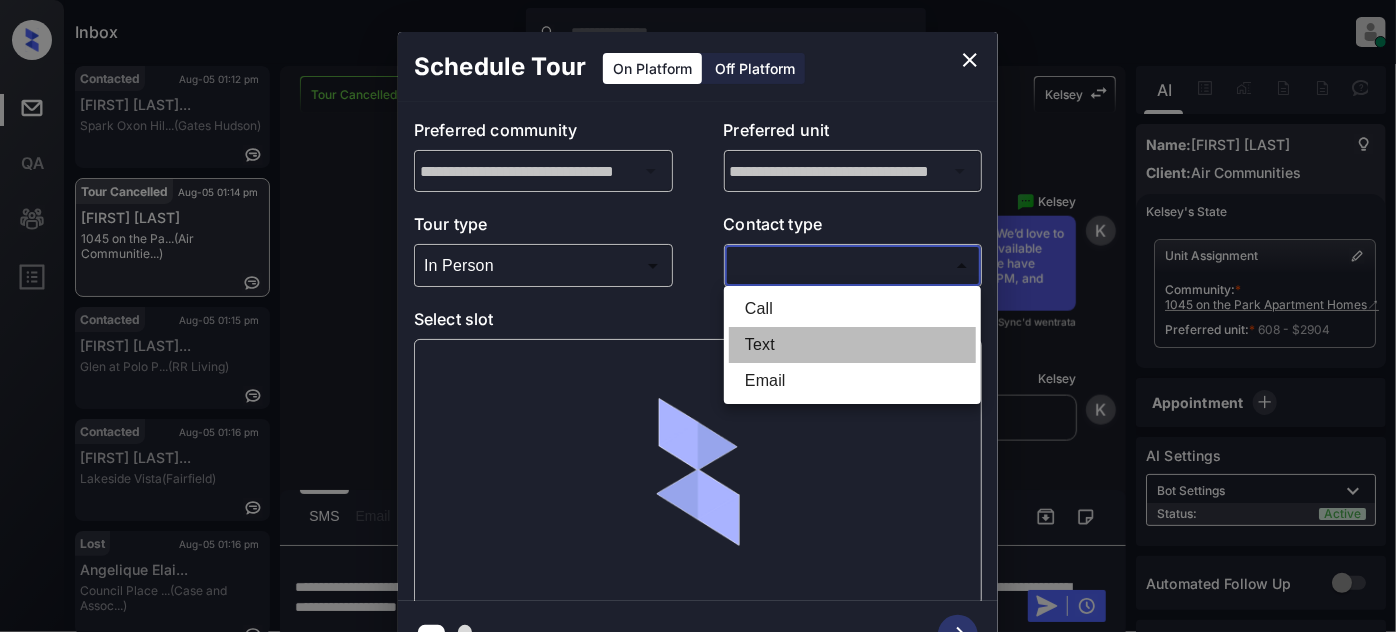click on "Text" at bounding box center (852, 345) 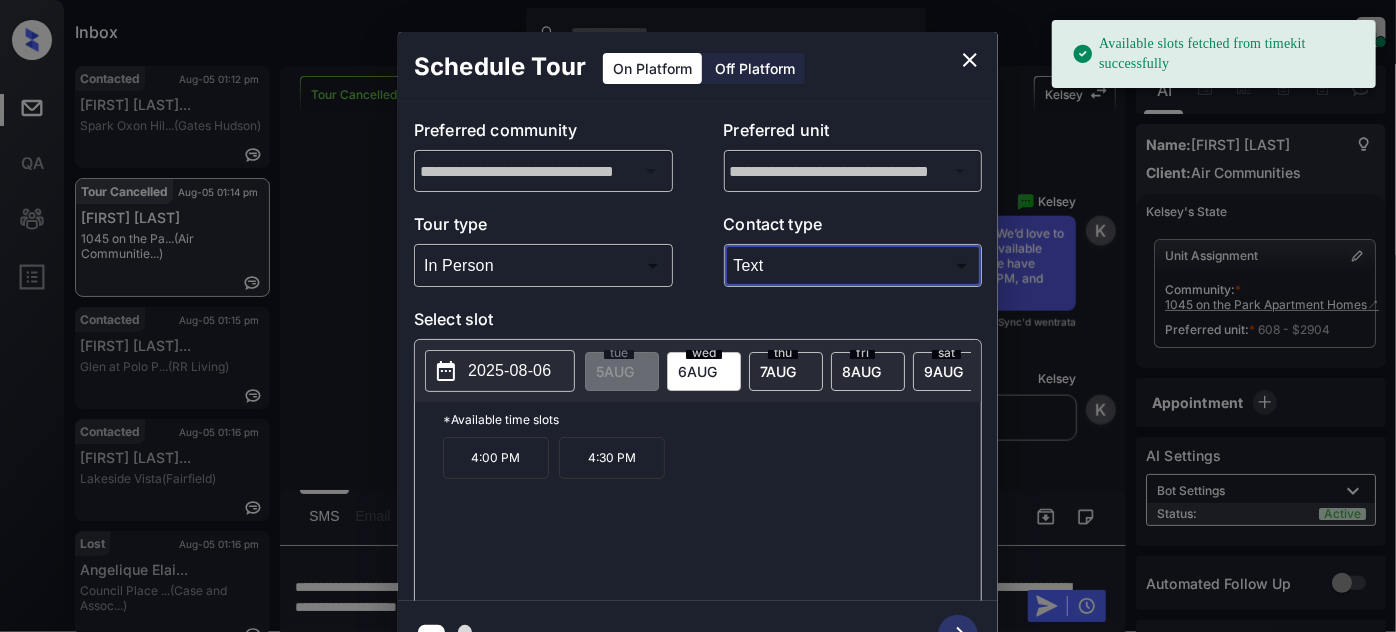 click on "2025-08-06" at bounding box center (509, 371) 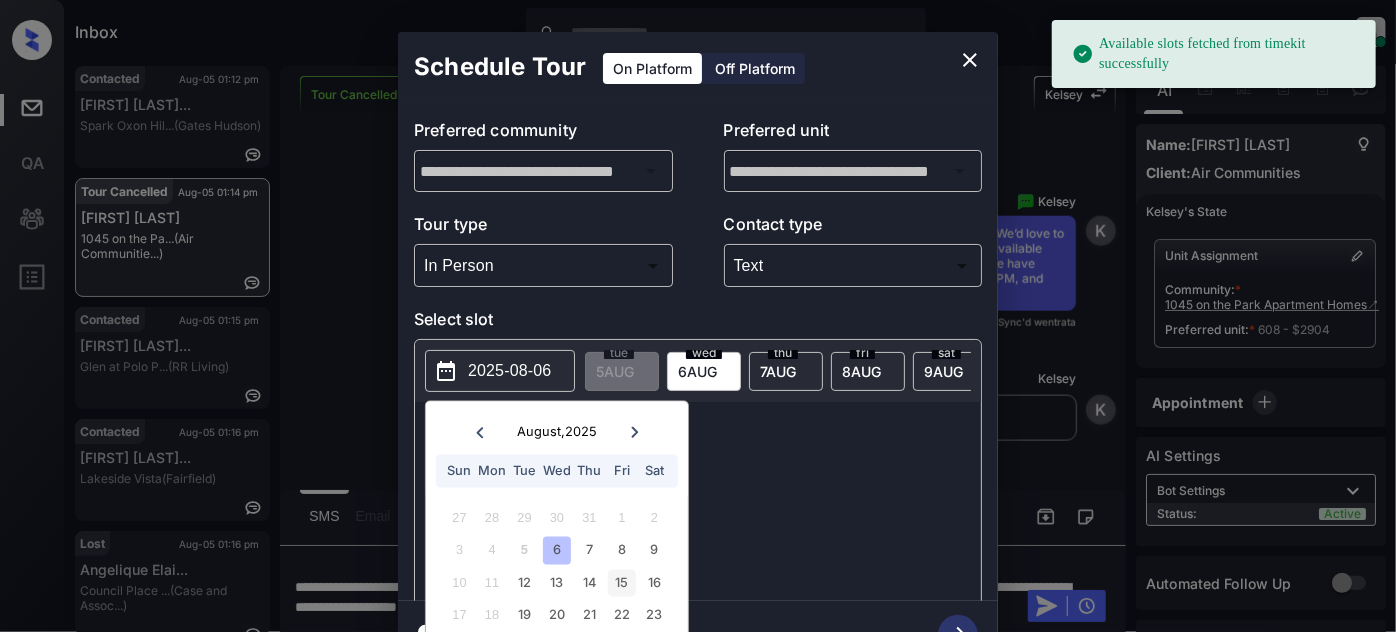 click on "15" at bounding box center (621, 582) 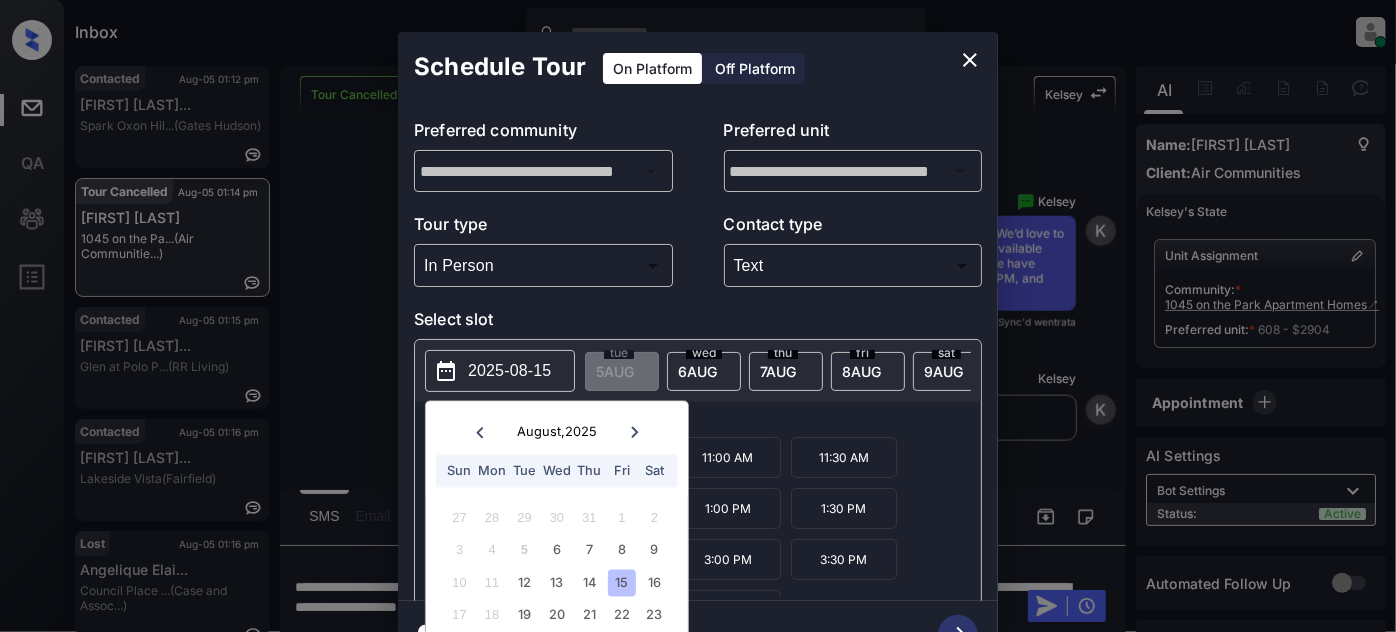 click on "2025-08-15 August ,  2025 Sun Mon Tue Wed Thu Fri Sat 27 28 29 30 31 1 2 3 4 5 6 7 8 9 10 11 12 13 14 15 16 17 18 19 20 21 22 23 24 25 26 27 28 29 30 31 1 2 3 4 5 6 tue 5 AUG wed 6 AUG thu 7 AUG fri 8 AUG sat 9 AUG sun 10 AUG mon 11 AUG tue 12 AUG wed 13 AUG thu 14 AUG fri 15 AUG sat 16 AUG sun 17 AUG mon 18 AUG tue 19 AUG wed 20 AUG thu 21 AUG fri 22 AUG sat 23 AUG sun 24 AUG mon 25 AUG tue 26 AUG wed 27 AUG thu 28 AUG fri 29 AUG sat 30 AUG sun 31 AUG mon 1 SEP tue 2 SEP wed 3 SEP thu 4 SEP fri 5 SEP sat 6 SEP sun 7 SEP mon 8 SEP tue 9 SEP wed 10 SEP thu 11 SEP fri 12 SEP sat 13 SEP sun 14 SEP mon 15 SEP tue 16 SEP wed 17 SEP thu 18 SEP fri 19 SEP sat 20 SEP sun 21 SEP mon 22 SEP tue 23 SEP wed 24 SEP thu 25 SEP fri 26 SEP sat 27 SEP sun 28 SEP mon 29 SEP tue 30 SEP wed 1 OCT thu 2 OCT fri 3 OCT" at bounding box center [698, 371] 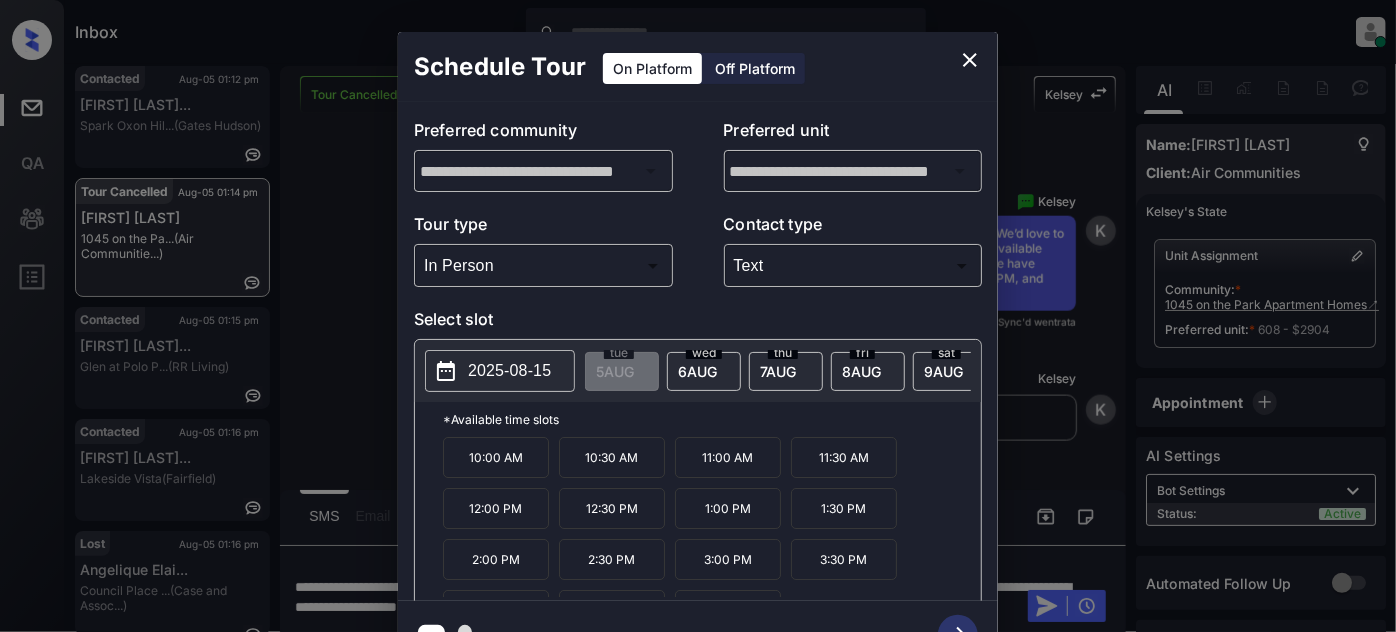 click on "12:00 PM" at bounding box center [496, 508] 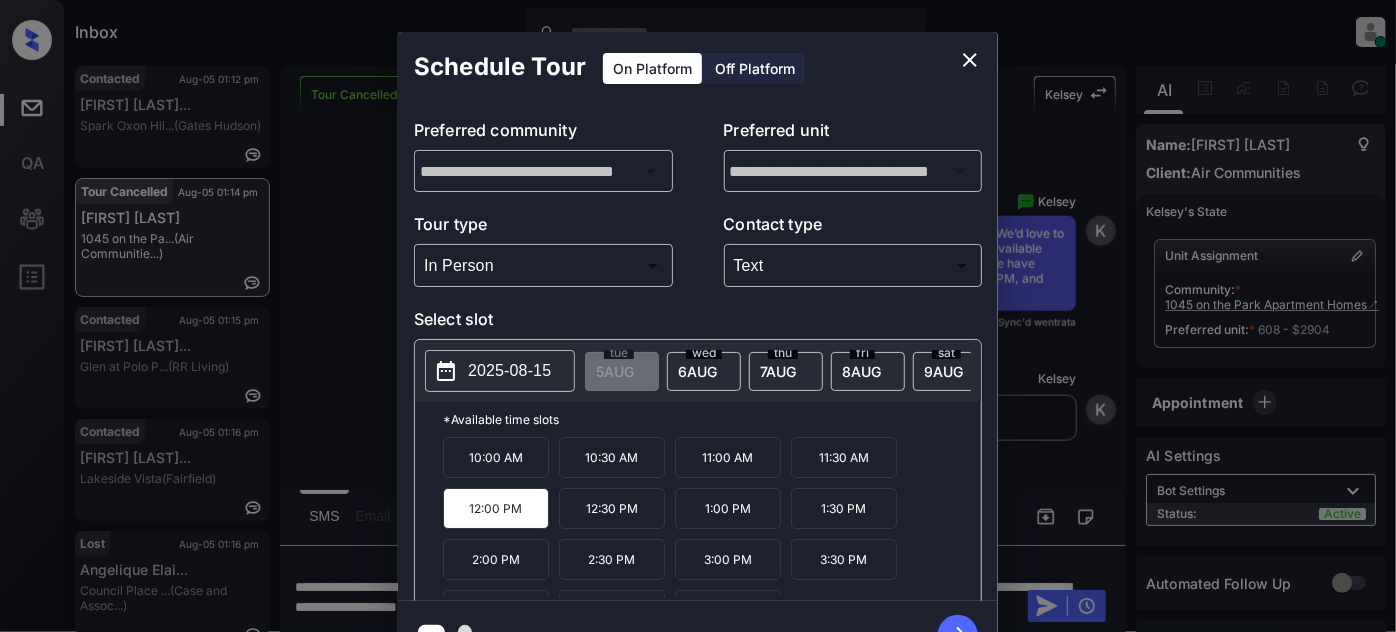 click 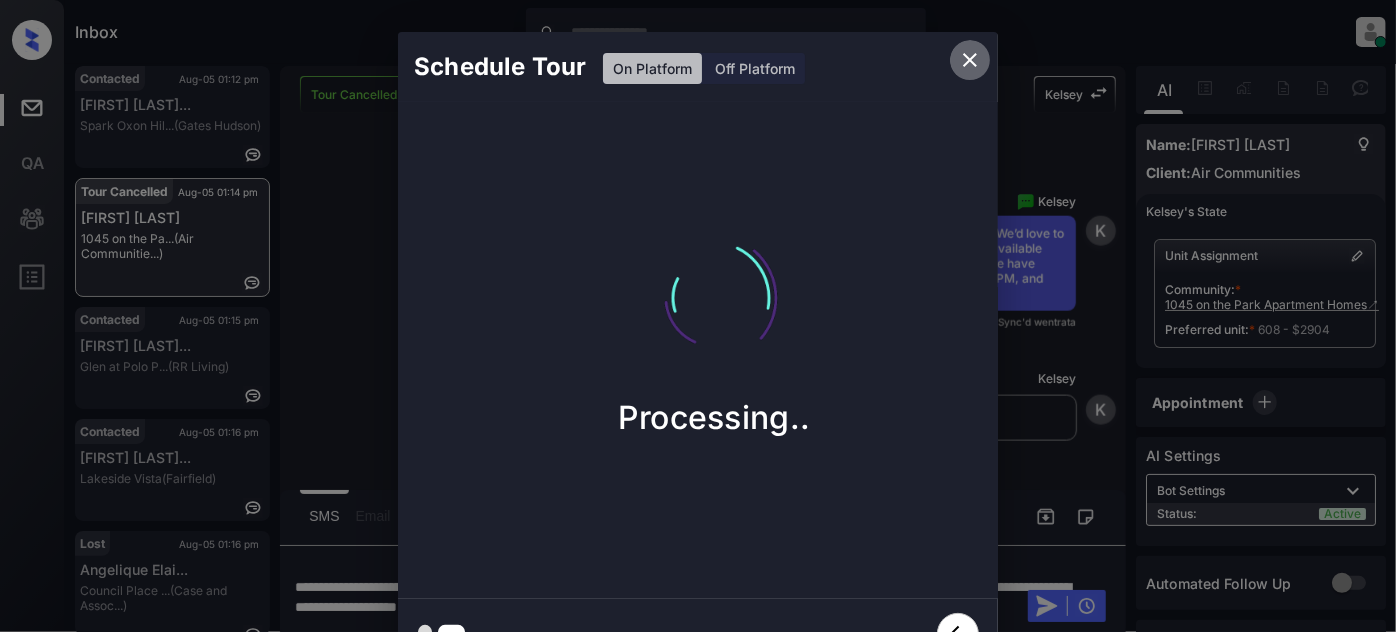 click 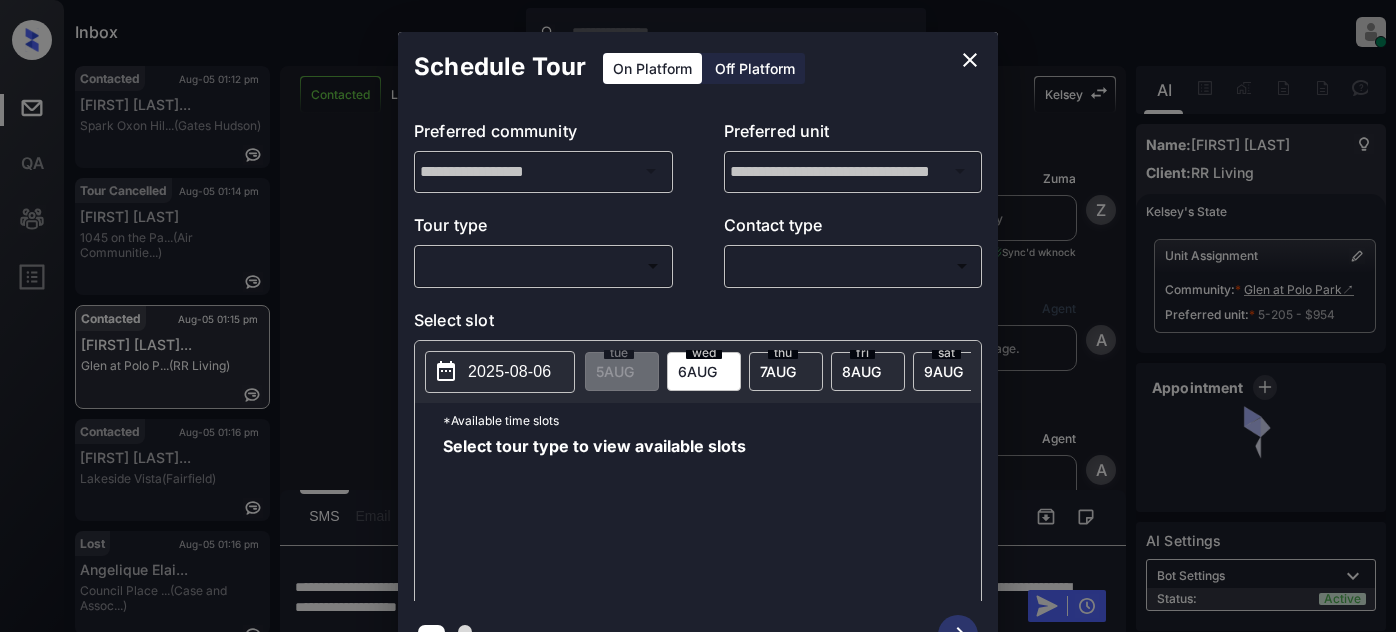 scroll, scrollTop: 0, scrollLeft: 0, axis: both 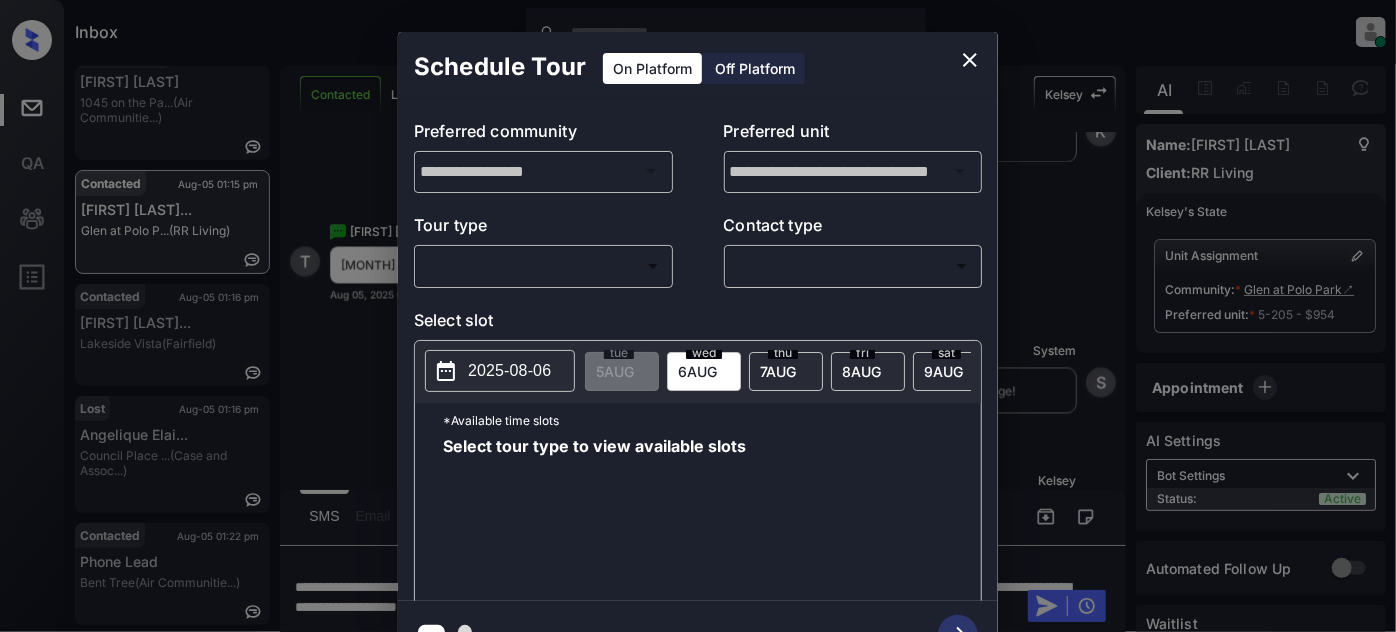 click on "Inbox Juan Carlos Manantan Online Set yourself   offline Set yourself   on break Profile Switch to  light  mode Sign out Contacted Aug-05 01:12 pm   Elodie Chopart... Spark Oxon Hil...  (Gates Hudson) Tour Cancelled Aug-05 01:14 pm   Britain Dooley 1045 on the Pa...  (Air Communitie...) Contacted Aug-05 01:15 pm   Tatyiana Bridg... Glen at Polo P...  (RR Living) Contacted Aug-05 01:16 pm   Kimberly Jacks... Lakeside Vista  (Fairfield) Lost Aug-05 01:16 pm   Angelique Elai... Council Place ...  (Case and Assoc...) Contacted Aug-05 01:22 pm   Phone Lead Bent Tree  (Air Communitie...) Contacted Lost Lead Sentiment: Angry Upon sliding the acknowledgement:  Lead will move to lost stage. * ​ SMS and call option will be set to opt out. AFM will be turned off for the lead. Kelsey New Message Zuma Lead transferred to leasing agent: kelsey Aug 05, 2025 01:11 pm  Sync'd w  knock Z New Message Agent Lead created via webhook in Inbound stage. Aug 05, 2025 01:11 pm A New Message Agent AFM Request sent to Kelsey. A Agent" at bounding box center [698, 316] 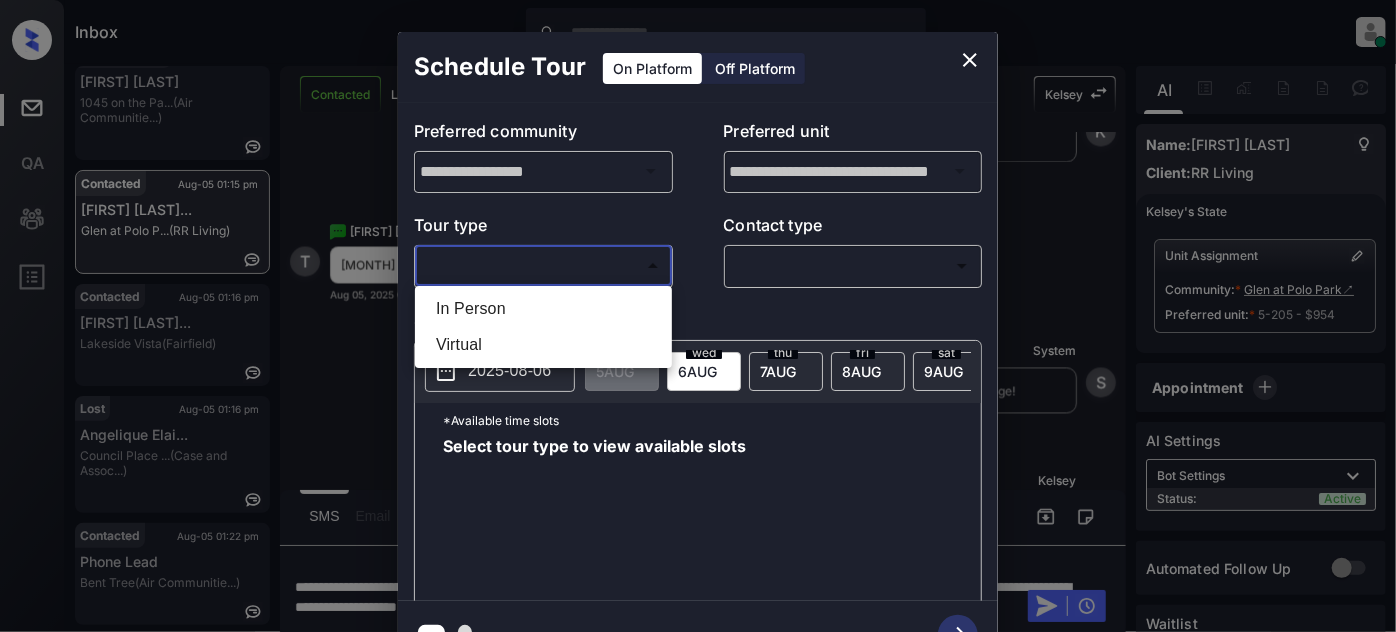 click on "In Person" at bounding box center (543, 309) 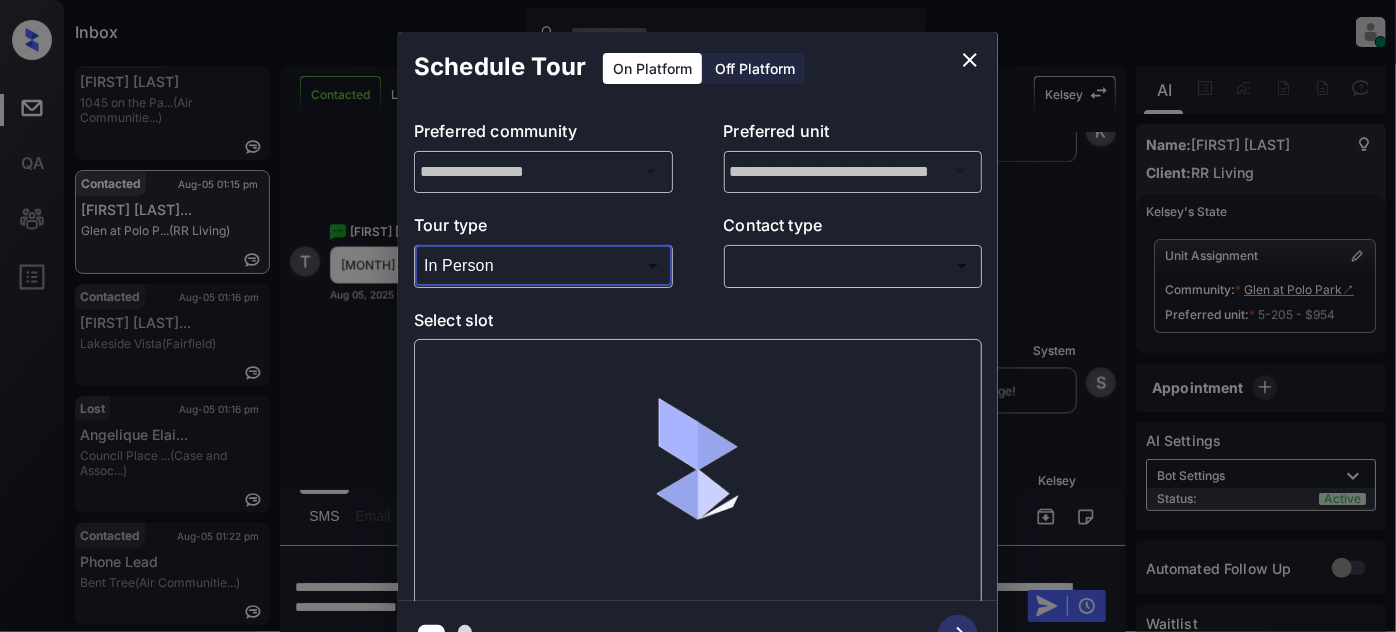 click on "Inbox Juan Carlos Manantan Online Set yourself   offline Set yourself   on break Profile Switch to  light  mode Sign out Contacted Aug-05 01:12 pm   Elodie Chopart... Spark Oxon Hil...  (Gates Hudson) Tour Cancelled Aug-05 01:14 pm   Britain Dooley 1045 on the Pa...  (Air Communitie...) Contacted Aug-05 01:15 pm   Tatyiana Bridg... Glen at Polo P...  (RR Living) Contacted Aug-05 01:16 pm   Kimberly Jacks... Lakeside Vista  (Fairfield) Lost Aug-05 01:16 pm   Angelique Elai... Council Place ...  (Case and Assoc...) Contacted Aug-05 01:22 pm   Phone Lead Bent Tree  (Air Communitie...) Contacted Lost Lead Sentiment: Angry Upon sliding the acknowledgement:  Lead will move to lost stage. * ​ SMS and call option will be set to opt out. AFM will be turned off for the lead. Kelsey New Message Zuma Lead transferred to leasing agent: kelsey Aug 05, 2025 01:11 pm  Sync'd w  knock Z New Message Agent Lead created via webhook in Inbound stage. Aug 05, 2025 01:11 pm A New Message Agent AFM Request sent to Kelsey. A Agent" at bounding box center [698, 316] 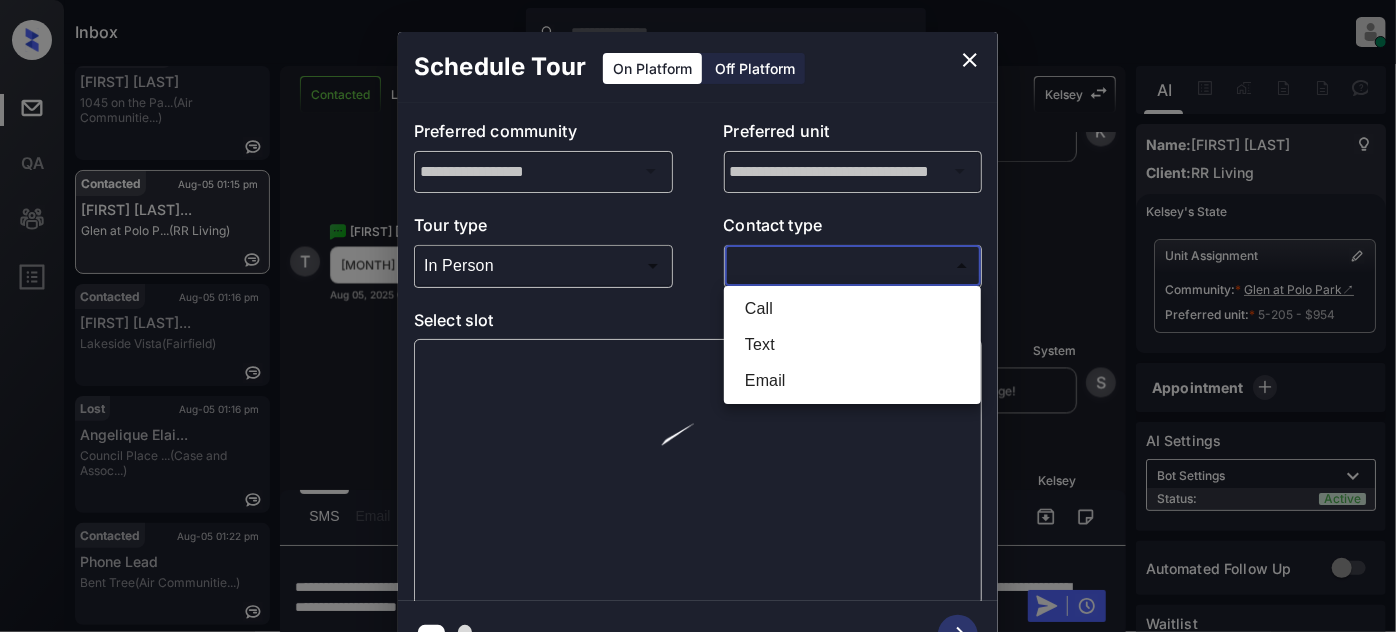 click on "Text" at bounding box center (852, 345) 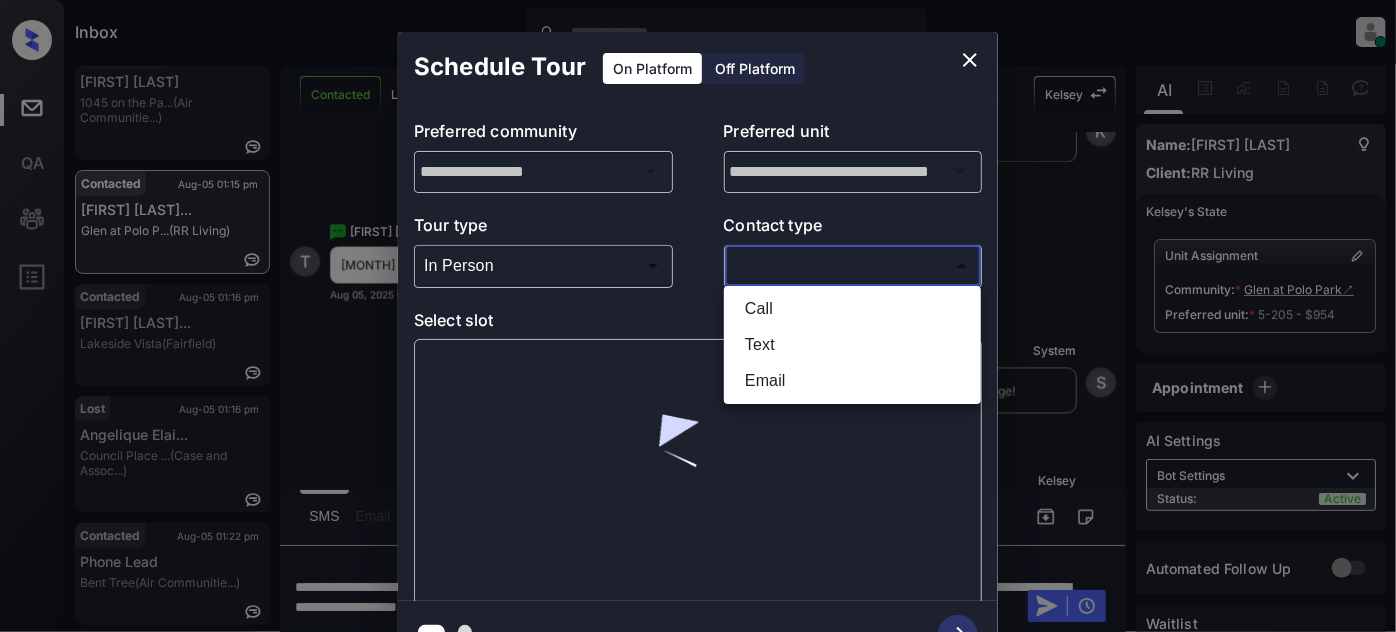type on "****" 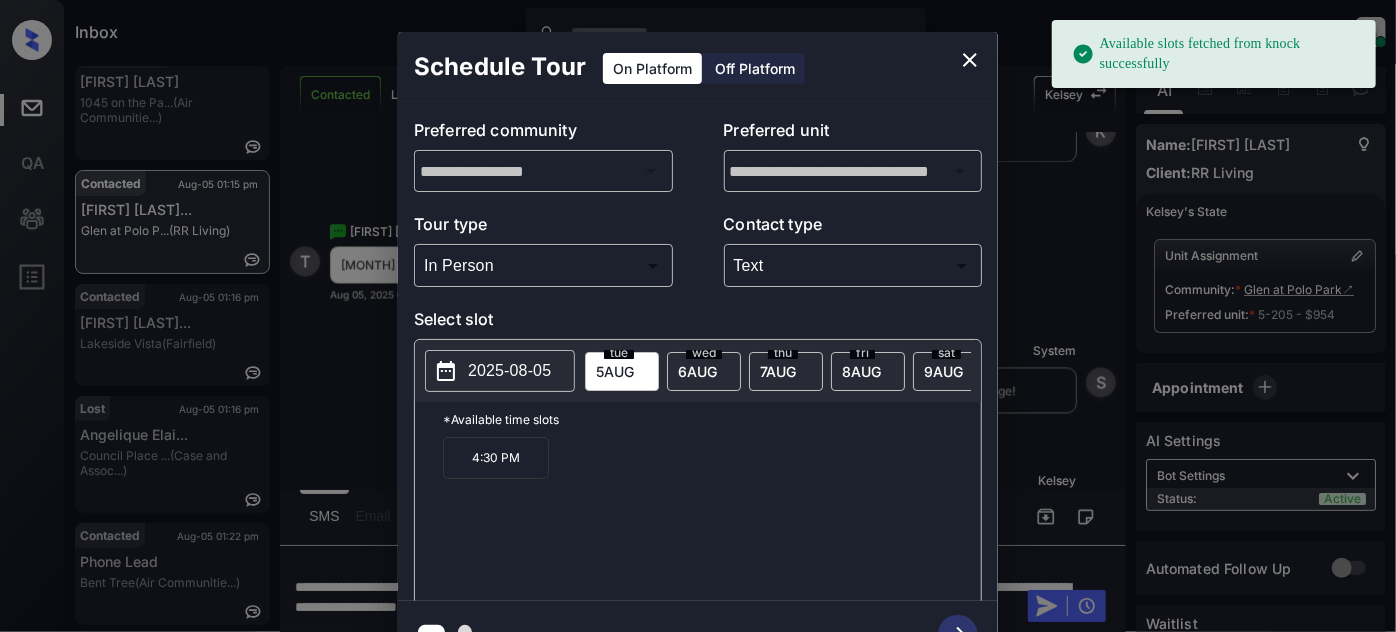 click on "2025-08-05" at bounding box center (509, 371) 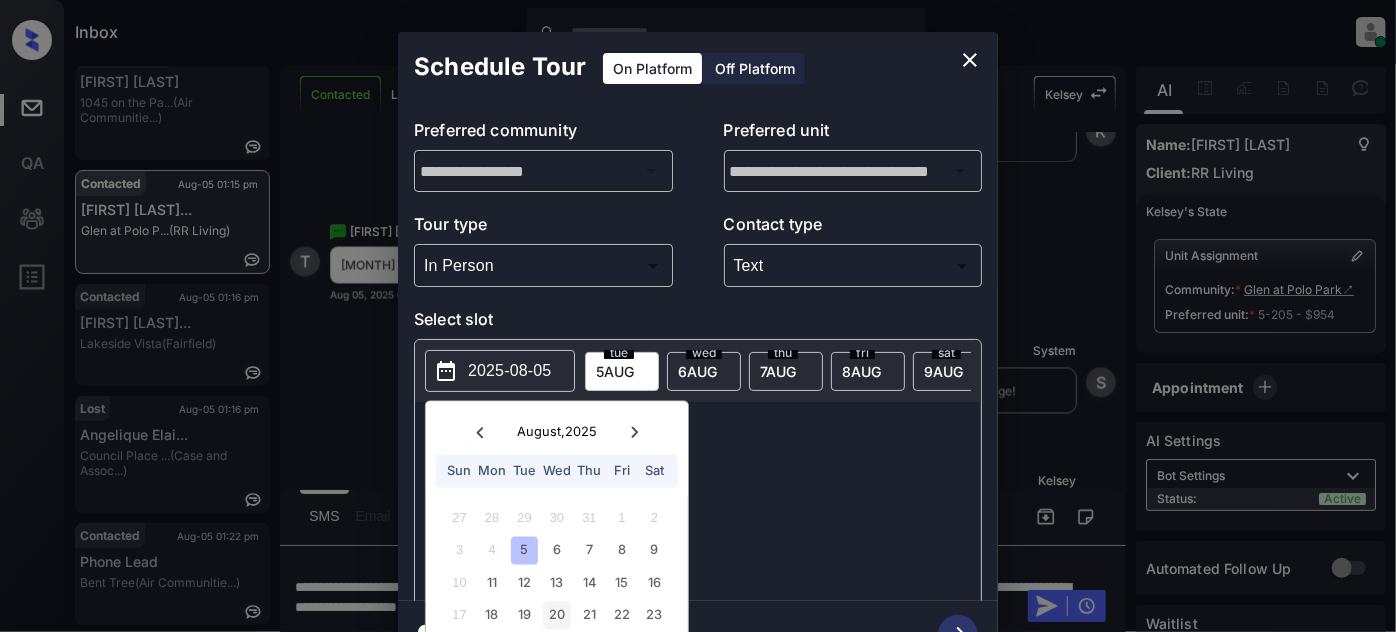 click on "20" at bounding box center (556, 615) 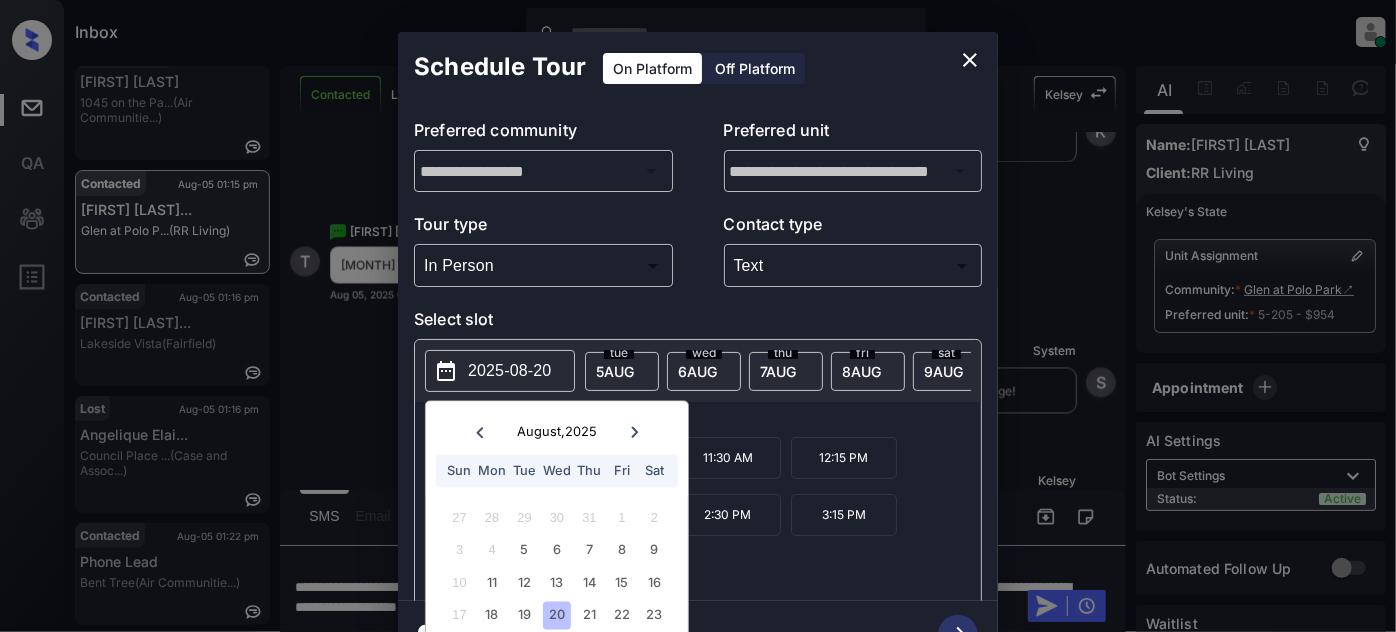 click on "10:00 AM 10:45 AM 11:30 AM 12:15 PM 1:00 PM 1:45 PM 2:30 PM 3:15 PM 4:00 PM 4:45 PM" at bounding box center (712, 517) 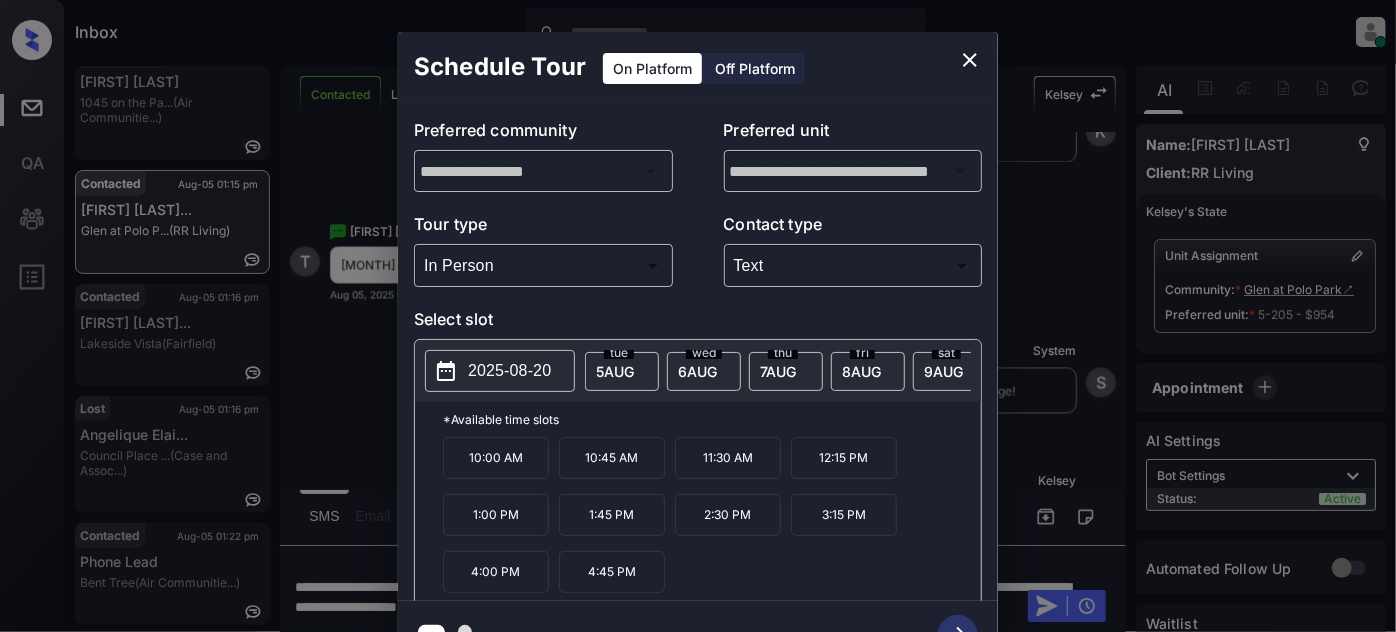 click on "11:30 AM" at bounding box center [728, 458] 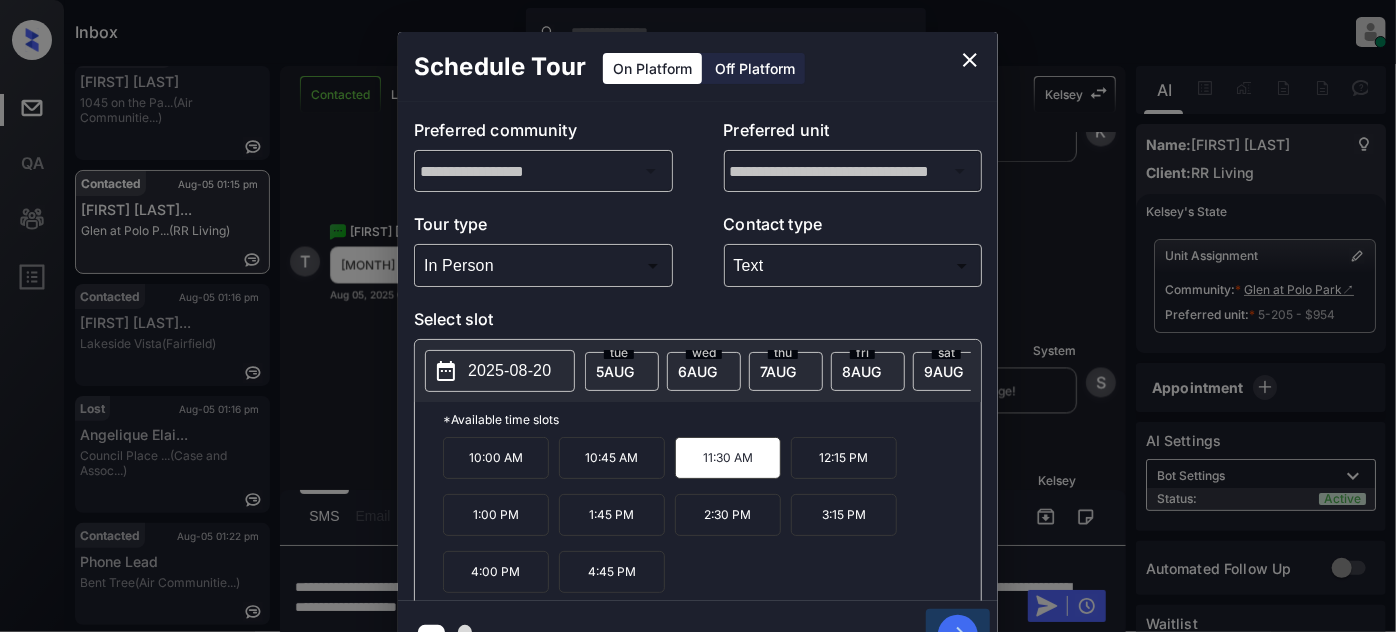 click 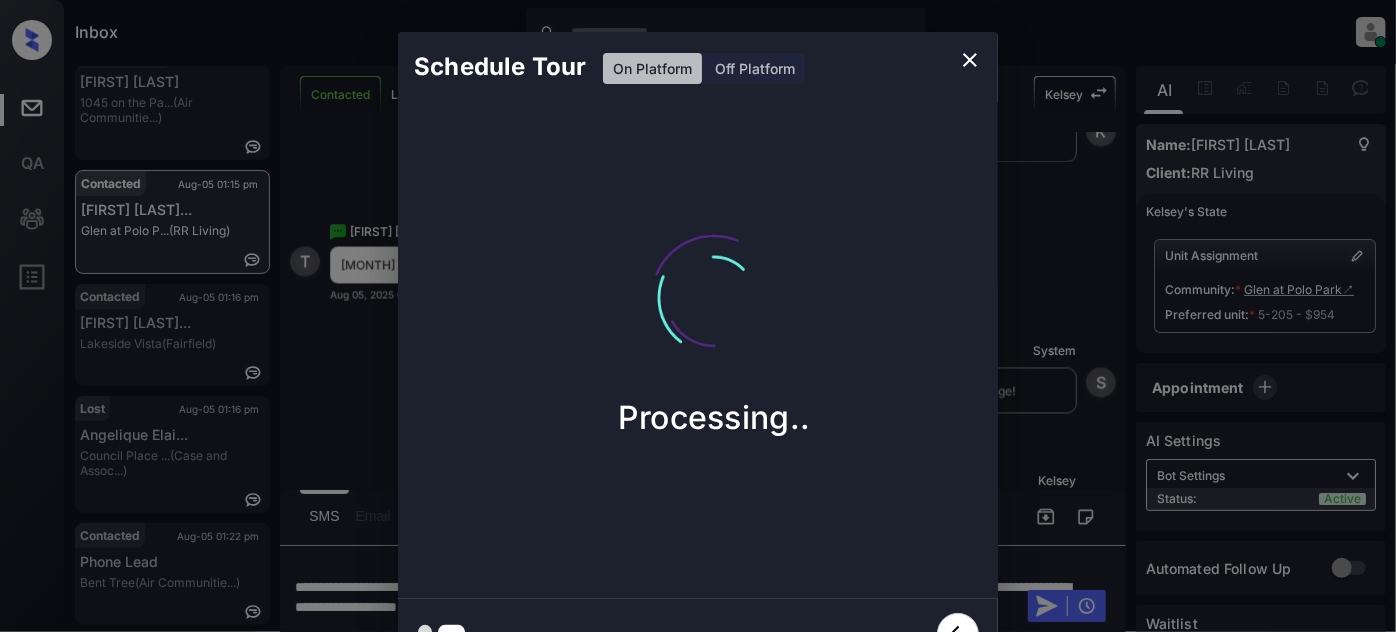 click 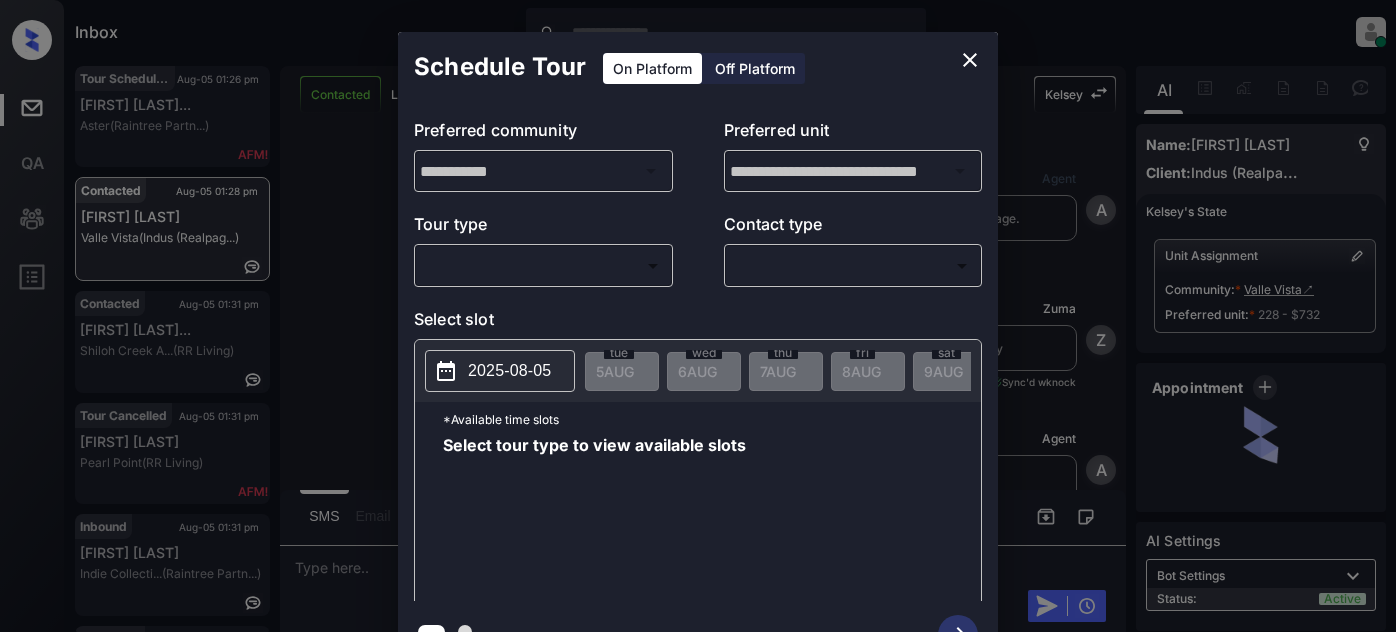 scroll, scrollTop: 0, scrollLeft: 0, axis: both 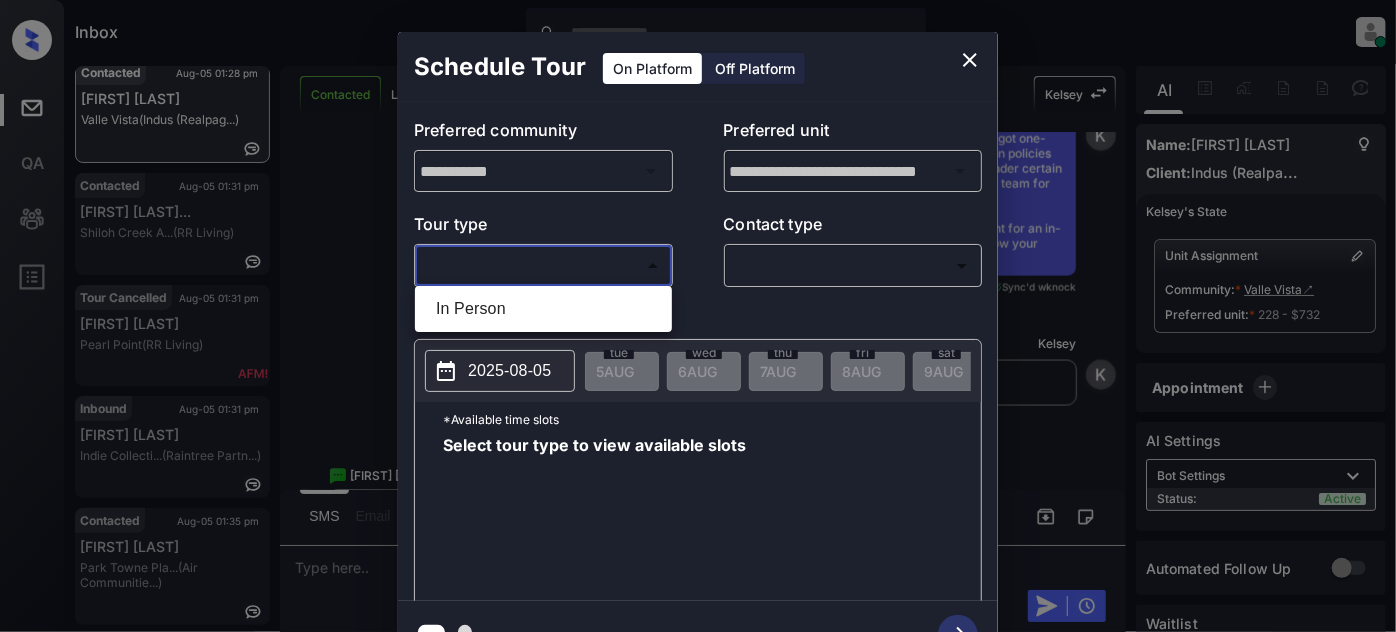click on "Inbox [FIRST] [LAST] Online Set yourself   offline Set yourself   on break Profile Switch to  light  mode Sign out Tour Scheduled [DATE] 01:26 pm   [FIRST] [LAST]... Aster  (Raintree Partn...) Contacted [DATE] 01:28 pm   [FIRST] [LAST] Valle Vista  (Indus (Realpag...) Contacted [DATE] 01:31 pm   [FIRST] [LAST] Shiloh Creek A...  (RR Living) Tour Cancelled [DATE] 01:31 pm   [FIRST] [LAST] Pearl Point  (RR Living) Inbound [DATE] 01:31 pm   [FIRST] [LAST] Indie Collecti...  (Raintree Partn...) Contacted [DATE] 01:35 pm   [FIRST] [LAST] Park Towne Pla...  (Air Communitie...) Contacted Lost Lead Sentiment: Angry Upon sliding the acknowledgement:  Lead will move to lost stage. * ​ SMS and call option will be set to opt out. AFM will be turned off for the lead. [FIRST] New Message Agent Lead created via webhook in Inbound stage. [DATE] 01:08 pm A New Message Zuma Lead transferred to leasing agent: [FIRST] [DATE] 01:08 pm  Sync'd w  knock Z New Message Agent AFM Request sent to [FIRST]. A New Message A" at bounding box center [698, 316] 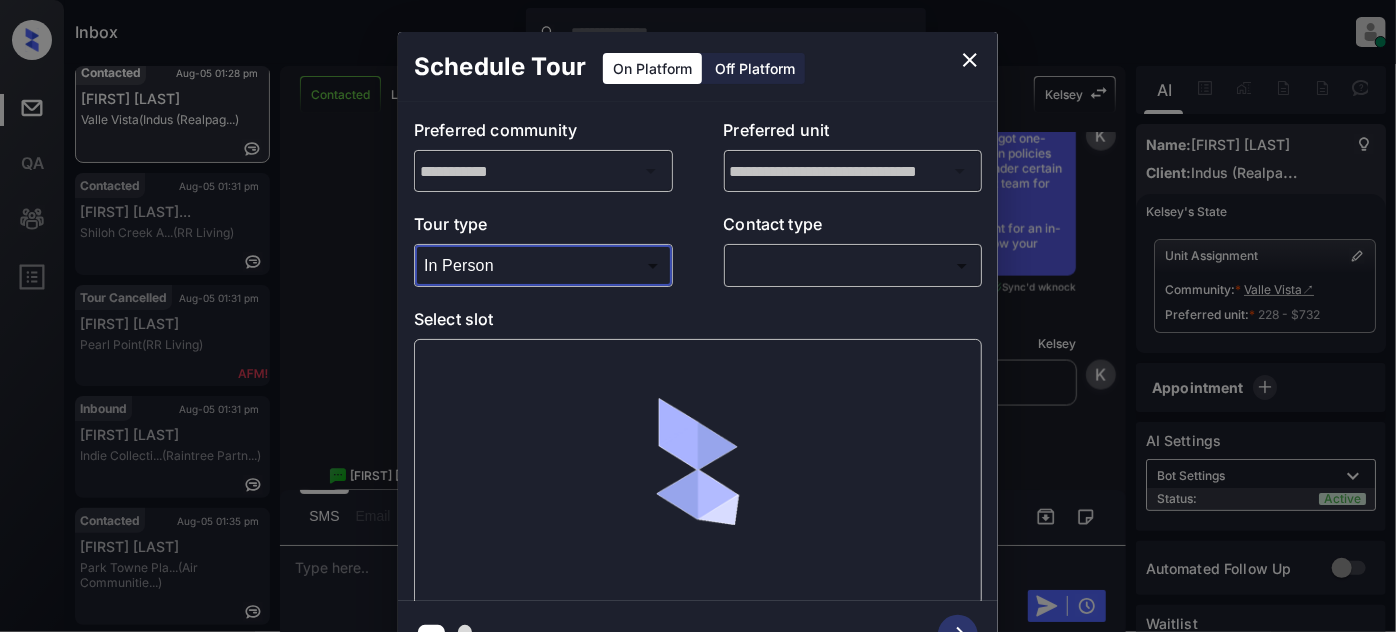 click on "Inbox [FIRST] [LAST] Online Set yourself   offline Set yourself   on break Profile Switch to  light  mode Sign out Tour Scheduled [DATE] 01:26 pm   [FIRST] [LAST]... Aster  (Raintree Partn...) Contacted [DATE] 01:28 pm   [FIRST] [LAST] Valle Vista  (Indus (Realpag...) Contacted [DATE] 01:31 pm   [FIRST] [LAST] Shiloh Creek A...  (RR Living) Tour Cancelled [DATE] 01:31 pm   [FIRST] [LAST] Pearl Point  (RR Living) Inbound [DATE] 01:31 pm   [FIRST] [LAST] Indie Collecti...  (Raintree Partn...) Contacted [DATE] 01:35 pm   [FIRST] [LAST] Park Towne Pla...  (Air Communitie...) Contacted Lost Lead Sentiment: Angry Upon sliding the acknowledgement:  Lead will move to lost stage. * ​ SMS and call option will be set to opt out. AFM will be turned off for the lead. [FIRST] New Message Agent Lead created via webhook in Inbound stage. [DATE] 01:08 pm A New Message Zuma Lead transferred to leasing agent: [FIRST] [DATE] 01:08 pm  Sync'd w  knock Z New Message Agent AFM Request sent to [FIRST]. A New Message A" at bounding box center (698, 316) 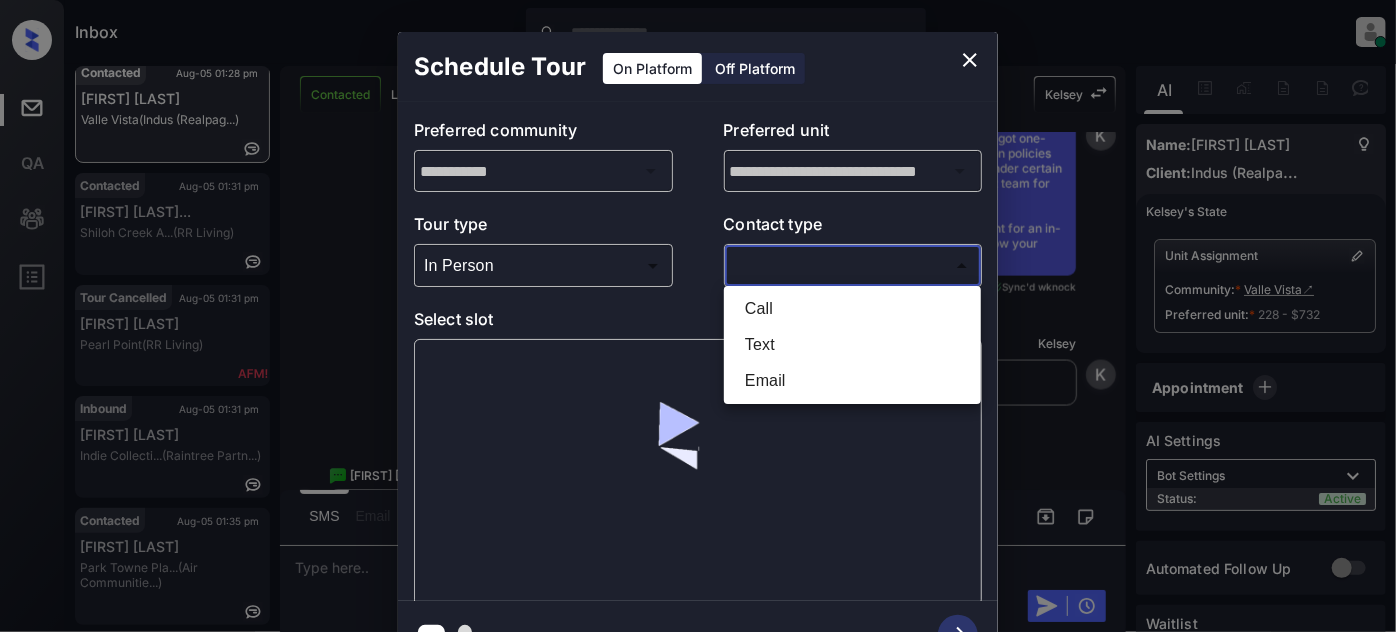 click on "Text" at bounding box center (852, 345) 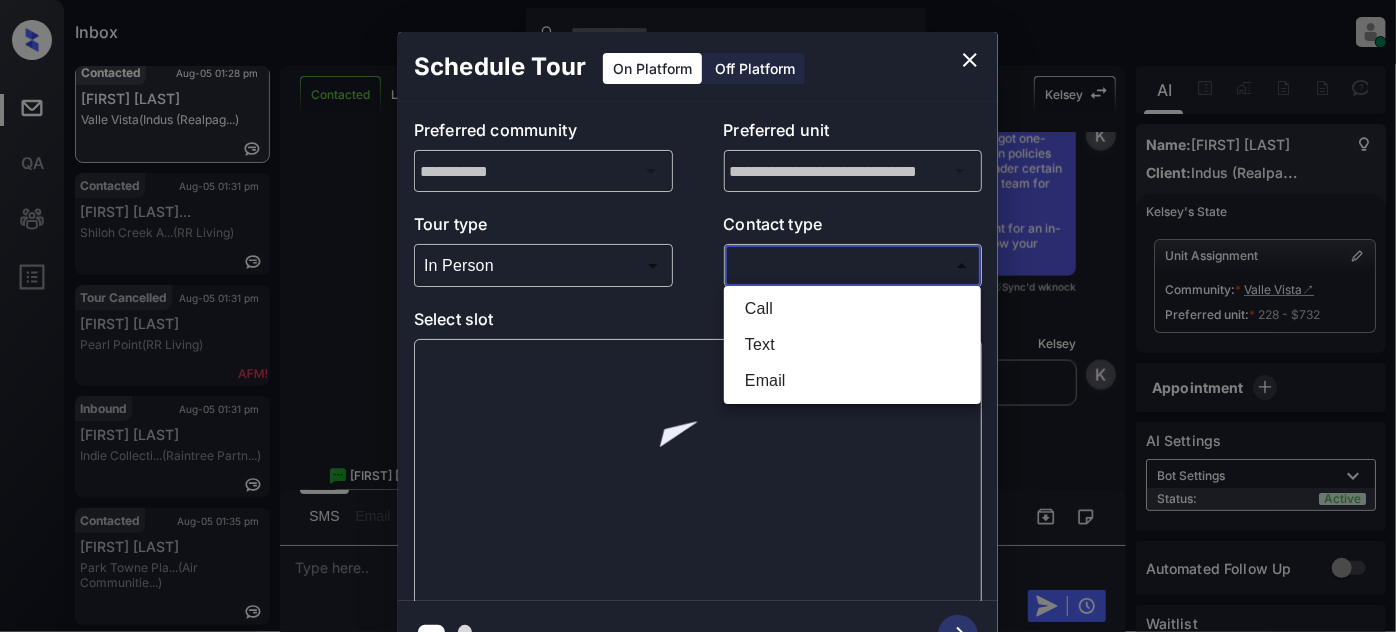 type on "****" 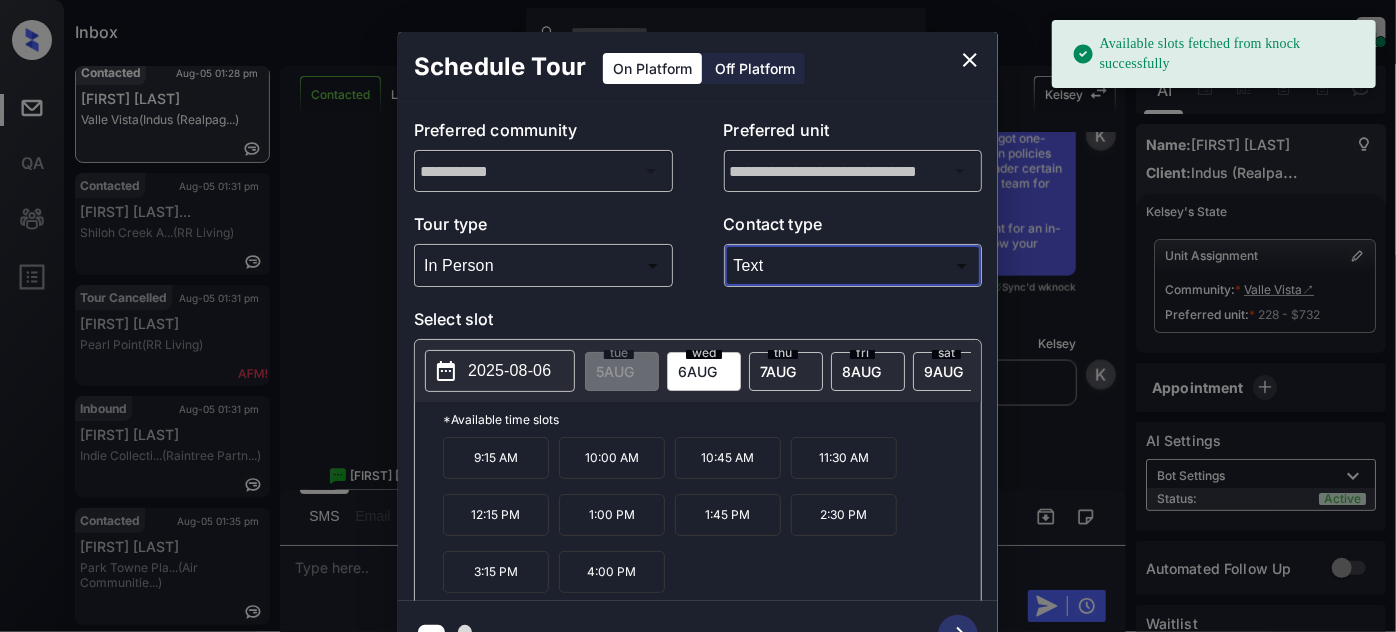 click on "2025-08-06" at bounding box center (509, 371) 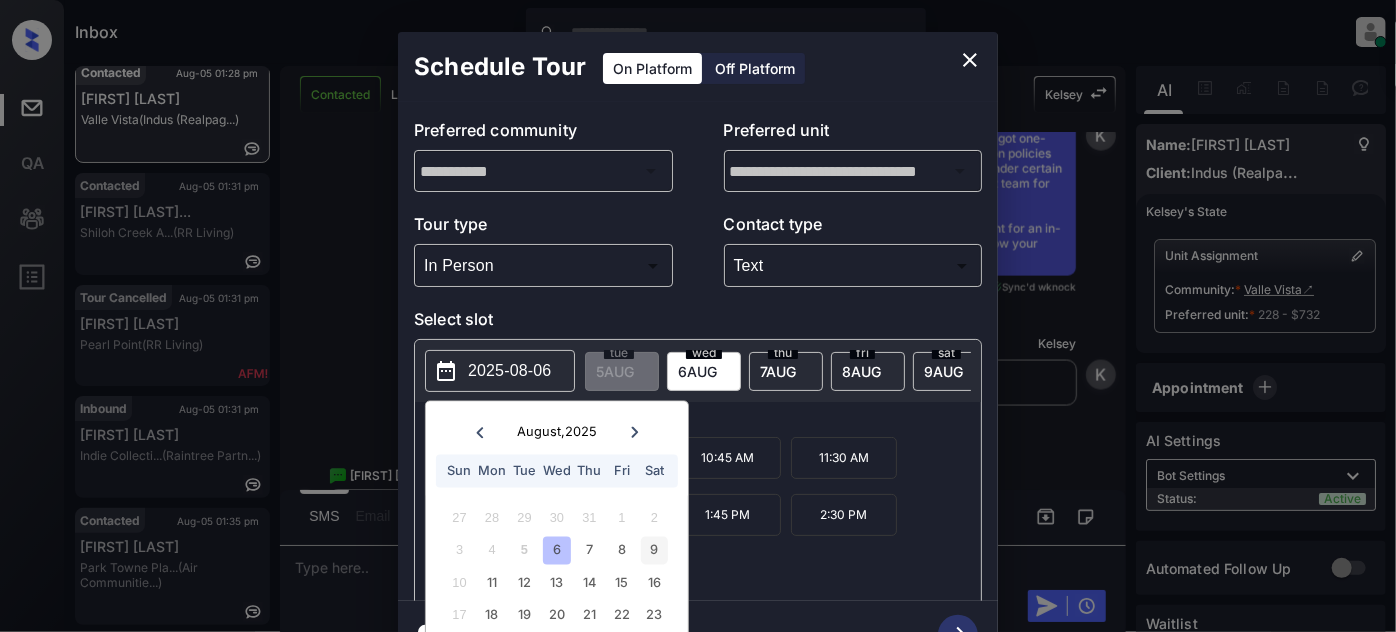 click on "9" at bounding box center [654, 550] 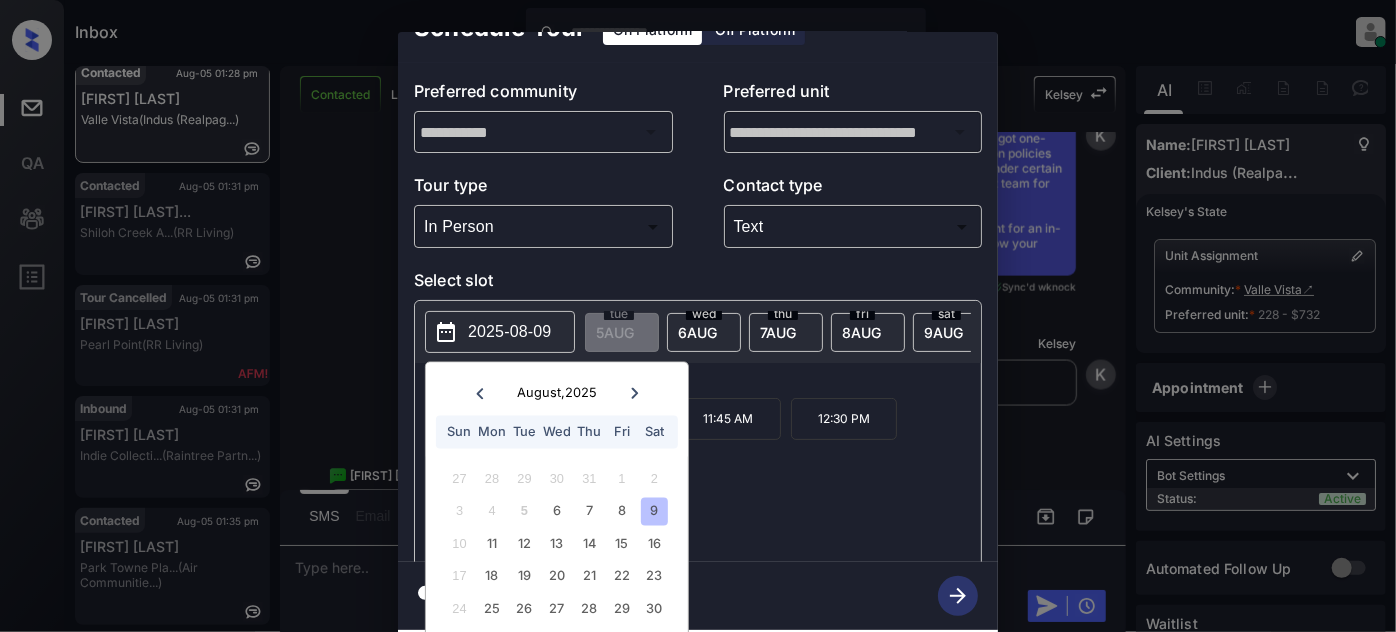 scroll, scrollTop: 56, scrollLeft: 0, axis: vertical 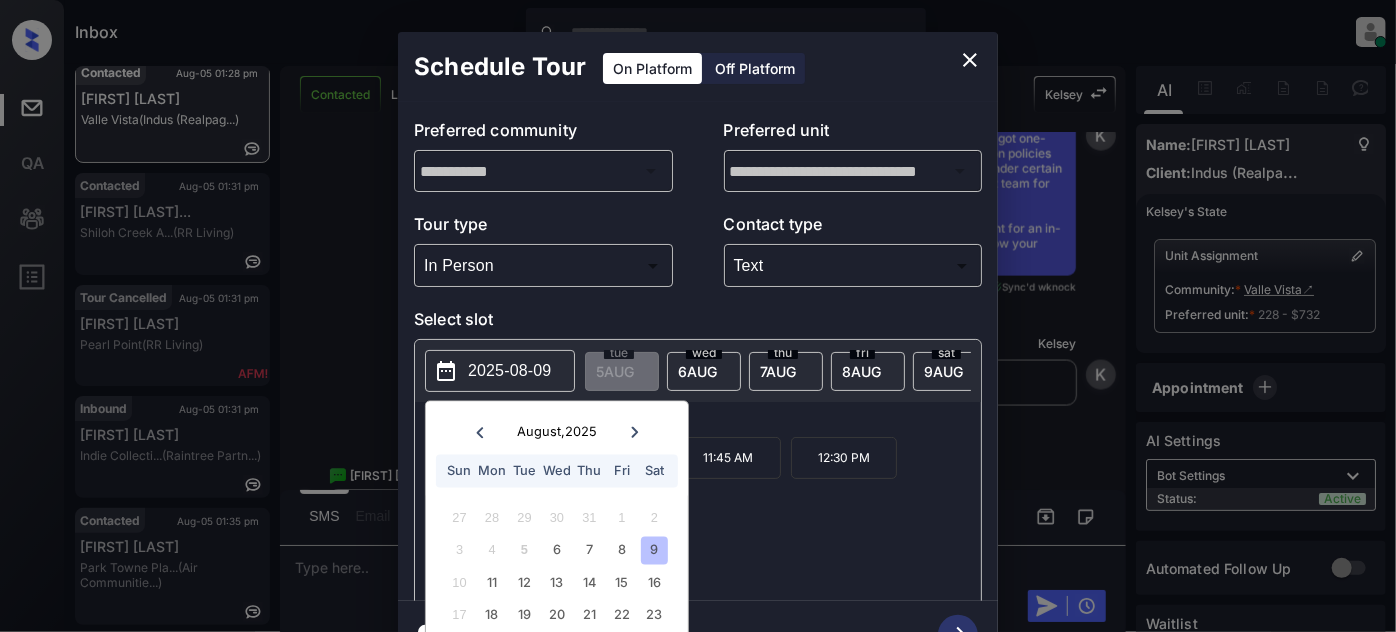 click on "10:15 AM 11:00 AM 11:45 AM 12:30 PM 1:15 PM 2:00 PM" at bounding box center (712, 517) 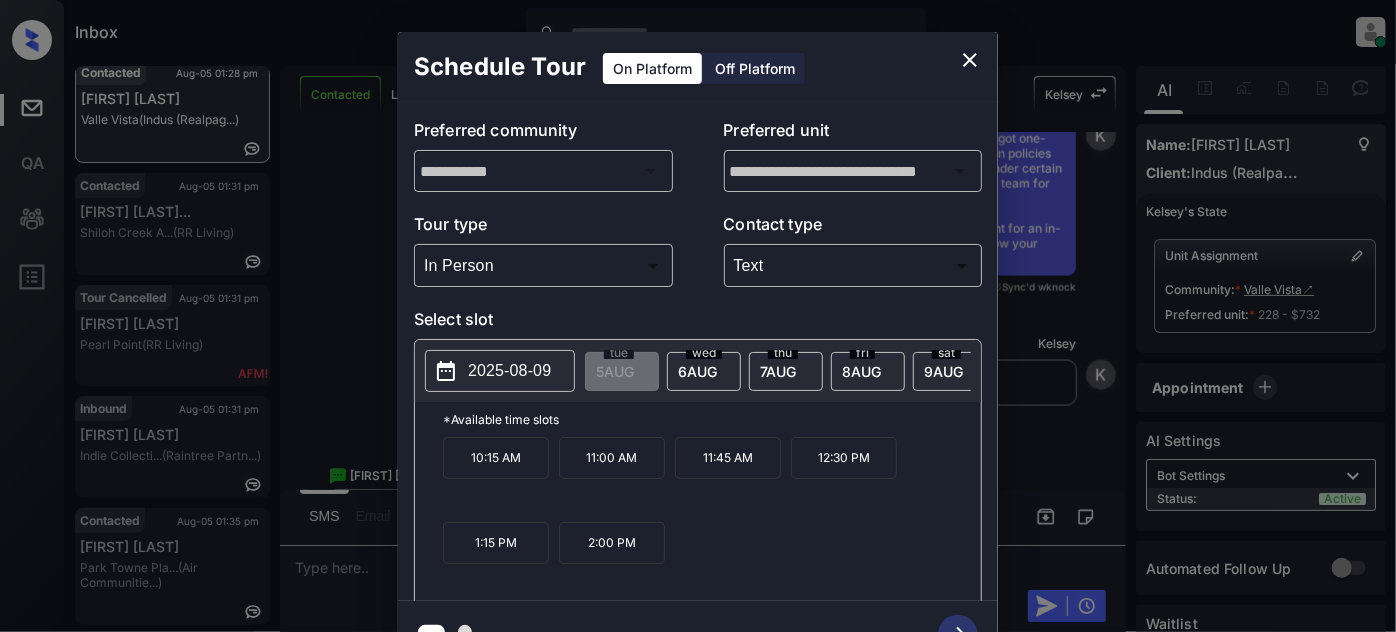 click 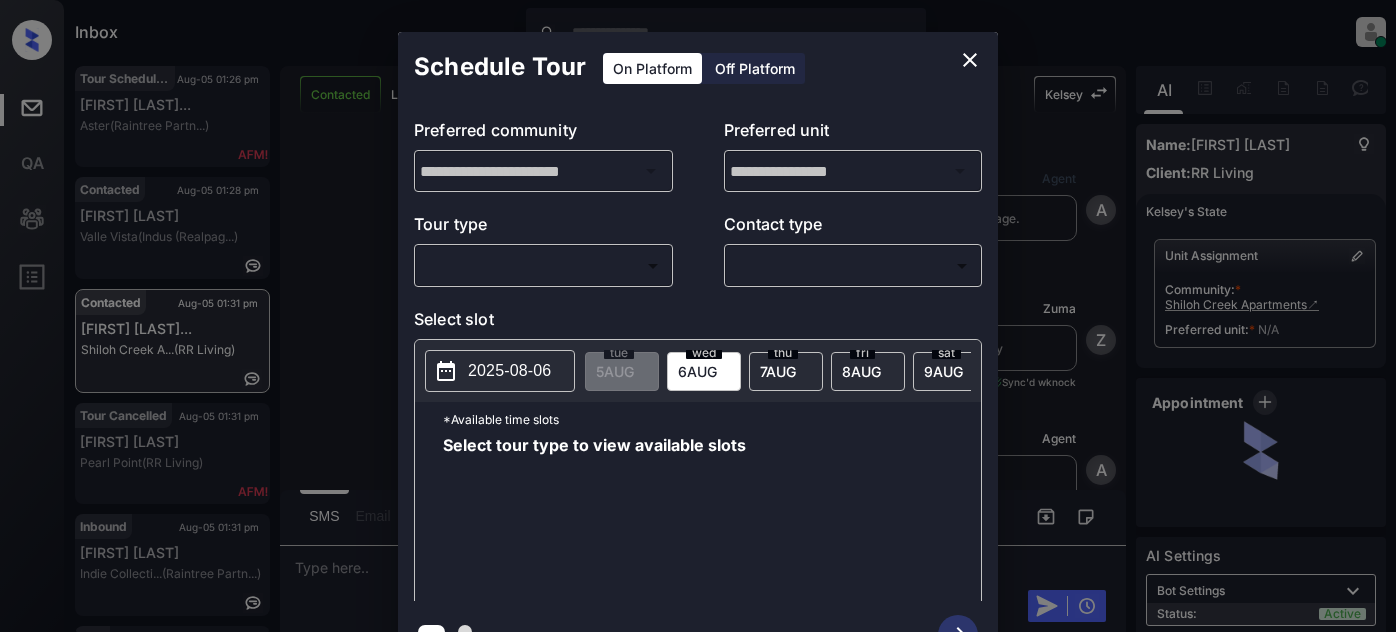 scroll, scrollTop: 0, scrollLeft: 0, axis: both 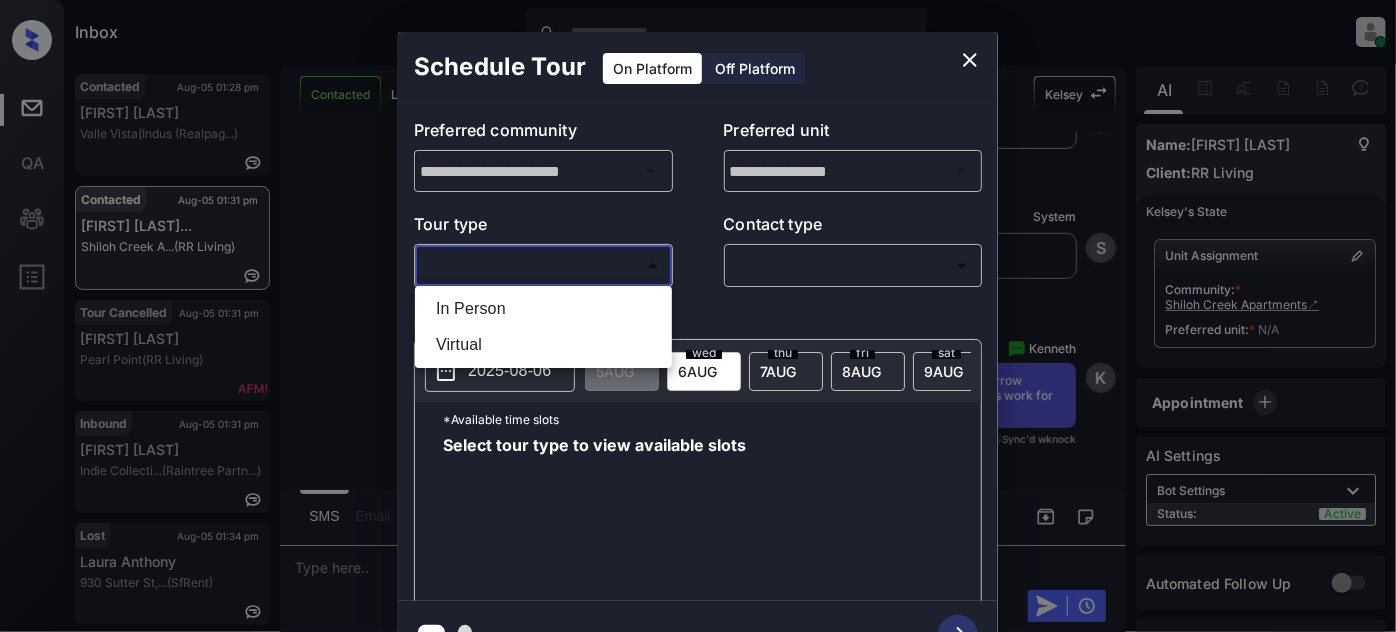 click on "Inbox Juan Carlos Manantan Online Set yourself   offline Set yourself   on break Profile Switch to  light  mode Sign out Tour Scheduled Aug-05 01:26 pm   Luivart Berrio... Aster  (Raintree Partn...) Contacted Aug-05 01:28 pm   Tamara Jacobs Valle Vista  (Indus (Realpag...) Contacted Aug-05 01:31 pm   Brianne Gillya... Shiloh Creek A...  (RR Living) Tour Cancelled Aug-05 01:31 pm   Mary Rendon Pearl Point  (RR Living) Inbound Aug-05 01:31 pm   Elissa Maloof Indie Collecti...  (Raintree Partn...) Lost Aug-05 01:34 pm   Laura Anthony 930 Sutter St,...  (SfRent) Contacted Lost Lead Sentiment: Angry Upon sliding the acknowledgement:  Lead will move to lost stage. * ​ SMS and call option will be set to opt out. AFM will be turned off for the lead. Kelsey New Message Agent Lead created via webhook in Inbound stage. Jul 30, 2025 08:25 pm A New Message Zuma Lead transferred to leasing agent: kelsey Jul 30, 2025 08:25 pm  Sync'd w  knock Z New Message Agent AFM Request sent to Kelsey. Jul 30, 2025 08:25 pm A Agent A" at bounding box center (698, 316) 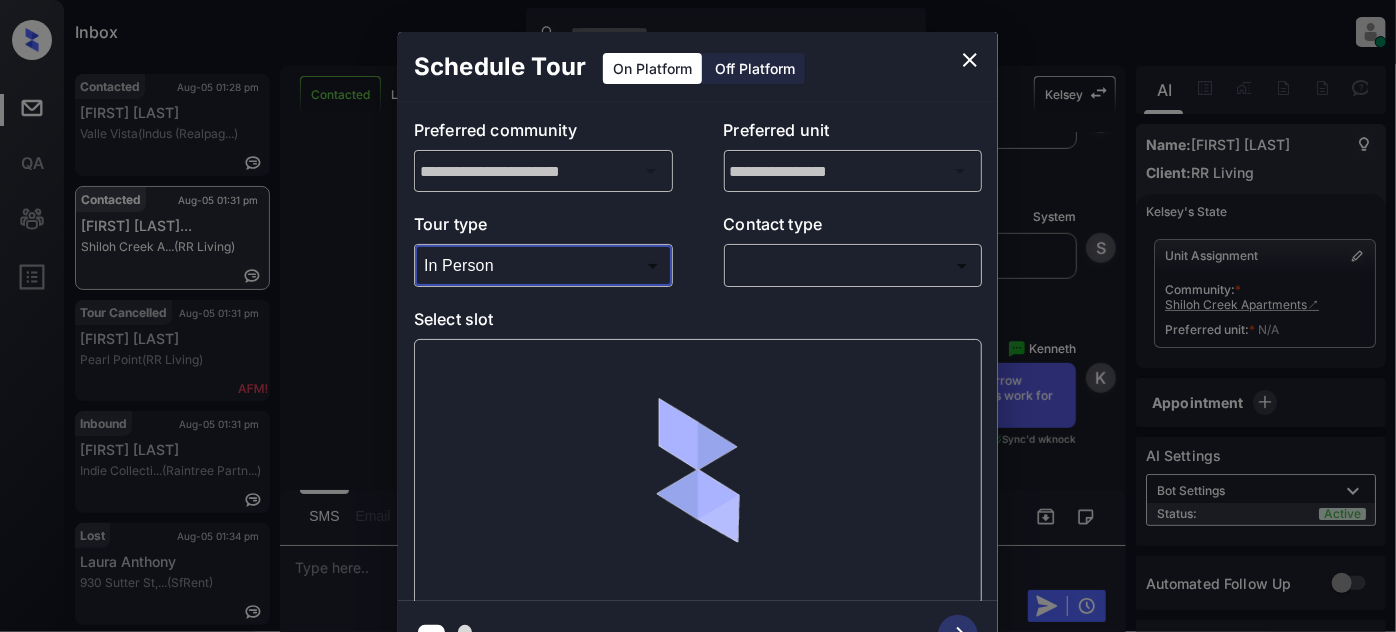click on "Inbox Juan Carlos Manantan Online Set yourself   offline Set yourself   on break Profile Switch to  light  mode Sign out Tour Scheduled Aug-05 01:26 pm   Luivart Berrio... Aster  (Raintree Partn...) Contacted Aug-05 01:28 pm   Tamara Jacobs Valle Vista  (Indus (Realpag...) Contacted Aug-05 01:31 pm   Brianne Gillya... Shiloh Creek A...  (RR Living) Tour Cancelled Aug-05 01:31 pm   Mary Rendon Pearl Point  (RR Living) Inbound Aug-05 01:31 pm   Elissa Maloof Indie Collecti...  (Raintree Partn...) Lost Aug-05 01:34 pm   Laura Anthony 930 Sutter St,...  (SfRent) Contacted Lost Lead Sentiment: Angry Upon sliding the acknowledgement:  Lead will move to lost stage. * ​ SMS and call option will be set to opt out. AFM will be turned off for the lead. Kelsey New Message Agent Lead created via webhook in Inbound stage. Jul 30, 2025 08:25 pm A New Message Zuma Lead transferred to leasing agent: kelsey Jul 30, 2025 08:25 pm  Sync'd w  knock Z New Message Agent AFM Request sent to Kelsey. Jul 30, 2025 08:25 pm A Agent A" at bounding box center [698, 316] 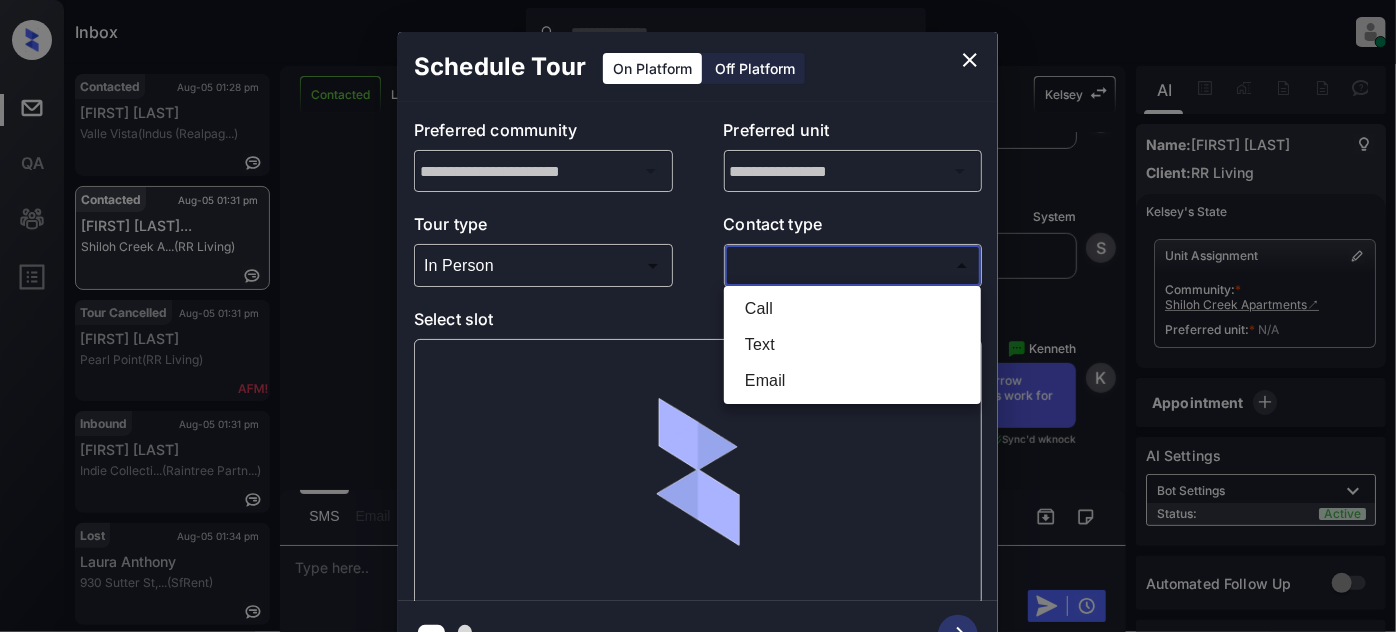 click on "Text" at bounding box center (852, 345) 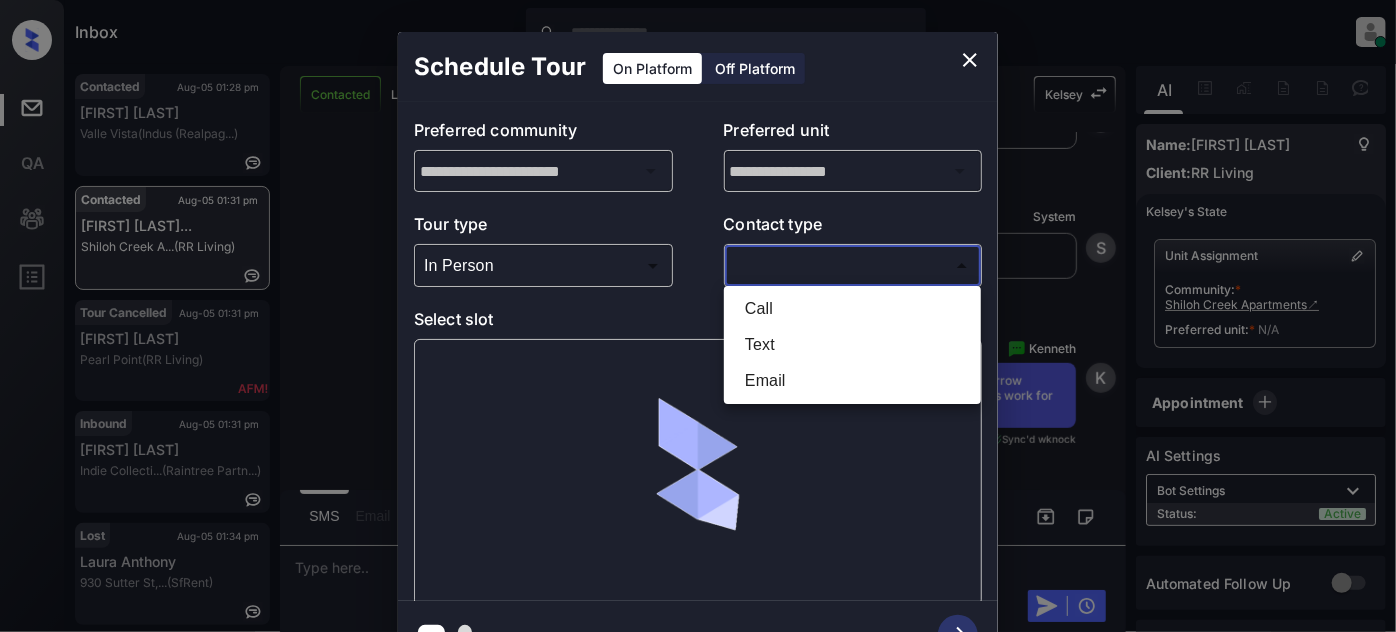 type on "****" 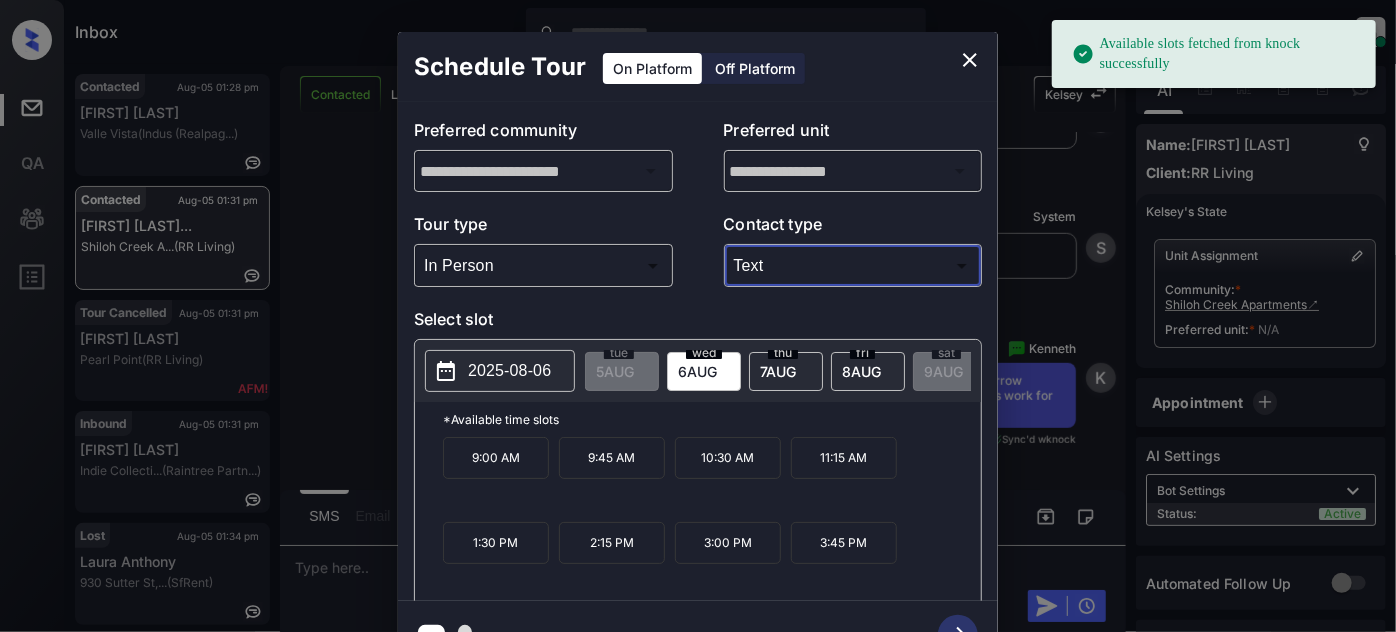 click on "2025-08-06" at bounding box center (509, 371) 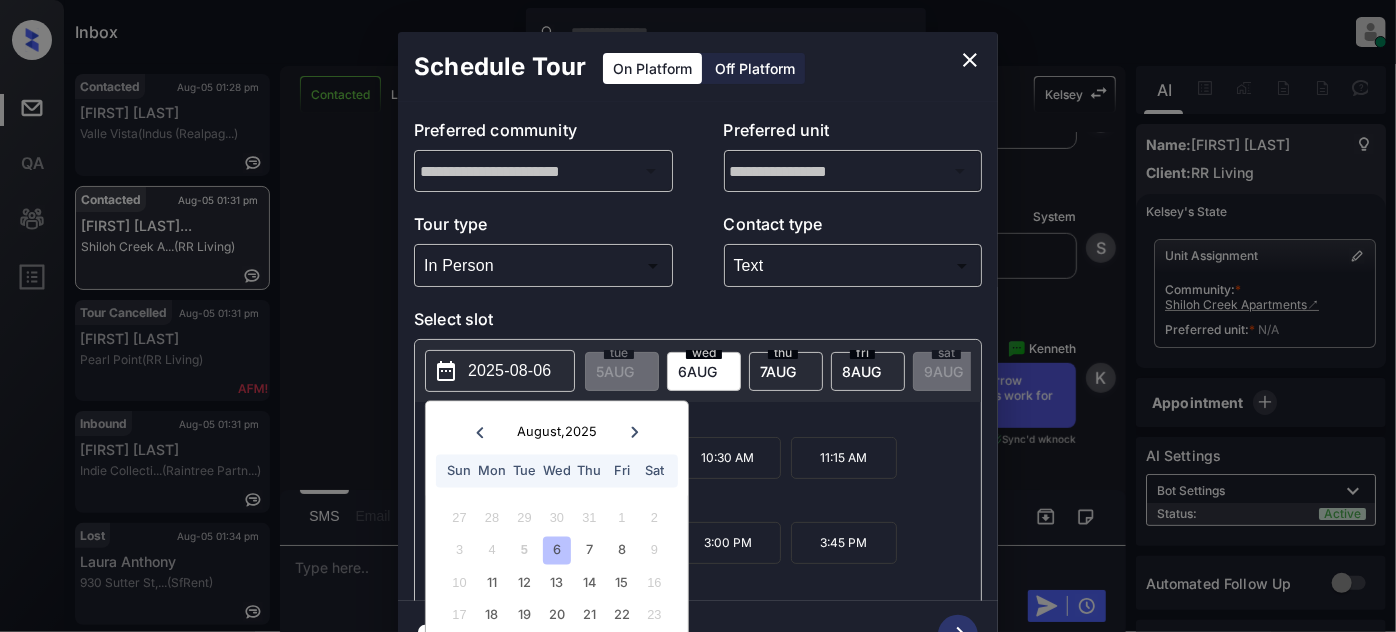 click on "10 11 12 13 14 15 16" at bounding box center [556, 583] 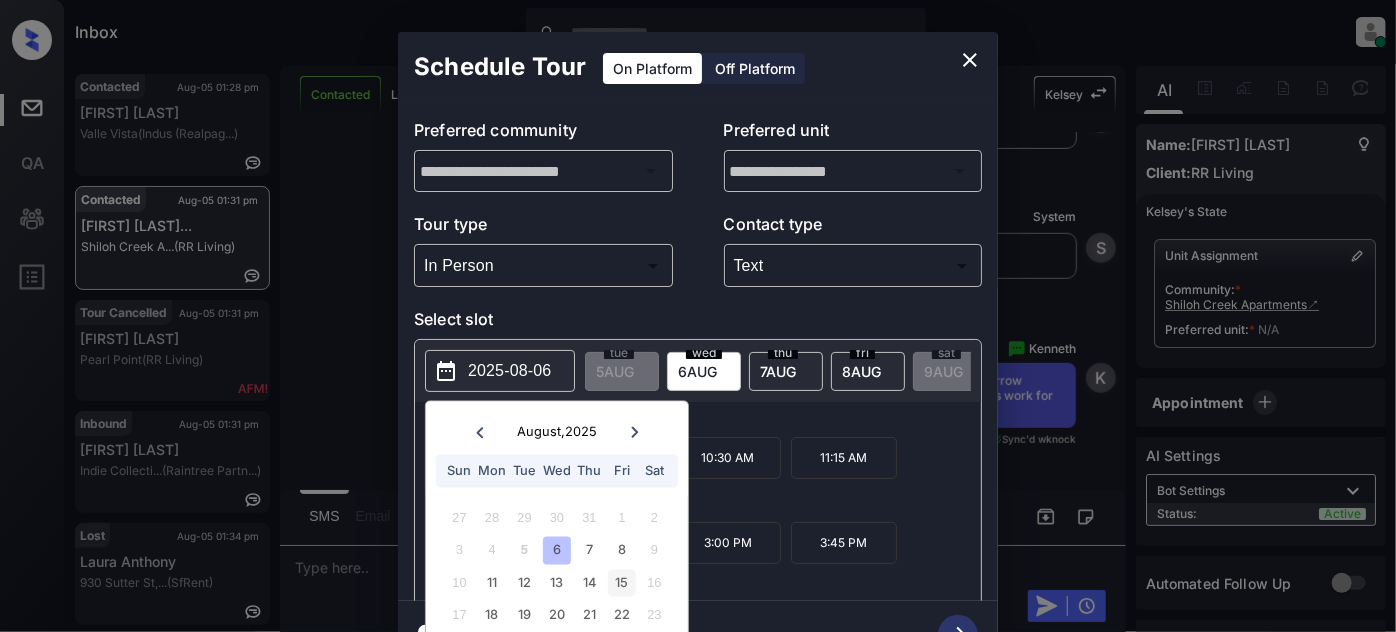 click on "15" at bounding box center (621, 582) 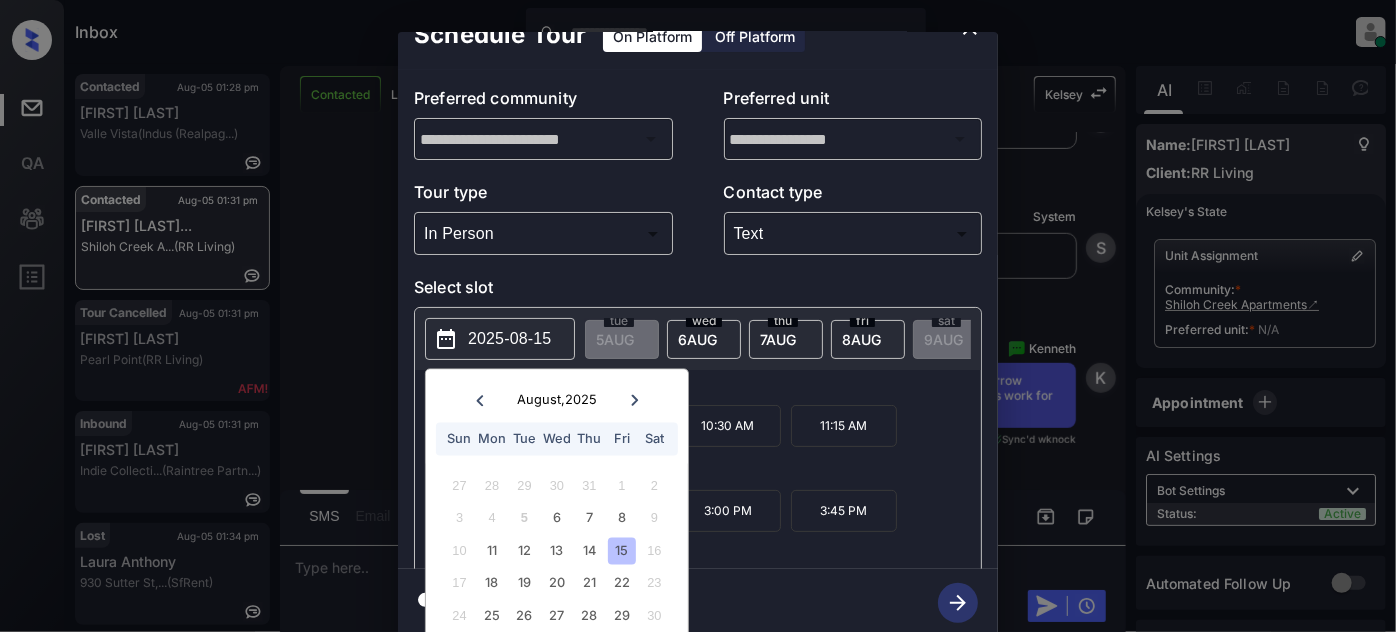 scroll, scrollTop: 56, scrollLeft: 0, axis: vertical 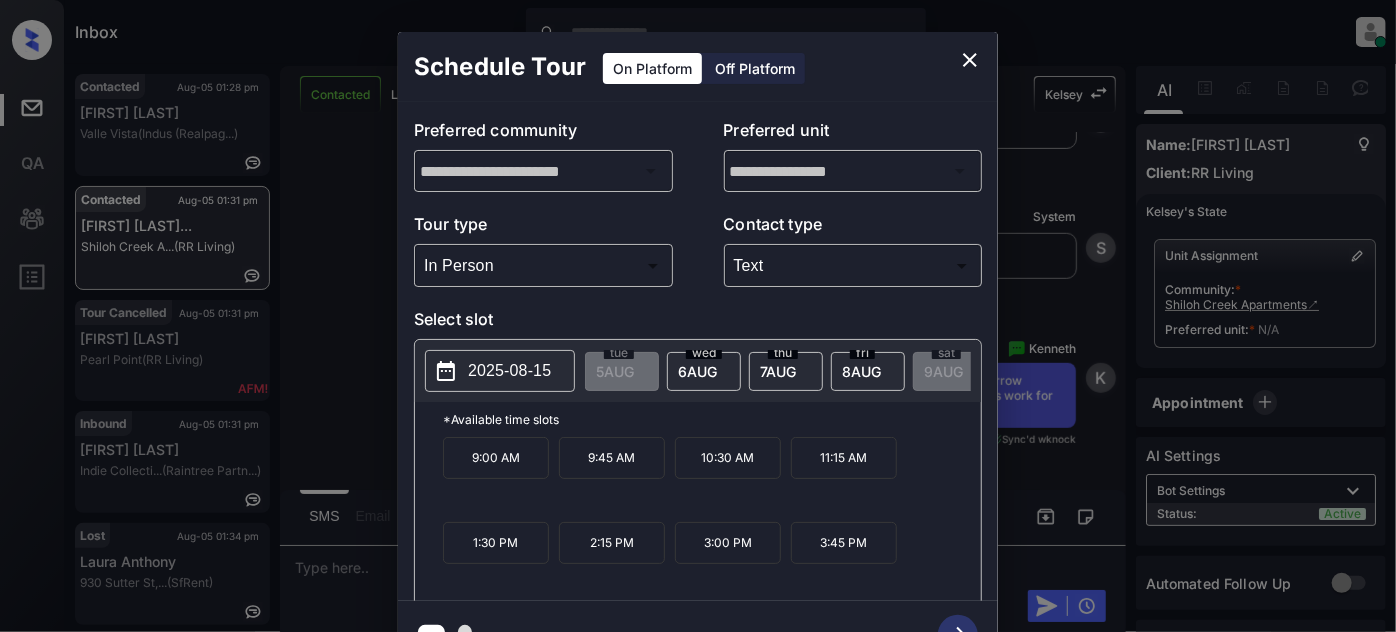 click on "2025-08-15 tue 5 AUG wed 6 AUG thu 7 AUG fri 8 AUG sat 9 AUG sun 10 AUG mon 11 AUG tue 12 AUG wed 13 AUG thu 14 AUG fri 15 AUG sat 16 AUG sun 17 AUG mon 18 AUG tue 19 AUG wed 20 AUG thu 21 AUG fri 22 AUG sat 23 AUG sun 24 AUG mon 25 AUG tue 26 AUG wed 27 AUG thu 28 AUG fri 29 AUG sat 30 AUG sun 31 AUG mon 1 SEP tue 2 SEP wed 3 SEP thu 4 SEP fri 5 SEP sat 6 SEP sun 7 SEP mon 8 SEP tue 9 SEP wed 10 SEP thu 11 SEP fri 12 SEP sat 13 SEP sun 14 SEP mon 15 SEP tue 16 SEP wed 17 SEP thu 18 SEP fri 19 SEP sat 20 SEP sun 21 SEP mon 22 SEP tue 23 SEP wed 24 SEP thu 25 SEP fri 26 SEP sat 27 SEP sun 28 SEP mon 29 SEP tue 30 SEP wed 1 OCT thu 2 OCT fri 3 OCT *Available time slots 9:00 AM 9:45 AM 10:30 AM 11:15 AM 1:30 PM 2:15 PM 3:00 PM 3:45 PM" at bounding box center [698, 473] 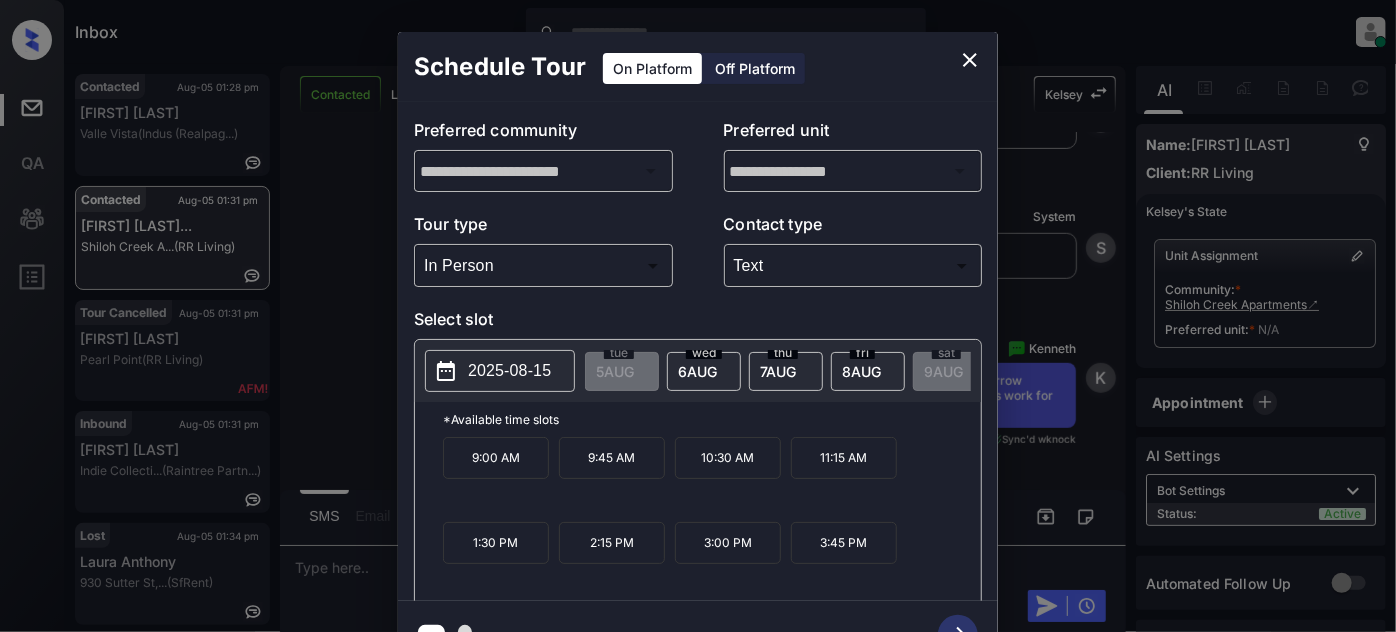 click 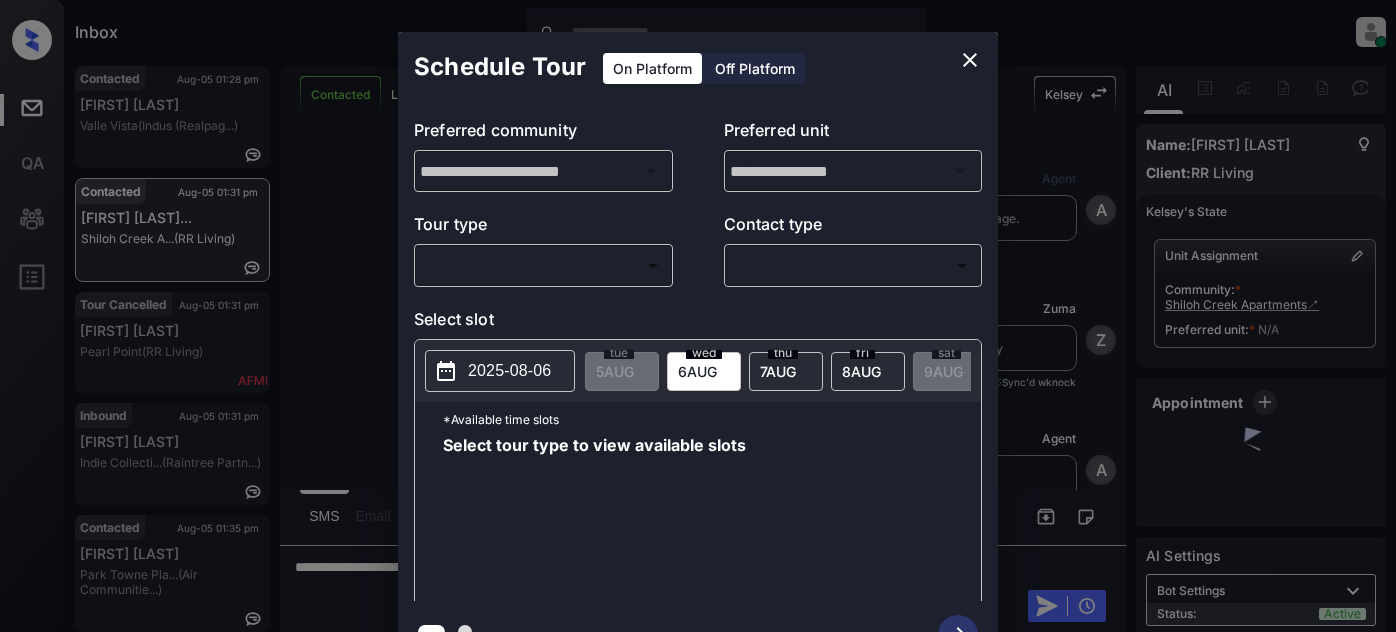 scroll, scrollTop: 0, scrollLeft: 0, axis: both 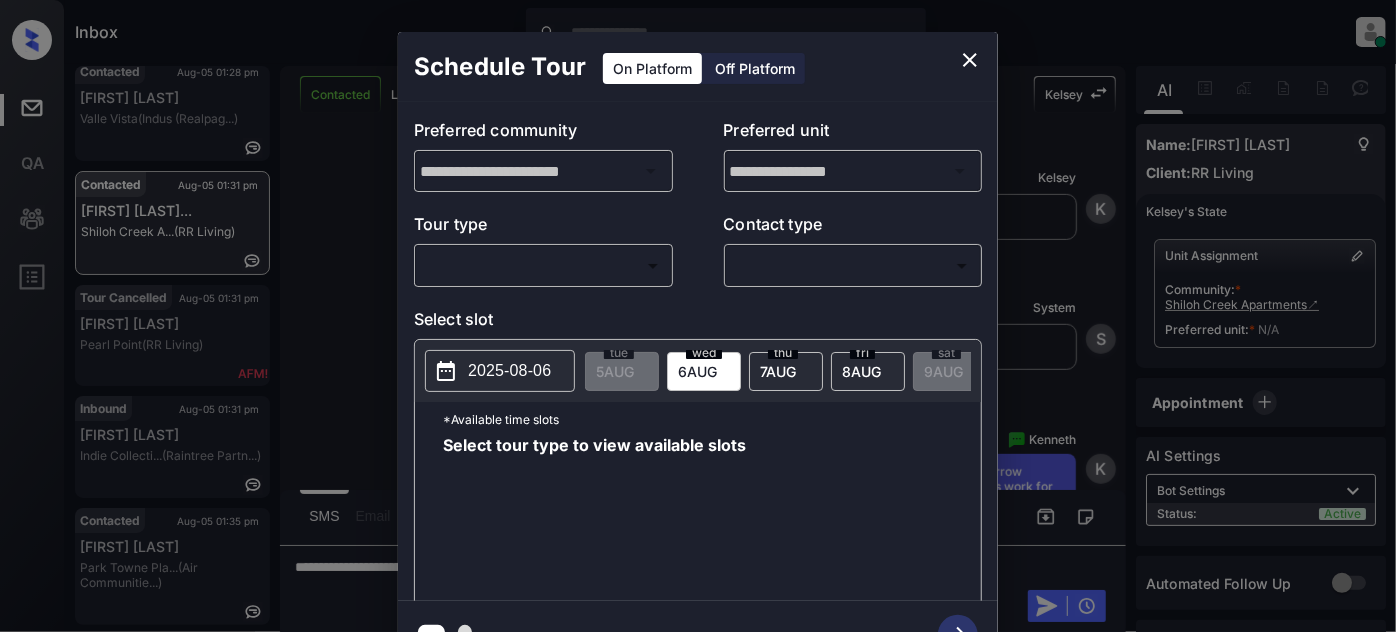 click on "thu 7 AUG" at bounding box center (786, 371) 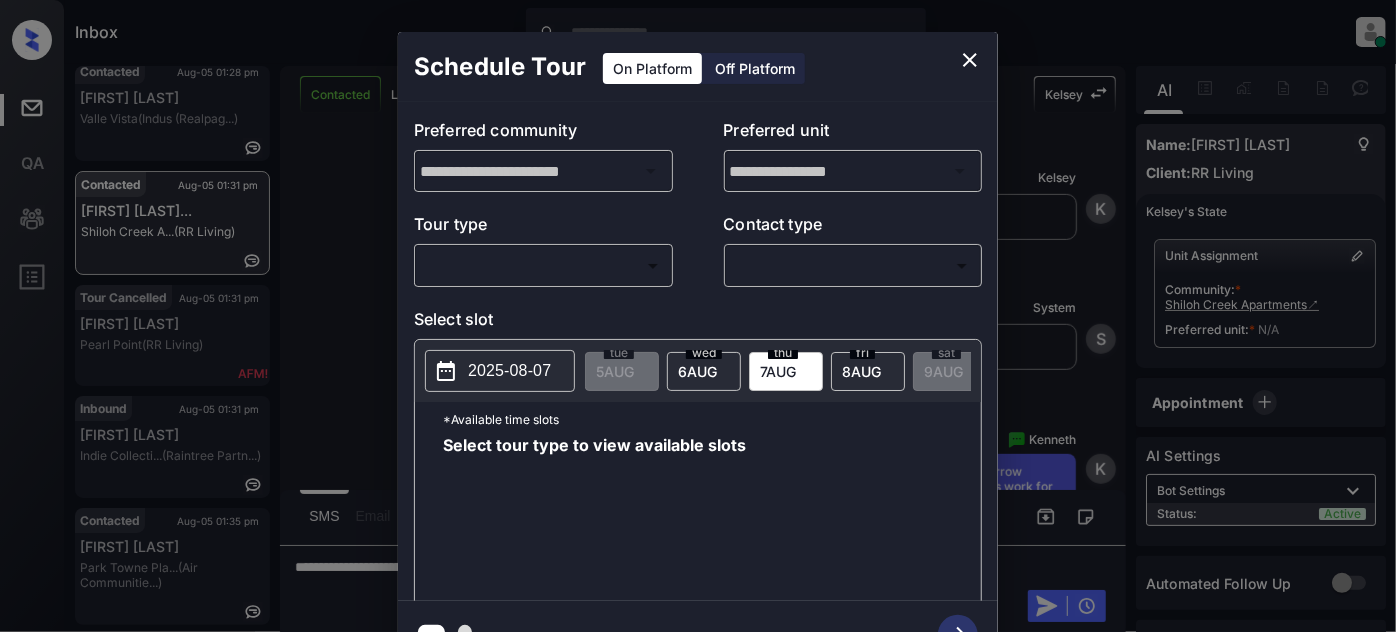 click on "Inbox Juan Carlos Manantan Online Set yourself   offline Set yourself   on break Profile Switch to  light  mode Sign out Contacted Aug-05 01:28 pm   Tamara Jacobs Valle Vista  (Indus (Realpag...) Contacted Aug-05 01:31 pm   Brianne Gillya... Shiloh Creek A...  (RR Living) Tour Cancelled Aug-05 01:31 pm   Mary Rendon Pearl Point  (RR Living) Inbound Aug-05 01:31 pm   Elissa Maloof Indie Collecti...  (Raintree Partn...) Contacted Aug-05 01:35 pm   Josh Rodolico Park Towne Pla...  (Air Communitie...) Contacted Lost Lead Sentiment: Angry Upon sliding the acknowledgement:  Lead will move to lost stage. * ​ SMS and call option will be set to opt out. AFM will be turned off for the lead. Kelsey New Message Agent Lead created via webhook in Inbound stage. Jul 30, 2025 08:25 pm A New Message Zuma Lead transferred to leasing agent: kelsey Jul 30, 2025 08:25 pm  Sync'd w  knock Z New Message Agent AFM Request sent to Kelsey. Jul 30, 2025 08:25 pm A New Message Agent Notes Note: Jul 30, 2025 08:26 pm A New Message K" at bounding box center [698, 316] 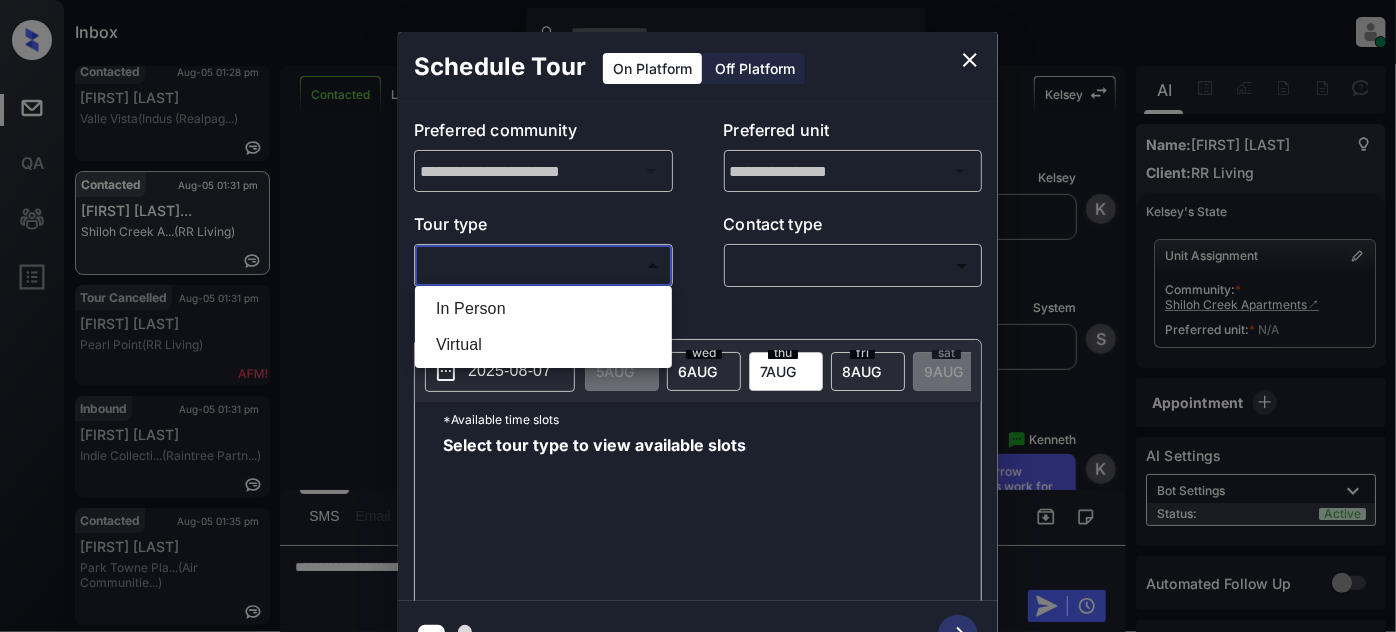 click on "In Person" at bounding box center (543, 309) 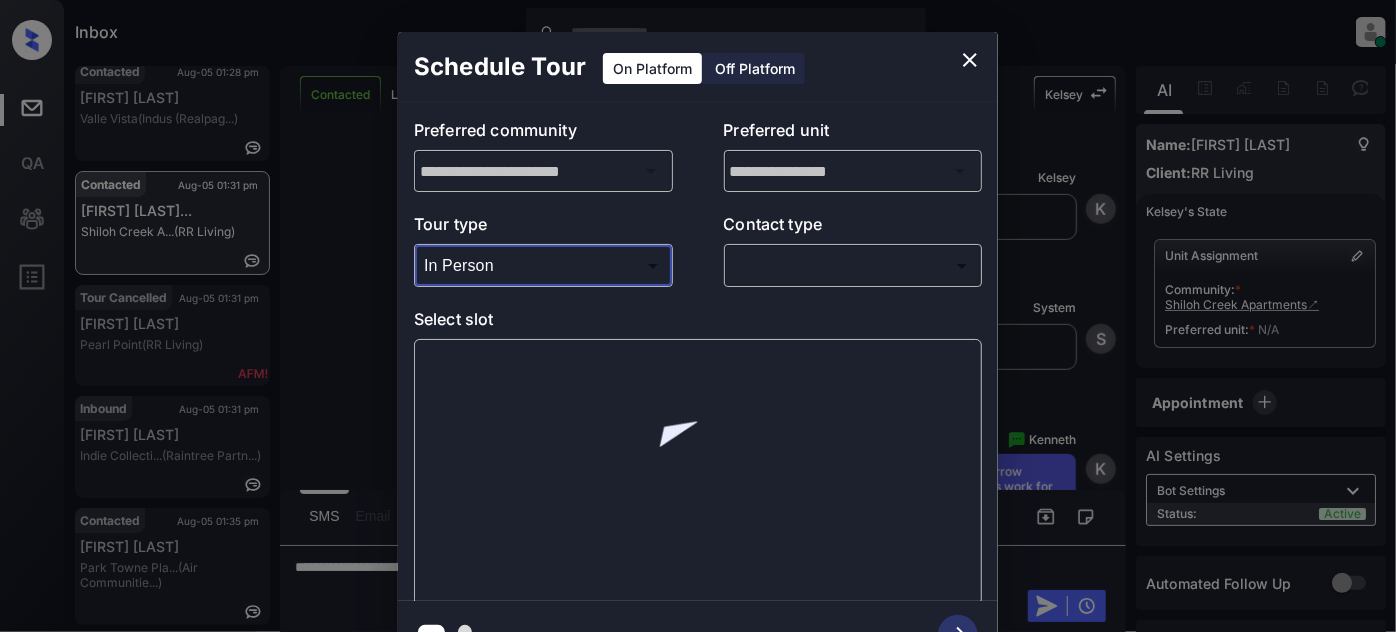 click on "Inbox Juan Carlos Manantan Online Set yourself   offline Set yourself   on break Profile Switch to  light  mode Sign out Contacted Aug-05 01:28 pm   Tamara Jacobs Valle Vista  (Indus (Realpag...) Contacted Aug-05 01:31 pm   Brianne Gillya... Shiloh Creek A...  (RR Living) Tour Cancelled Aug-05 01:31 pm   Mary Rendon Pearl Point  (RR Living) Inbound Aug-05 01:31 pm   Elissa Maloof Indie Collecti...  (Raintree Partn...) Contacted Aug-05 01:35 pm   Josh Rodolico Park Towne Pla...  (Air Communitie...) Contacted Lost Lead Sentiment: Angry Upon sliding the acknowledgement:  Lead will move to lost stage. * ​ SMS and call option will be set to opt out. AFM will be turned off for the lead. Kelsey New Message Agent Lead created via webhook in Inbound stage. Jul 30, 2025 08:25 pm A New Message Zuma Lead transferred to leasing agent: kelsey Jul 30, 2025 08:25 pm  Sync'd w  knock Z New Message Agent AFM Request sent to Kelsey. Jul 30, 2025 08:25 pm A New Message Agent Notes Note: Jul 30, 2025 08:26 pm A New Message K" at bounding box center (698, 316) 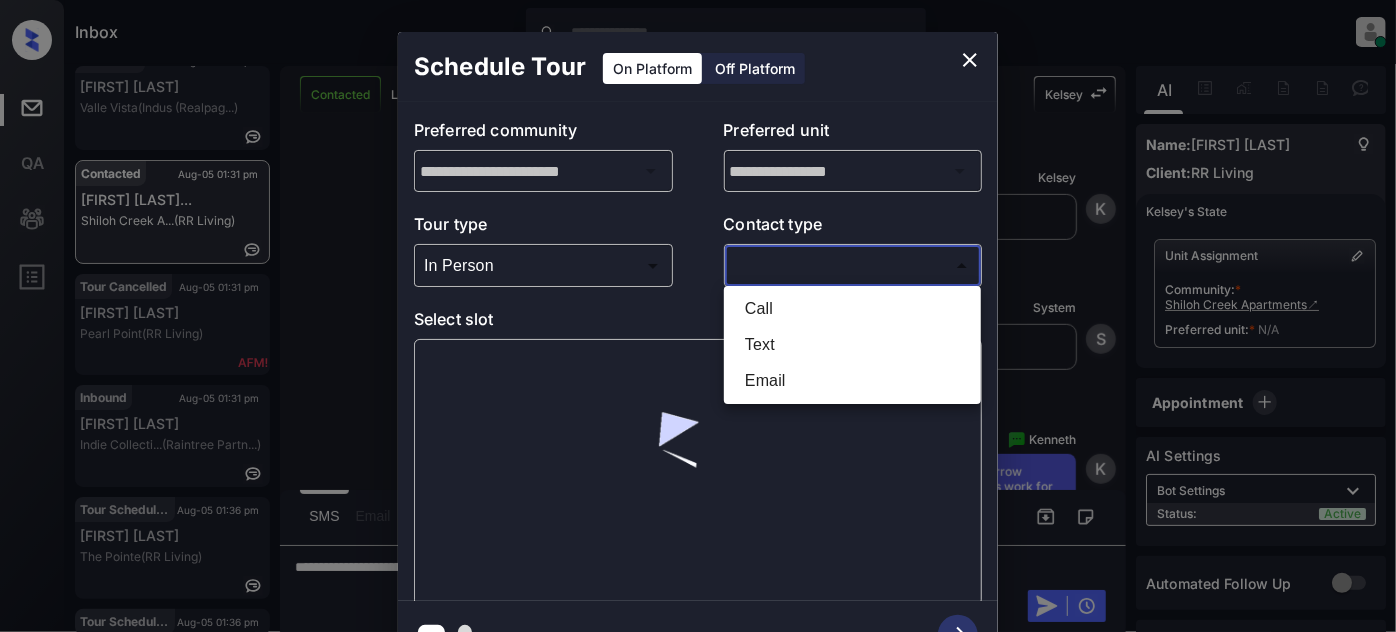 scroll, scrollTop: 114, scrollLeft: 0, axis: vertical 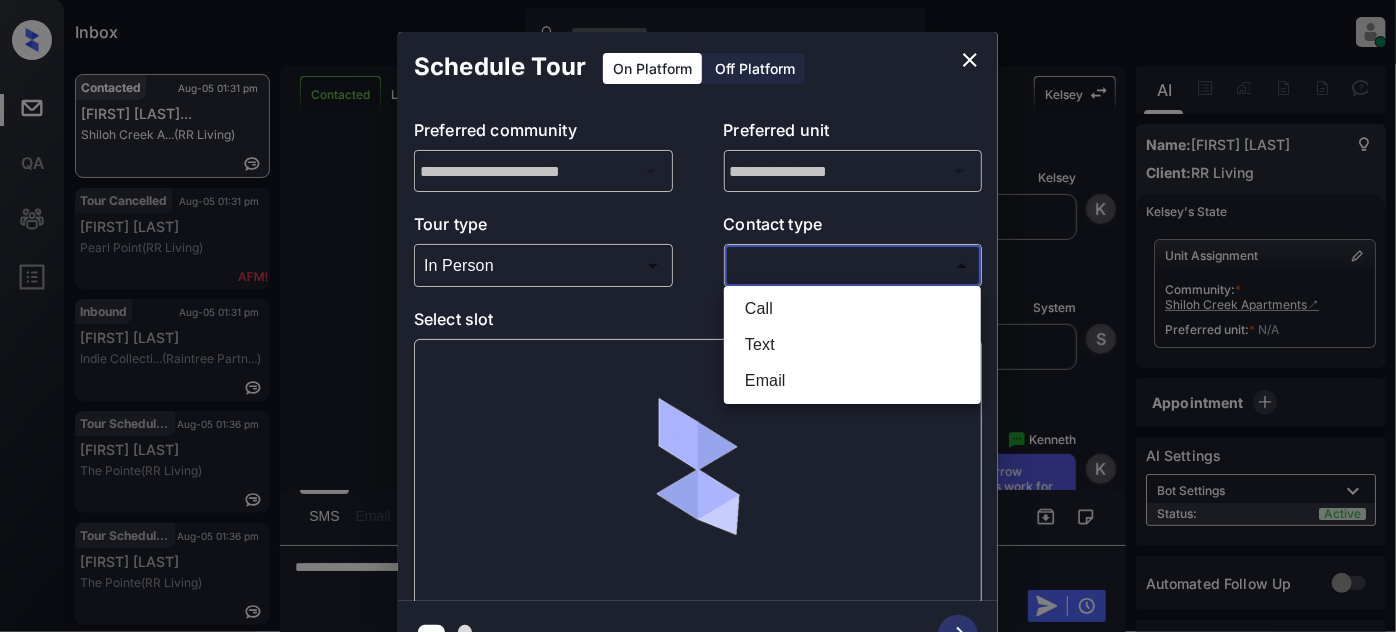 click on "Text" at bounding box center [852, 345] 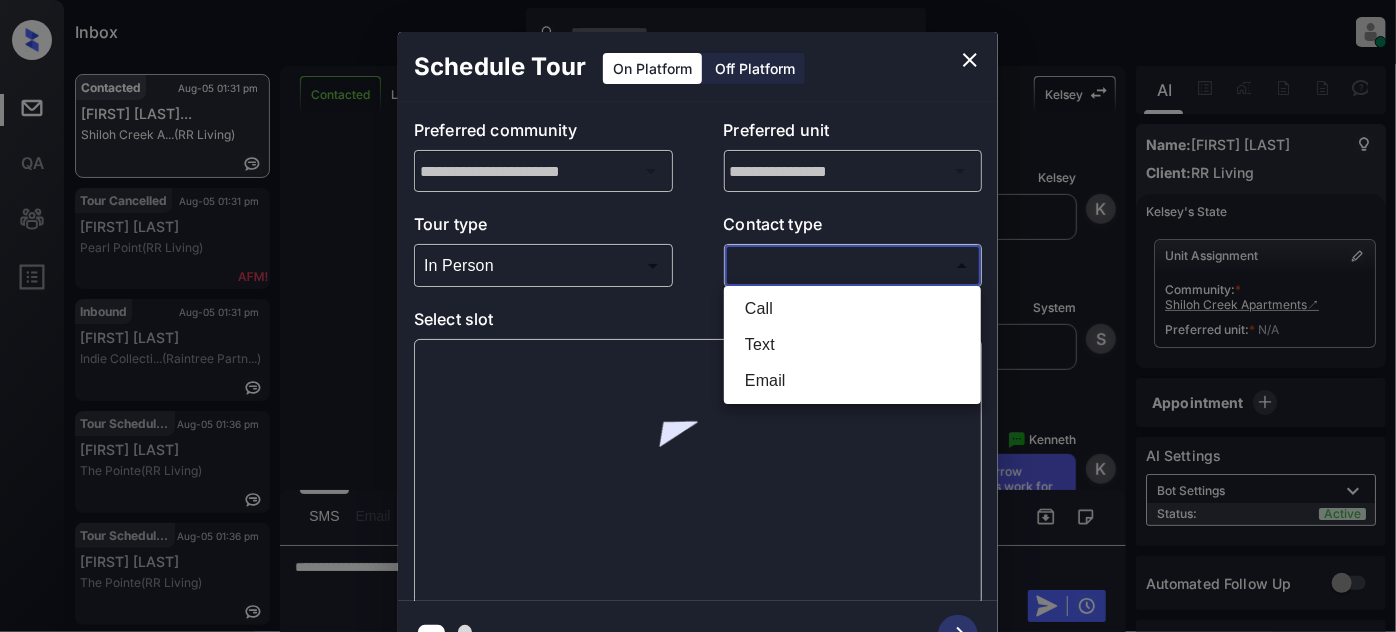 type on "****" 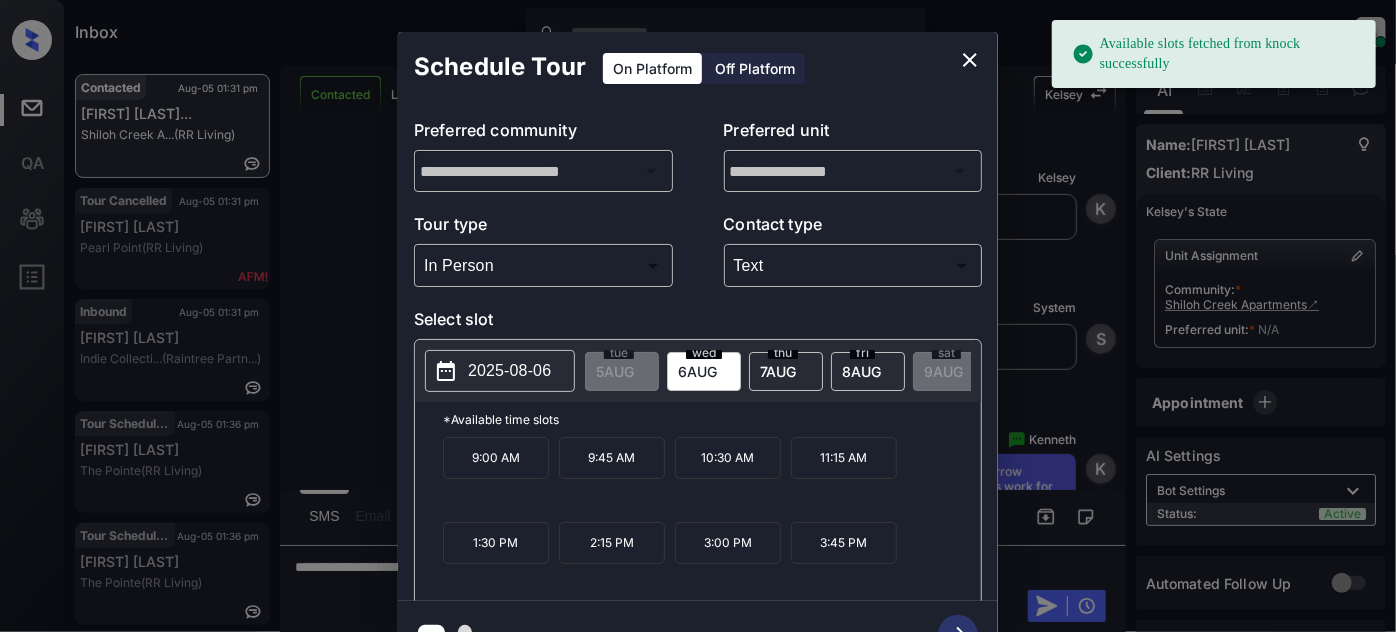 click on "8 AUG" at bounding box center [615, 371] 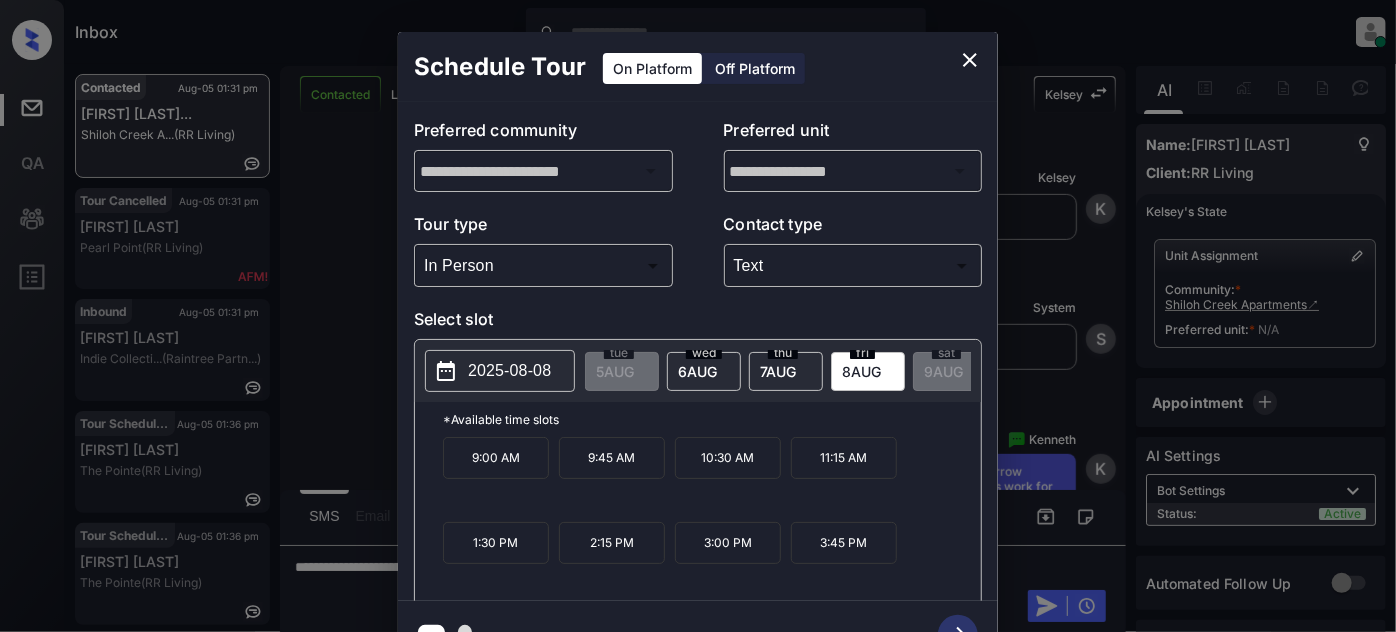 click on "2025-08-08" at bounding box center (509, 371) 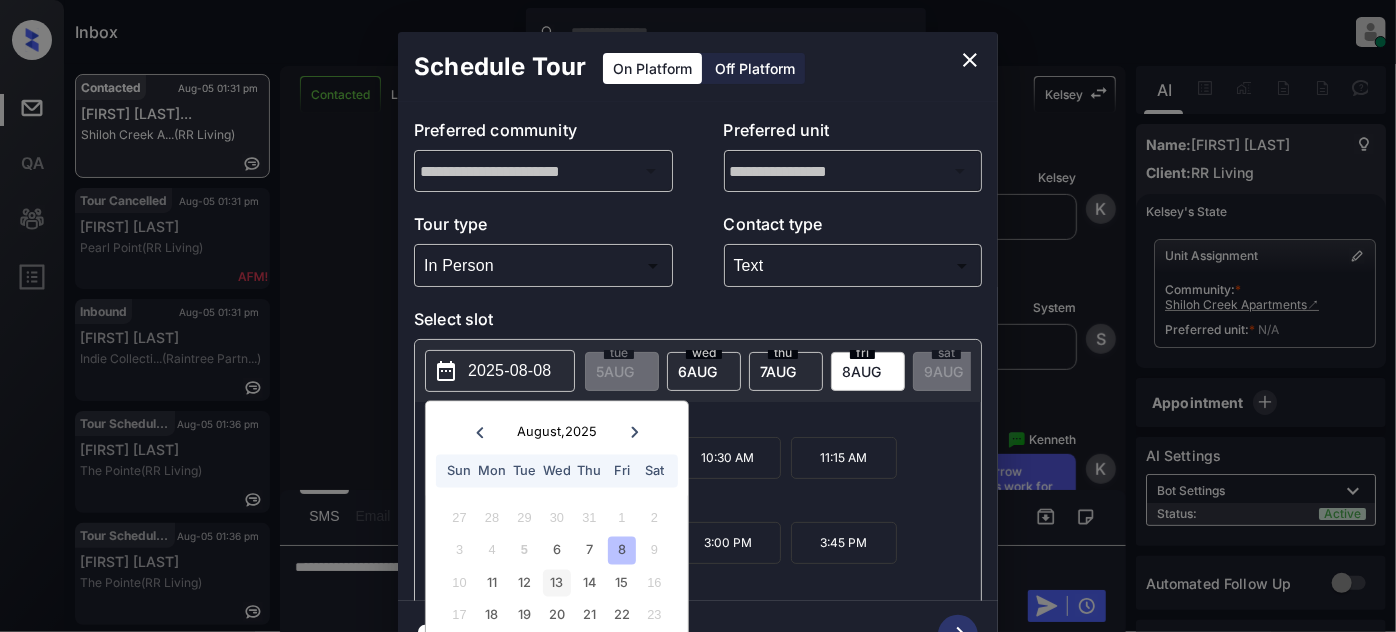 click on "13" at bounding box center (556, 582) 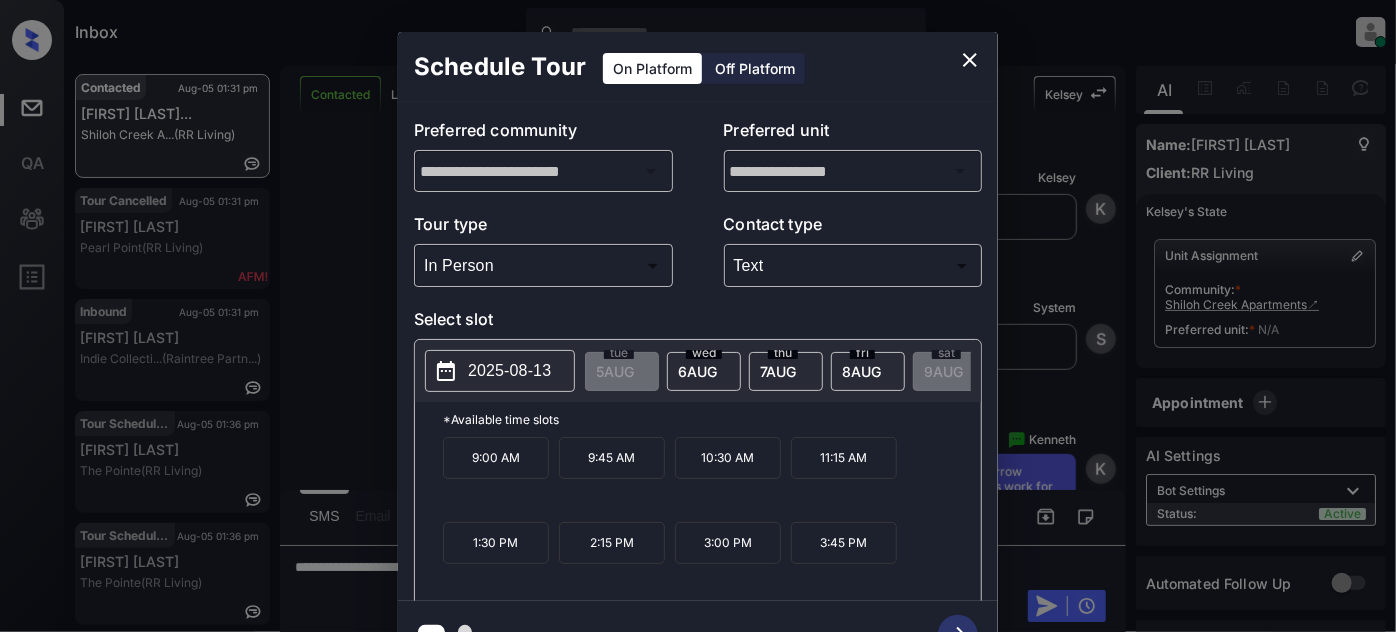 click on "9:00 AM 9:45 AM 10:30 AM 11:15 AM 1:30 PM 2:15 PM 3:00 PM 3:45 PM" at bounding box center (712, 517) 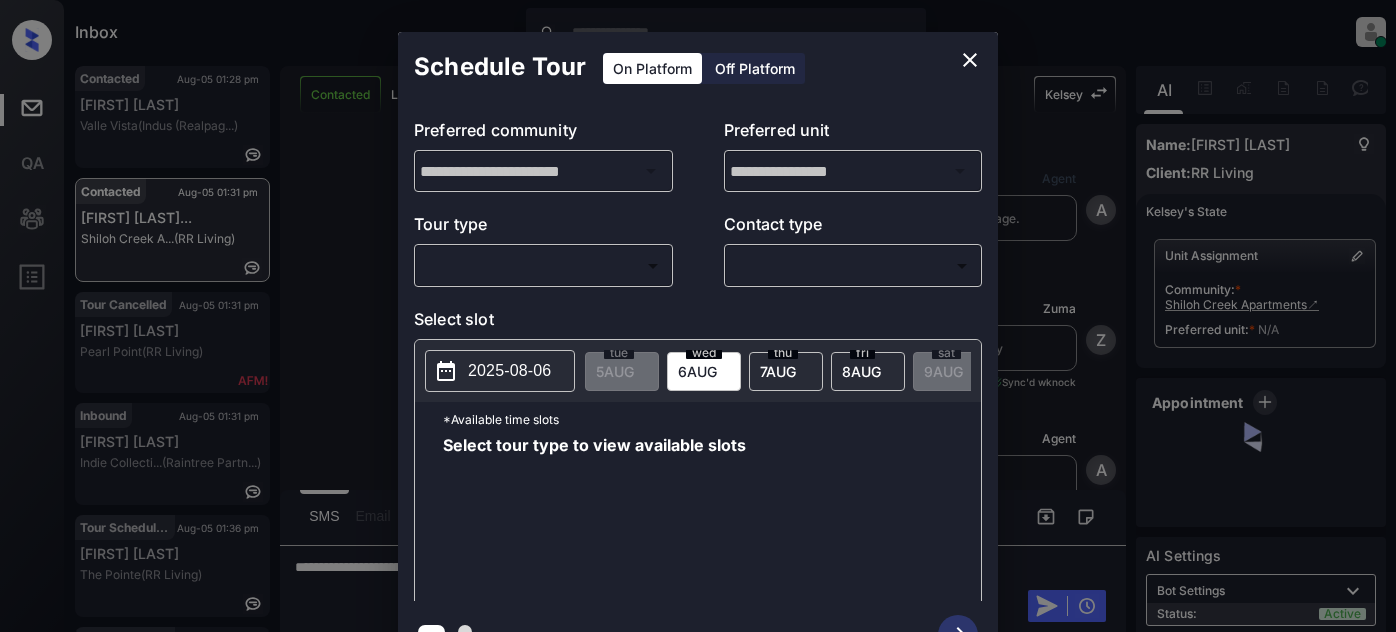 scroll, scrollTop: 0, scrollLeft: 0, axis: both 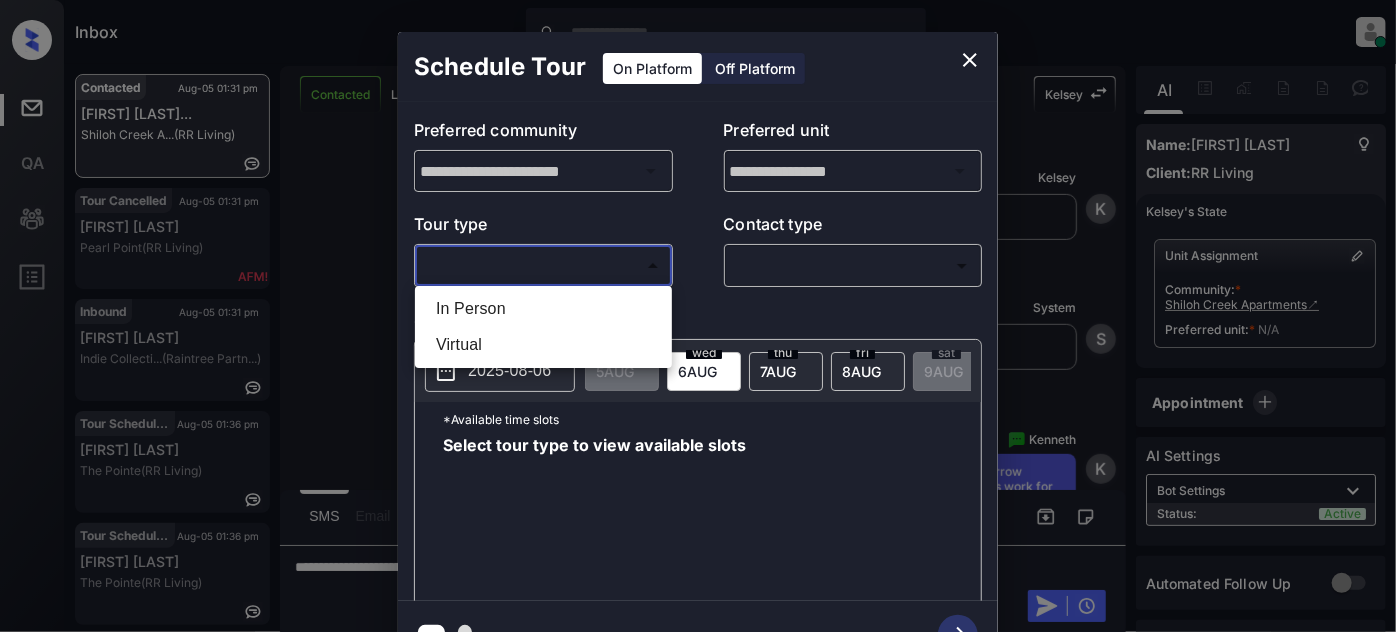 click on "Inbox Juan Carlos Manantan Online Set yourself   offline Set yourself   on break Profile Switch to  light  mode Sign out Contacted Aug-05 01:28 pm   Tamara Jacobs Valle Vista  (Indus (Realpag...) Contacted Aug-05 01:31 pm   Brianne Gillya... Shiloh Creek A...  (RR Living) Tour Cancelled Aug-05 01:31 pm   Mary Rendon Pearl Point  (RR Living) Inbound Aug-05 01:31 pm   Elissa Maloof Indie Collecti...  (Raintree Partn...) Tour Scheduled Aug-05 01:36 pm   Matt Lepine The Pointe  (RR Living) Tour Scheduled Aug-05 01:36 pm   Matt Lepine The Pointe  (RR Living) Contacted Lost Lead Sentiment: Angry Upon sliding the acknowledgement:  Lead will move to lost stage. * ​ SMS and call option will be set to opt out. AFM will be turned off for the lead. Kelsey New Message Agent Lead created via webhook in Inbound stage. Jul 30, 2025 08:25 pm A New Message Zuma Lead transferred to leasing agent: kelsey Jul 30, 2025 08:25 pm  Sync'd w  knock Z New Message Agent AFM Request sent to Kelsey. Jul 30, 2025 08:25 pm A New Message A" at bounding box center [698, 316] 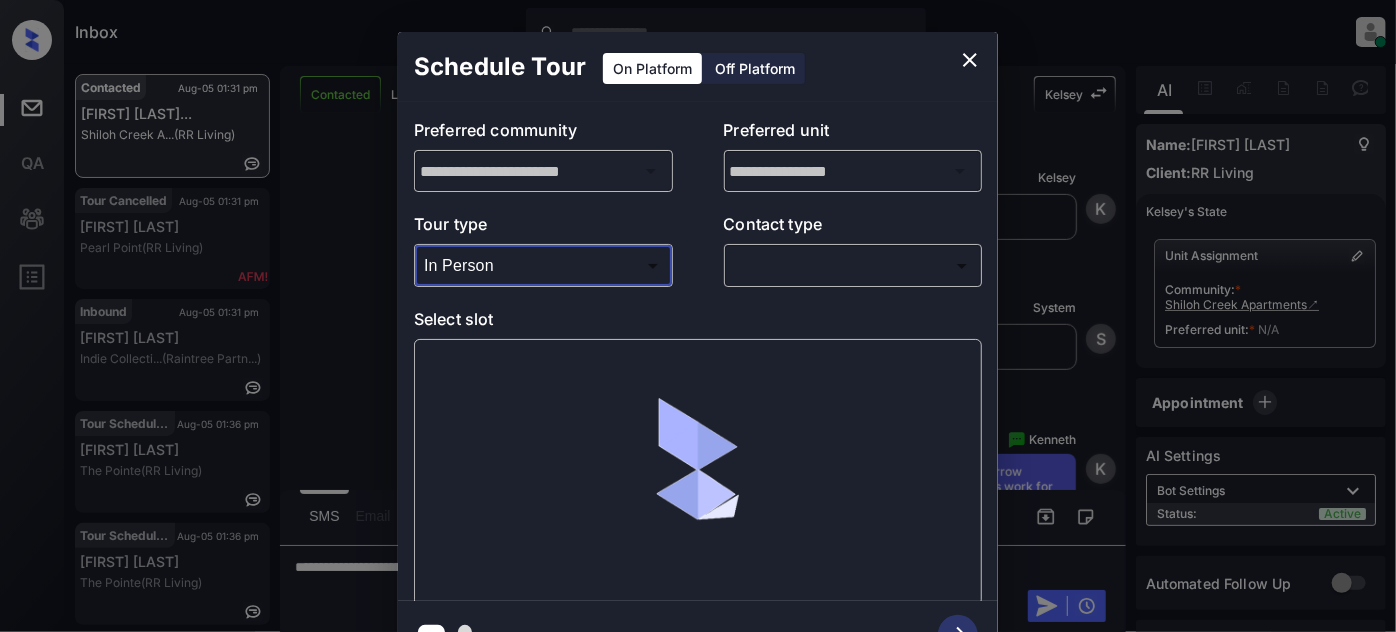 click on "Inbox Juan Carlos Manantan Online Set yourself   offline Set yourself   on break Profile Switch to  light  mode Sign out Contacted Aug-05 01:28 pm   Tamara Jacobs Valle Vista  (Indus (Realpag...) Contacted Aug-05 01:31 pm   Brianne Gillya... Shiloh Creek A...  (RR Living) Tour Cancelled Aug-05 01:31 pm   Mary Rendon Pearl Point  (RR Living) Inbound Aug-05 01:31 pm   Elissa Maloof Indie Collecti...  (Raintree Partn...) Tour Scheduled Aug-05 01:36 pm   Matt Lepine The Pointe  (RR Living) Tour Scheduled Aug-05 01:36 pm   Matt Lepine The Pointe  (RR Living) Contacted Lost Lead Sentiment: Angry Upon sliding the acknowledgement:  Lead will move to lost stage. * ​ SMS and call option will be set to opt out. AFM will be turned off for the lead. Kelsey New Message Agent Lead created via webhook in Inbound stage. Jul 30, 2025 08:25 pm A New Message Zuma Lead transferred to leasing agent: kelsey Jul 30, 2025 08:25 pm  Sync'd w  knock Z New Message Agent AFM Request sent to Kelsey. Jul 30, 2025 08:25 pm A New Message A" at bounding box center (698, 316) 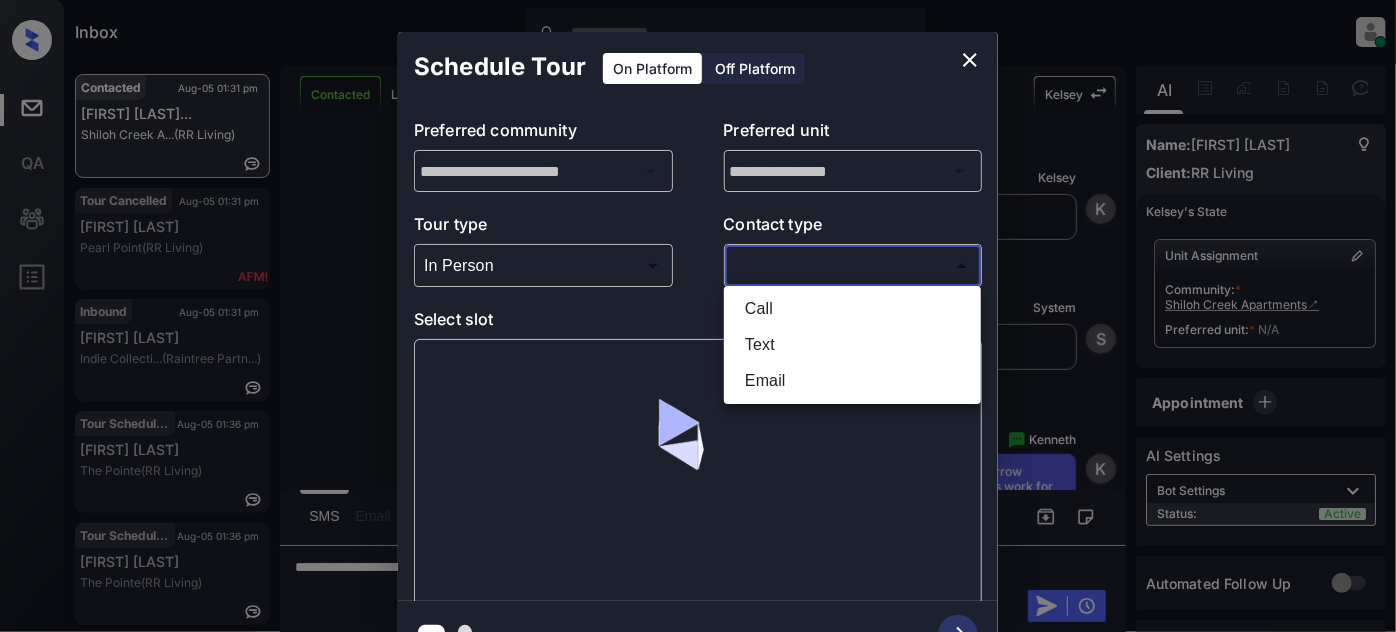 click on "Text" at bounding box center [852, 345] 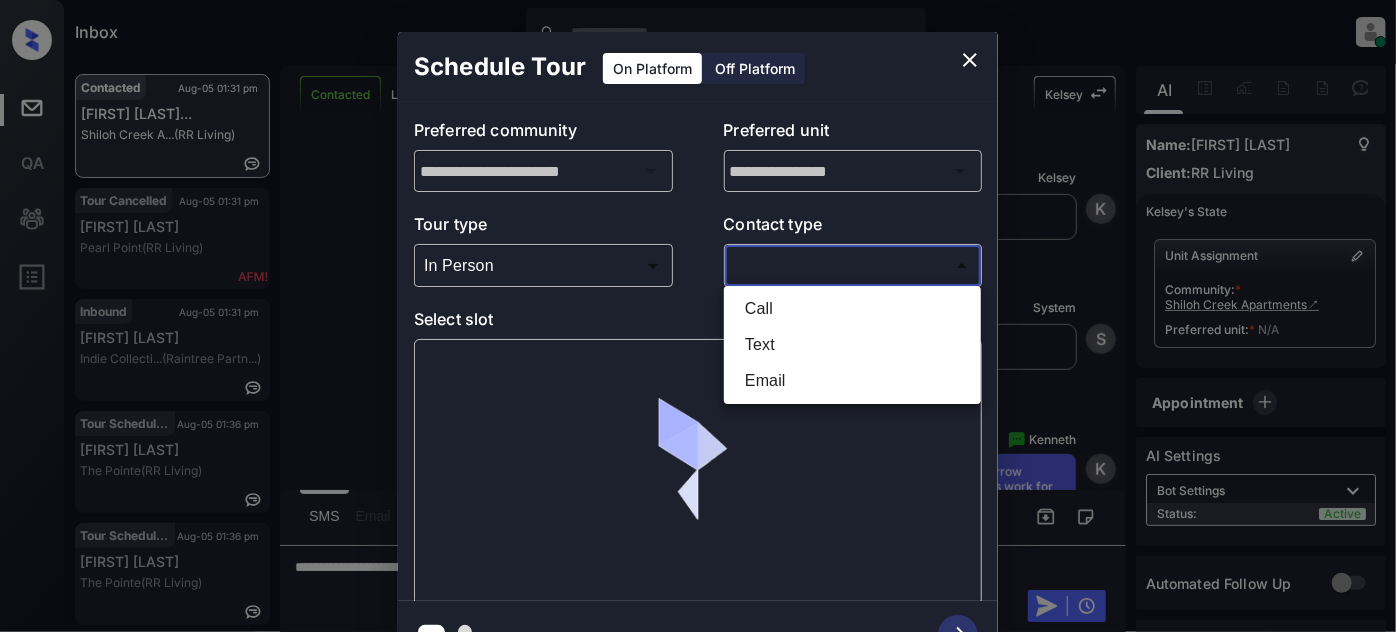 type on "****" 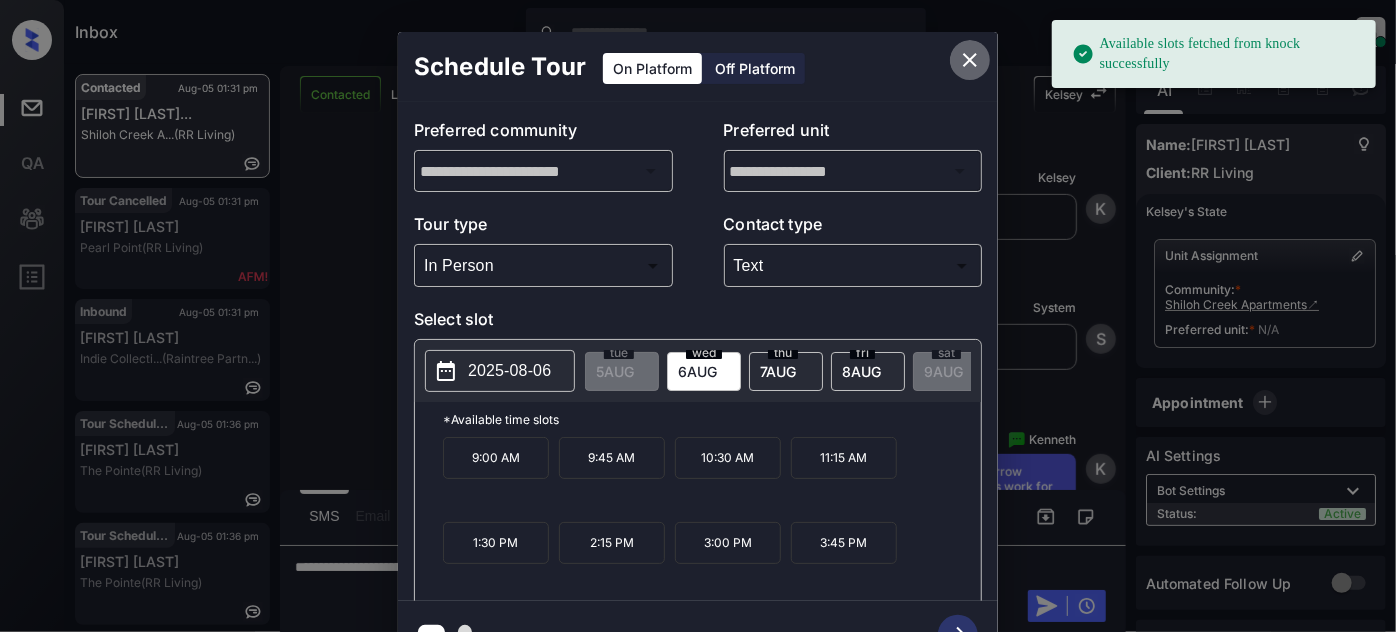click 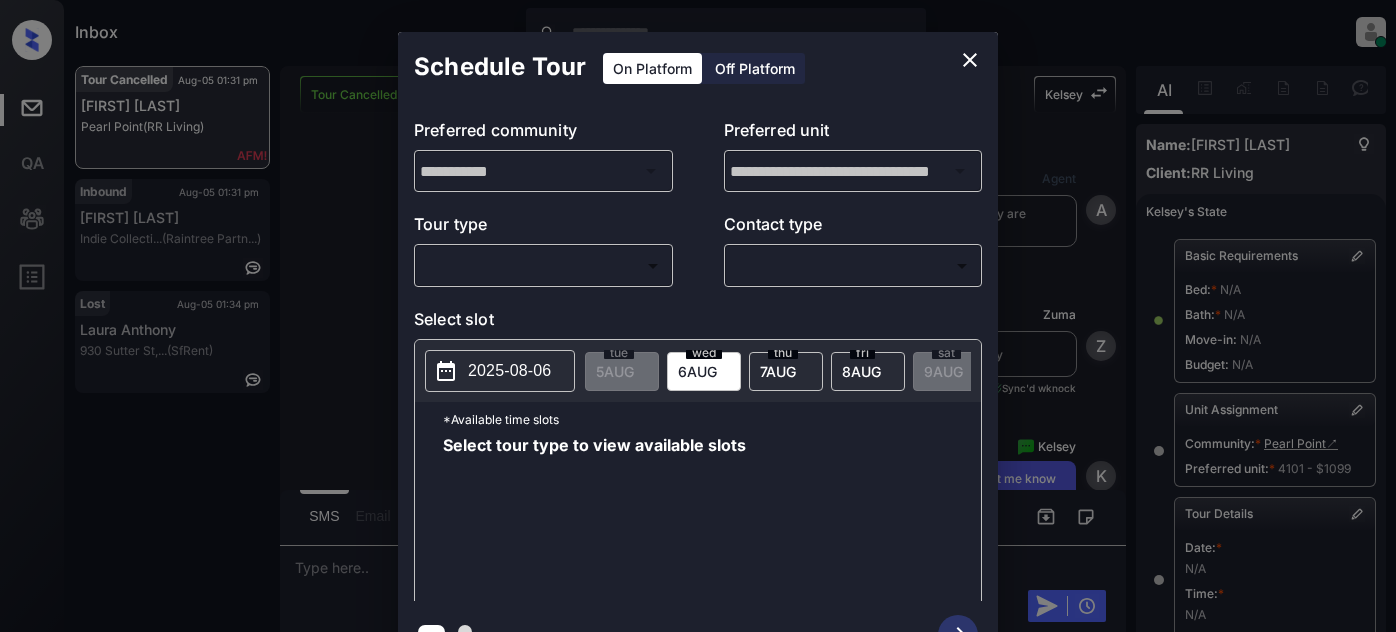scroll, scrollTop: 0, scrollLeft: 0, axis: both 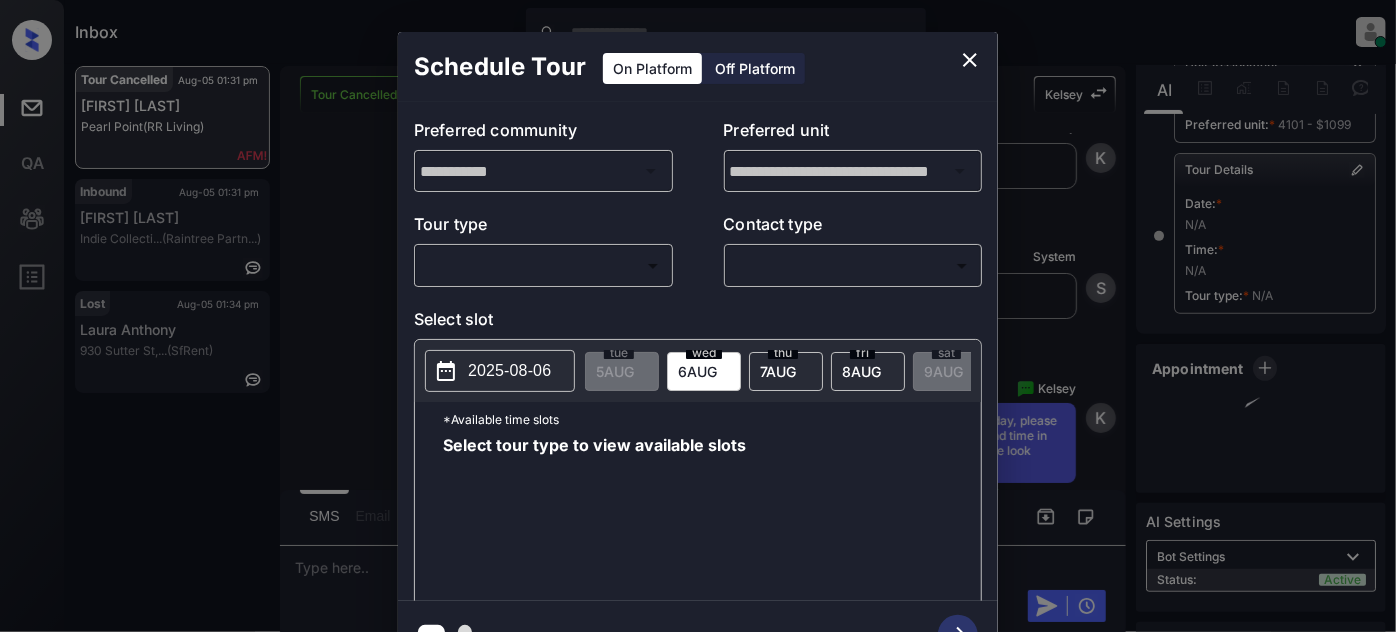 click on "Inbox [NAME] [LAST] Online Set yourself   offline Set yourself   on break Profile Switch to  light  mode Sign out Tour Cancelled [MONTH]-05 [HOUR]:31 [AM/PM]   [NAME] [LAST] Pearl Point  (RR Living) Inbound [MONTH]-05 [HOUR]:31 [AM/PM]   [NAME] [LAST] Indie Collecti...  (Raintree Partn...) Lost [MONTH]-05 [HOUR]:34 [AM/PM]   [NAME] [LAST] 930 [STREET],  (SfRent) Tour Cancelled Lost Lead Sentiment: Angry Upon sliding the acknowledgement:  Lead will move to lost stage. * ​ SMS and call option will be set to opt out. AFM will be turned off for the lead. [NAME] New Message Agent Lead created because they indicated they are interested in leasing via Zuma IVR. [MONTH] 30, 2025 [HOUR]:16 [AM/PM] A New Message Zuma Lead transferred to leasing agent: [NAME] [MONTH] 30, 2025 [HOUR]:16 [AM/PM]  Sync'd w  knock Z New Message [NAME] Thank you for calling Pearl Point! This is [NAME]. I’d love to help—let me know if you’d like to schedule a tour or have any questions about our apartment homes. [MONTH] 30, 2025 [HOUR]:16 [AM/PM]   | conversationalSms  Sync'd w  knock K New Message K K" at bounding box center [698, 316] 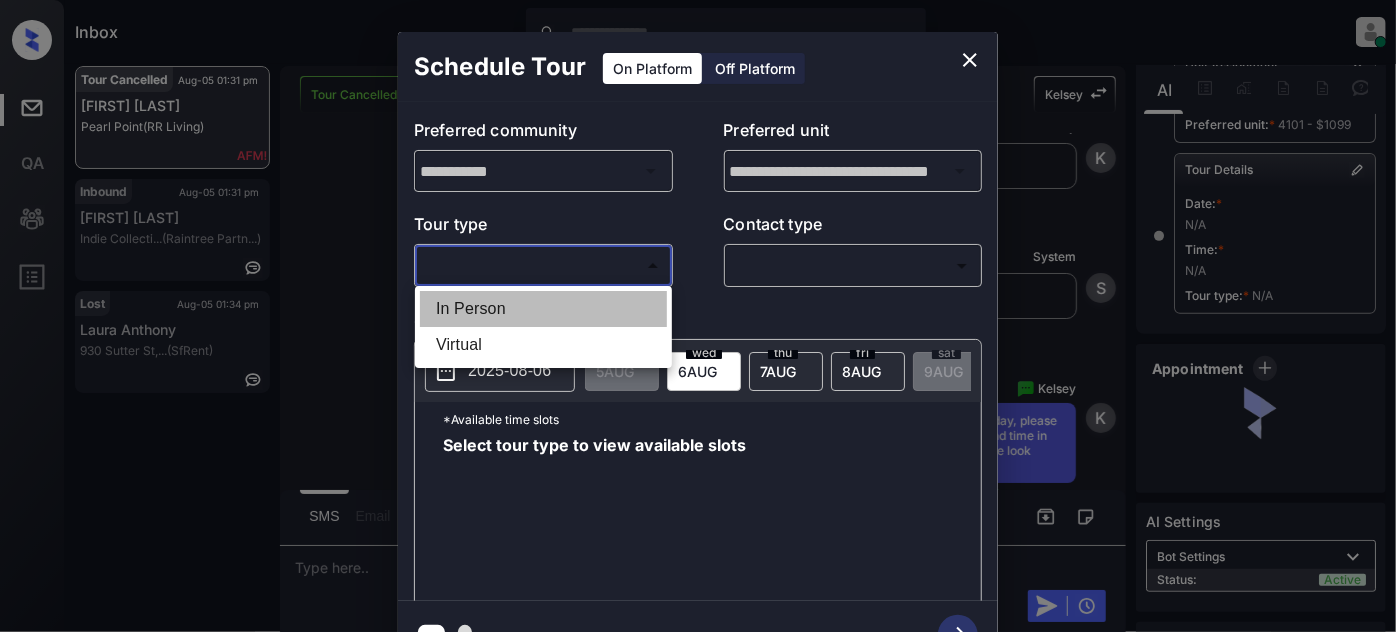 click on "In Person" at bounding box center [543, 309] 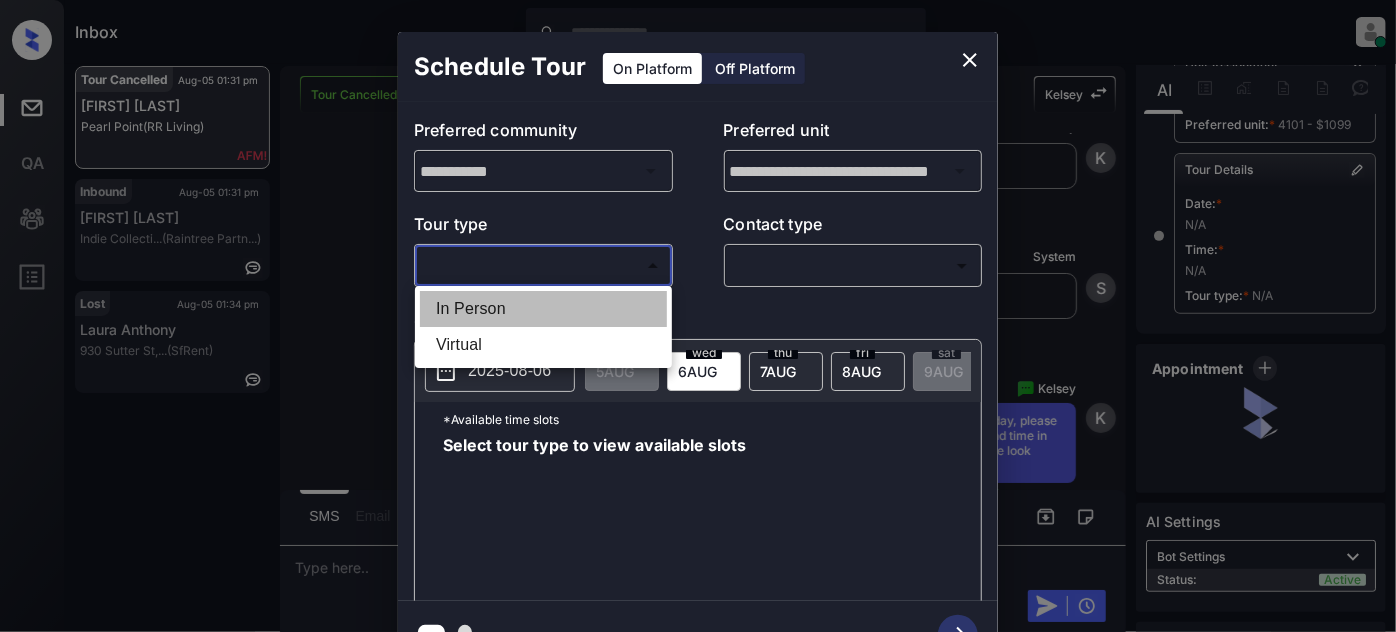 type on "********" 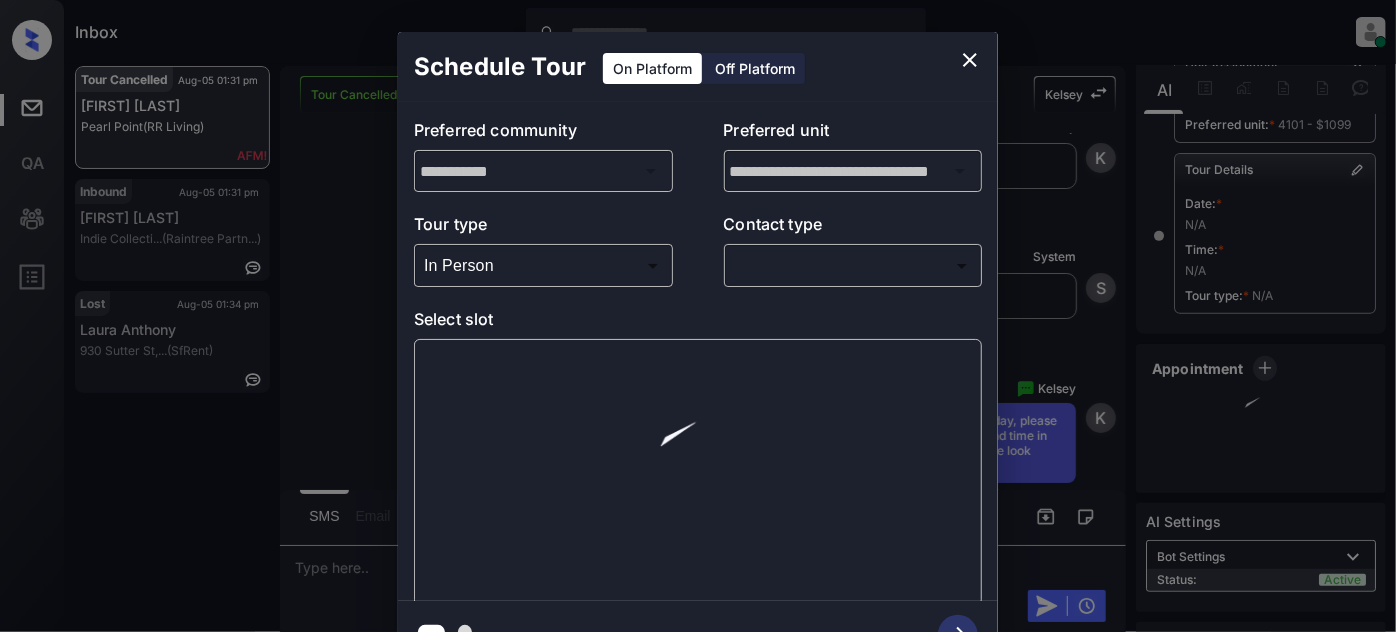 click on "​ ​" at bounding box center [853, 265] 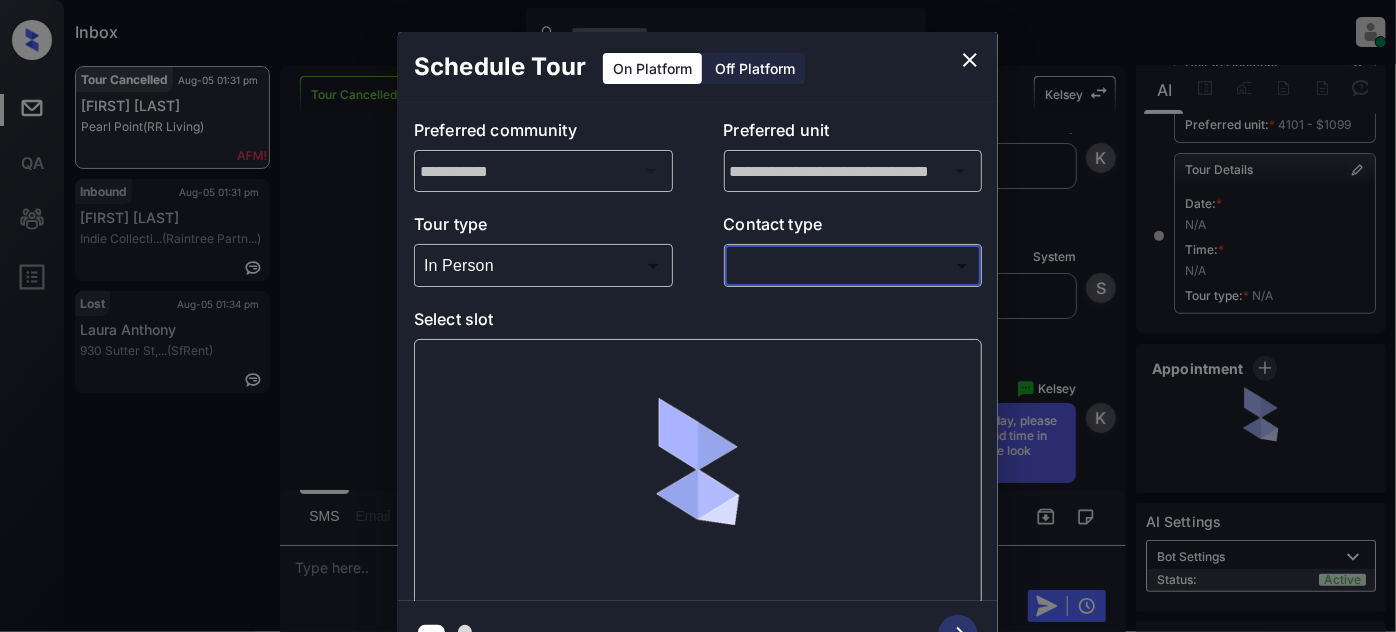 click on "Inbox [NAME] [LAST] Online Set yourself   offline Set yourself   on break Profile Switch to  light  mode Sign out Tour Cancelled [MONTH]-05 [HOUR]:31 [AM/PM]   [NAME] [LAST] Pearl Point  (RR Living) Inbound [MONTH]-05 [HOUR]:31 [AM/PM]   [NAME] [LAST] Indie Collecti...  (Raintree Partn...) Lost [MONTH]-05 [HOUR]:34 [AM/PM]   [NAME] [LAST] 930 [STREET],  (SfRent) Tour Cancelled Lost Lead Sentiment: Angry Upon sliding the acknowledgement:  Lead will move to lost stage. * ​ SMS and call option will be set to opt out. AFM will be turned off for the lead. [NAME] New Message Agent Lead created because they indicated they are interested in leasing via Zuma IVR. [MONTH] 30, 2025 [HOUR]:16 [AM/PM] A New Message Zuma Lead transferred to leasing agent: [NAME] [MONTH] 30, 2025 [HOUR]:16 [AM/PM]  Sync'd w  knock Z New Message [NAME] Thank you for calling Pearl Point! This is [NAME]. I’d love to help—let me know if you’d like to schedule a tour or have any questions about our apartment homes. [MONTH] 30, 2025 [HOUR]:16 [AM/PM]   | conversationalSms  Sync'd w  knock K New Message K K" at bounding box center [698, 316] 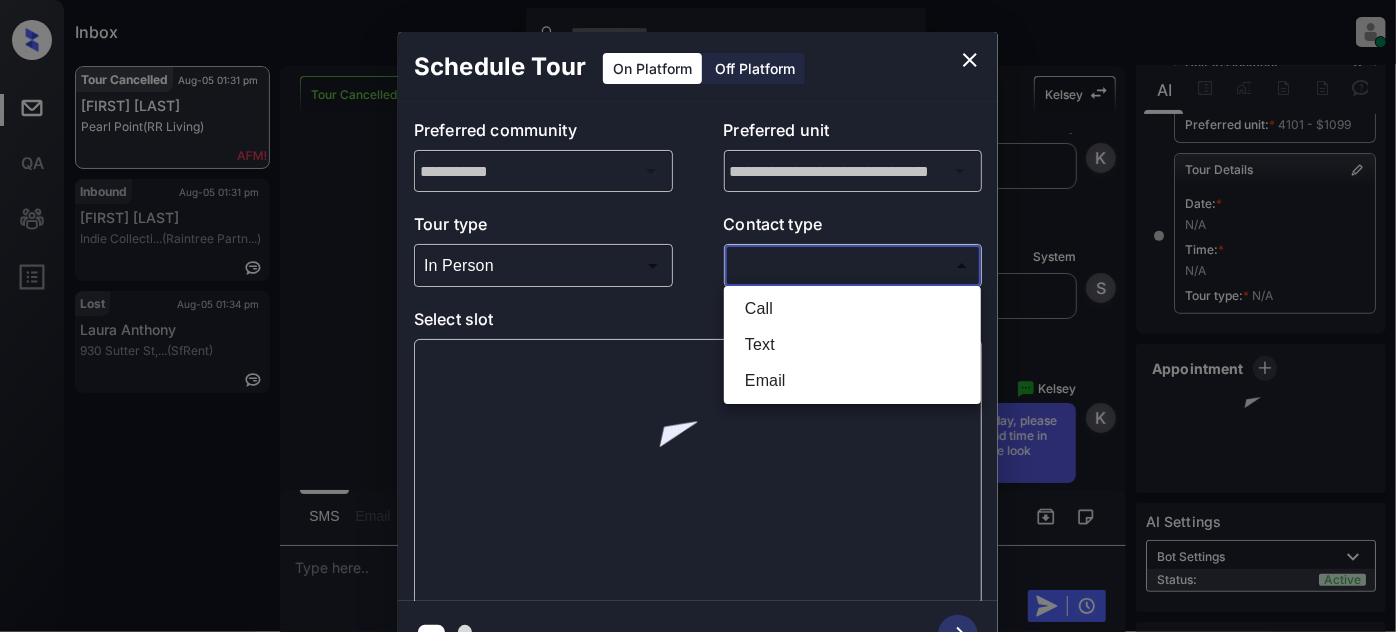 click on "Text" at bounding box center (852, 345) 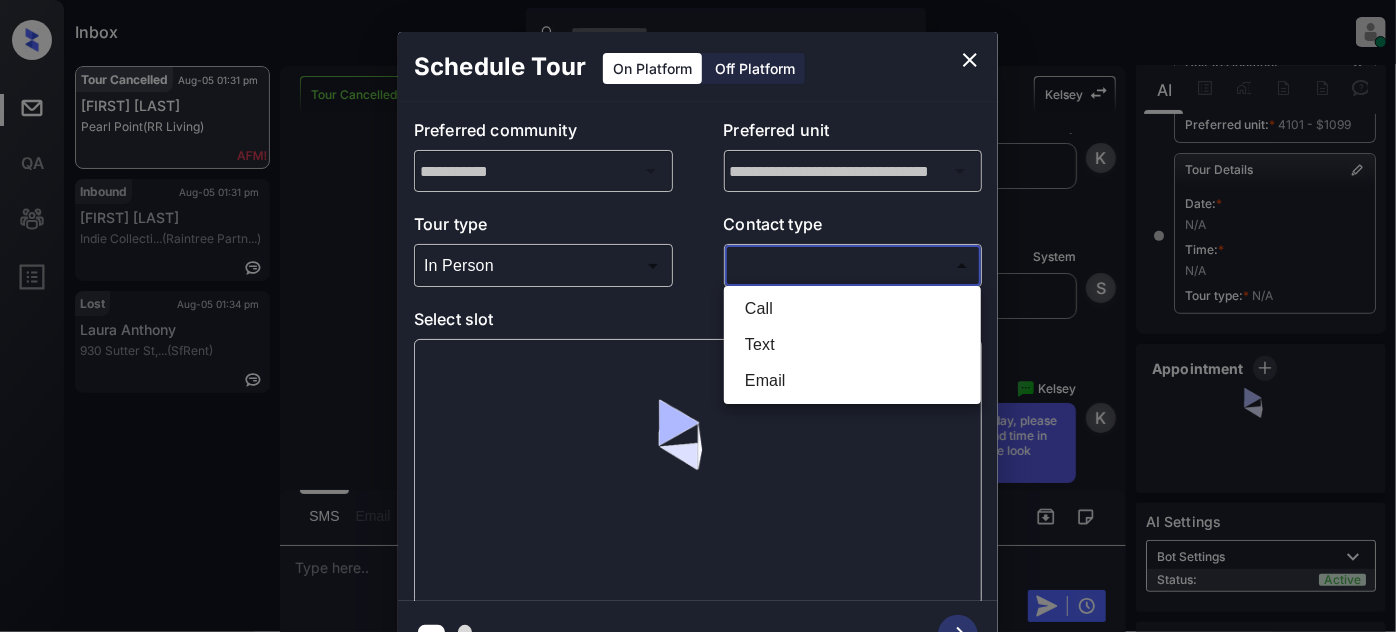type on "****" 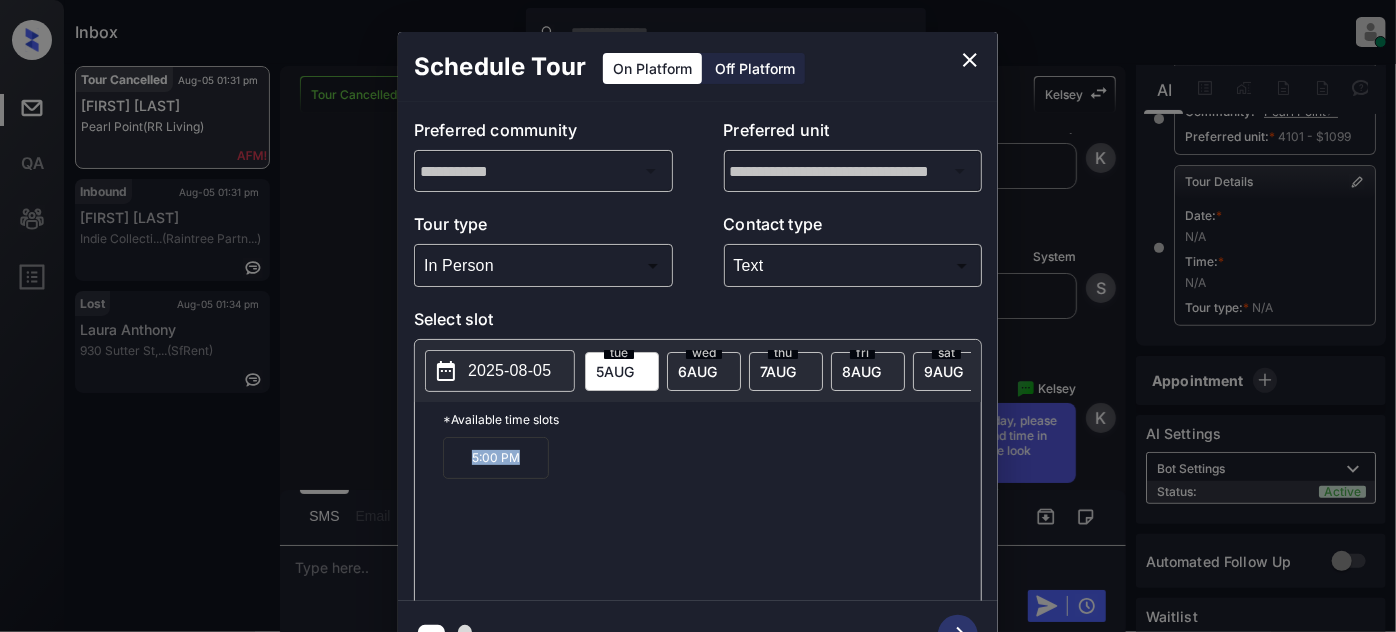 drag, startPoint x: 564, startPoint y: 467, endPoint x: 461, endPoint y: 475, distance: 103.31021 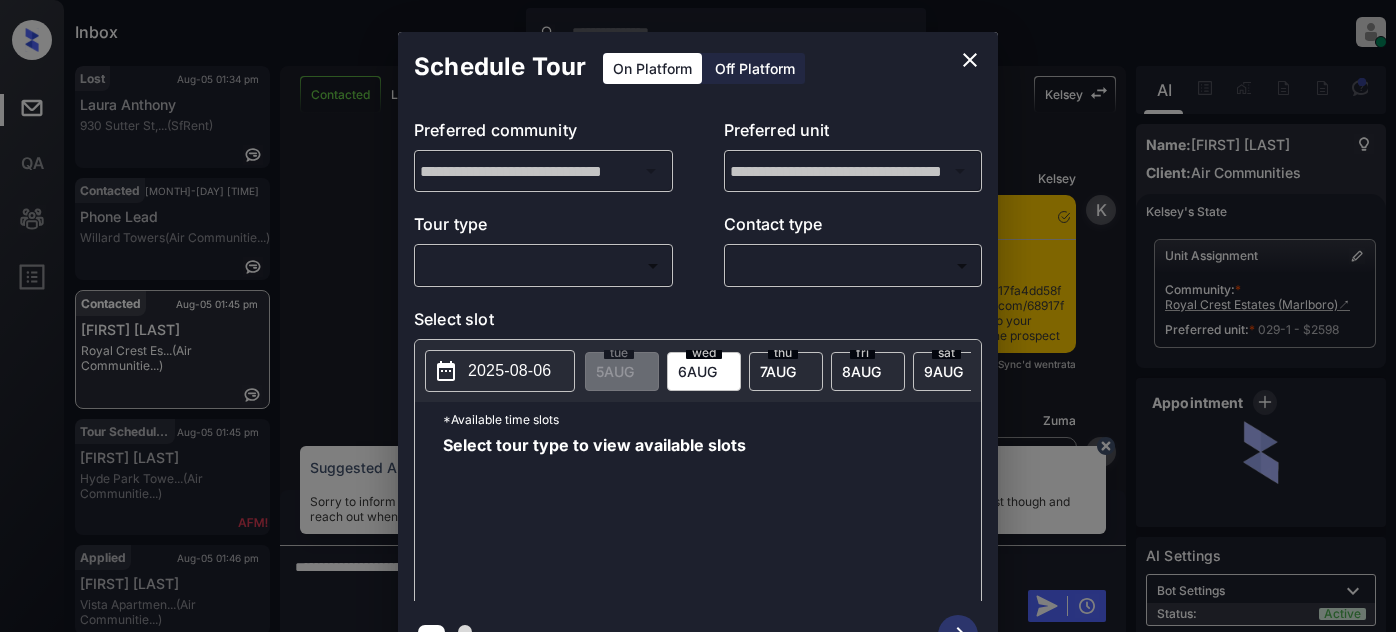 scroll, scrollTop: 0, scrollLeft: 0, axis: both 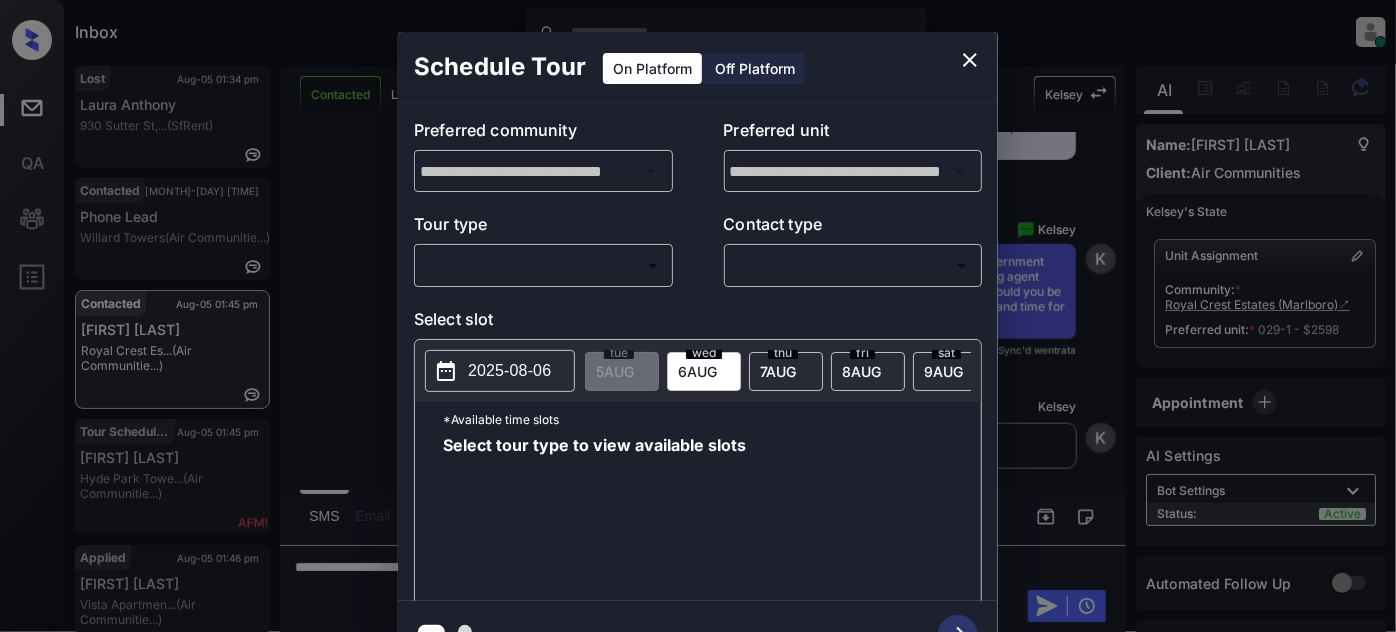click on "Inbox [FIRST] [LAST] Online Set yourself   offline Set yourself   on break Profile Switch to  light  mode Sign out Lost [MONTH]-[DAY] [TIME]   Laura Anthony 930 Sutter St,...  (SfRent) Contacted [MONTH]-[DAY] [TIME]   Phone Lead Willard Towers  (Air Communitie...) Contacted [MONTH]-[DAY] [TIME]   [FIRST] [LAST] Royal Crest Es...  (Air Communitie...) Tour Scheduled [MONTH]-[DAY] [TIME]   Sheethal Chith... Hyde Park Towe...  (Air Communitie...) Applied [MONTH]-[DAY] [TIME]   Robert Silver Vista Apartmen...  (Air Communitie...) Contacted Lost Lead Sentiment: Angry Upon sliding the acknowledgement:  Lead will move to lost stage. * ​ SMS and call option will be set to opt out. AFM will be turned off for the lead. Kelsey New Message Kelsey Notes Note:  - Paste this link into your browser to view Kelsey’s conversation with the prospect [MONTH] [DAY], [YEAR] [TIME]  Sync'd w  entrata K New Message Zuma Z K A" at bounding box center [698, 316] 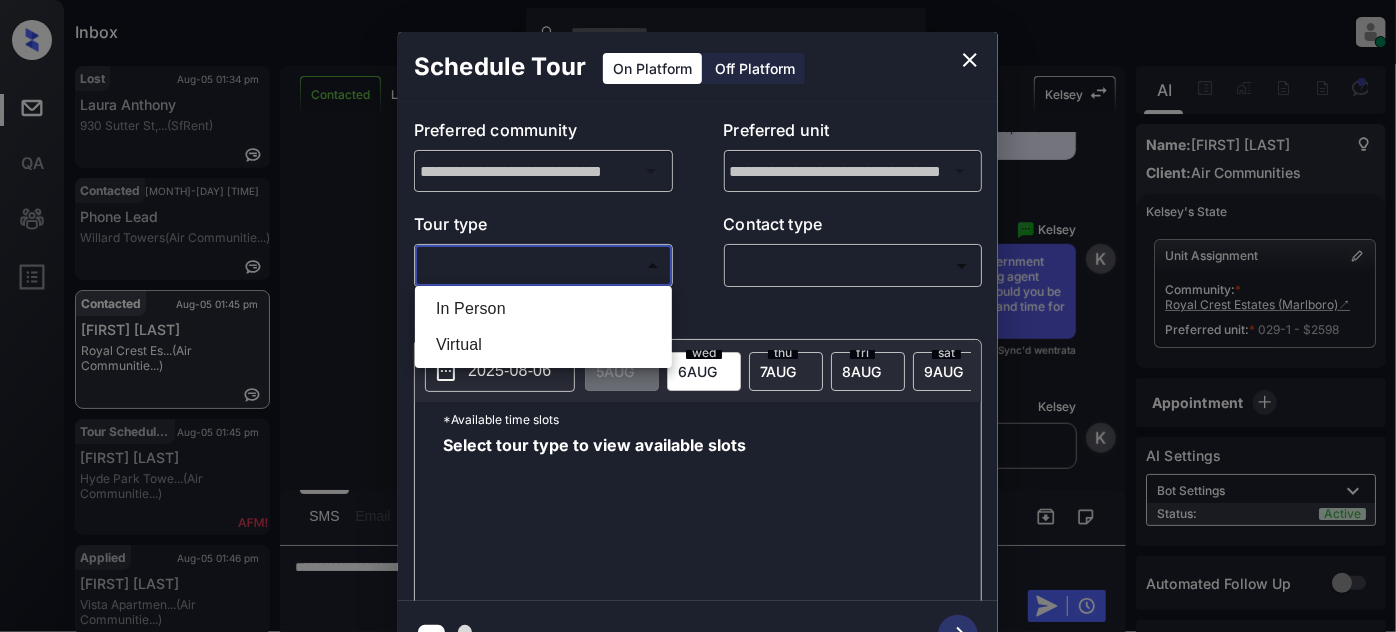 click on "In Person" at bounding box center [543, 309] 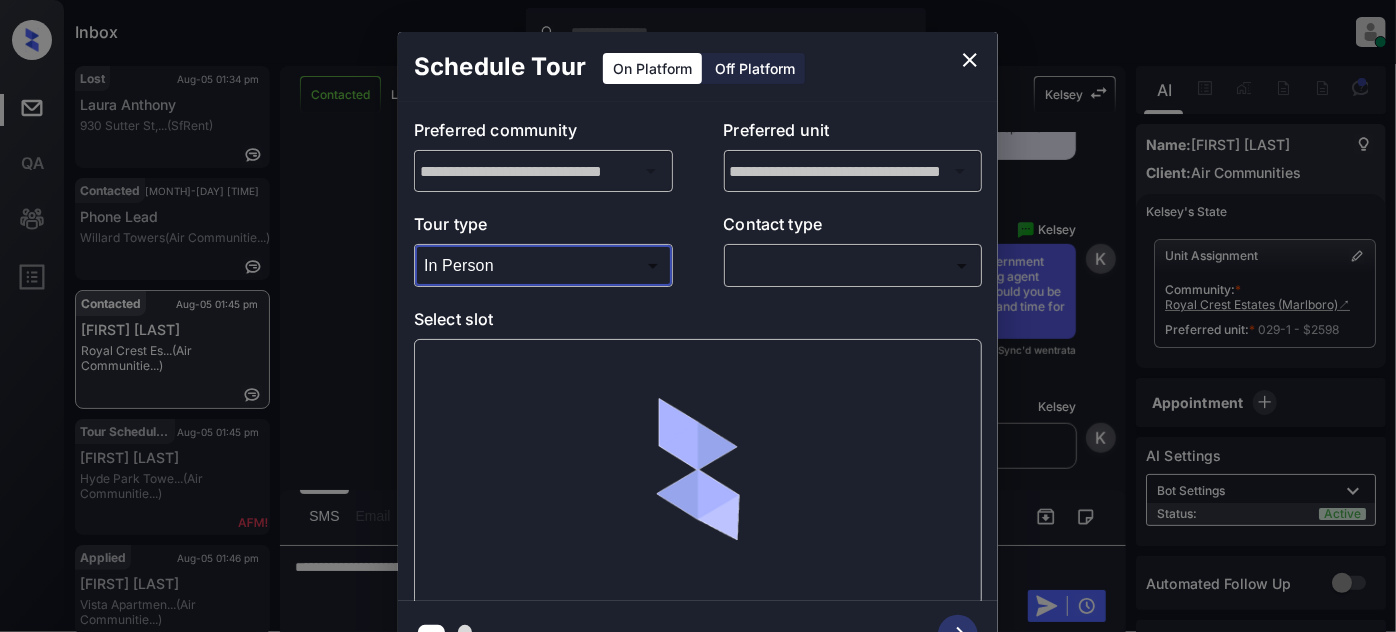 click on "Inbox [FIRST] [LAST] Online Set yourself   offline Set yourself   on break Profile Switch to  light  mode Sign out Lost [MONTH]-[DAY] [TIME]   Laura Anthony 930 Sutter St,...  (SfRent) Contacted [MONTH]-[DAY] [TIME]   Phone Lead Willard Towers  (Air Communitie...) Contacted [MONTH]-[DAY] [TIME]   [FIRST] [LAST] Royal Crest Es...  (Air Communitie...) Tour Scheduled [MONTH]-[DAY] [TIME]   Sheethal Chith... Hyde Park Towe...  (Air Communitie...) Applied [MONTH]-[DAY] [TIME]   Robert Silver Vista Apartmen...  (Air Communitie...) Contacted Lost Lead Sentiment: Angry Upon sliding the acknowledgement:  Lead will move to lost stage. * ​ SMS and call option will be set to opt out. AFM will be turned off for the lead. Kelsey New Message Kelsey Notes Note:  - Paste this link into your browser to view Kelsey’s conversation with the prospect [MONTH] [DAY], [YEAR] [TIME]  Sync'd w  entrata K New Message Zuma Z K A" at bounding box center (698, 316) 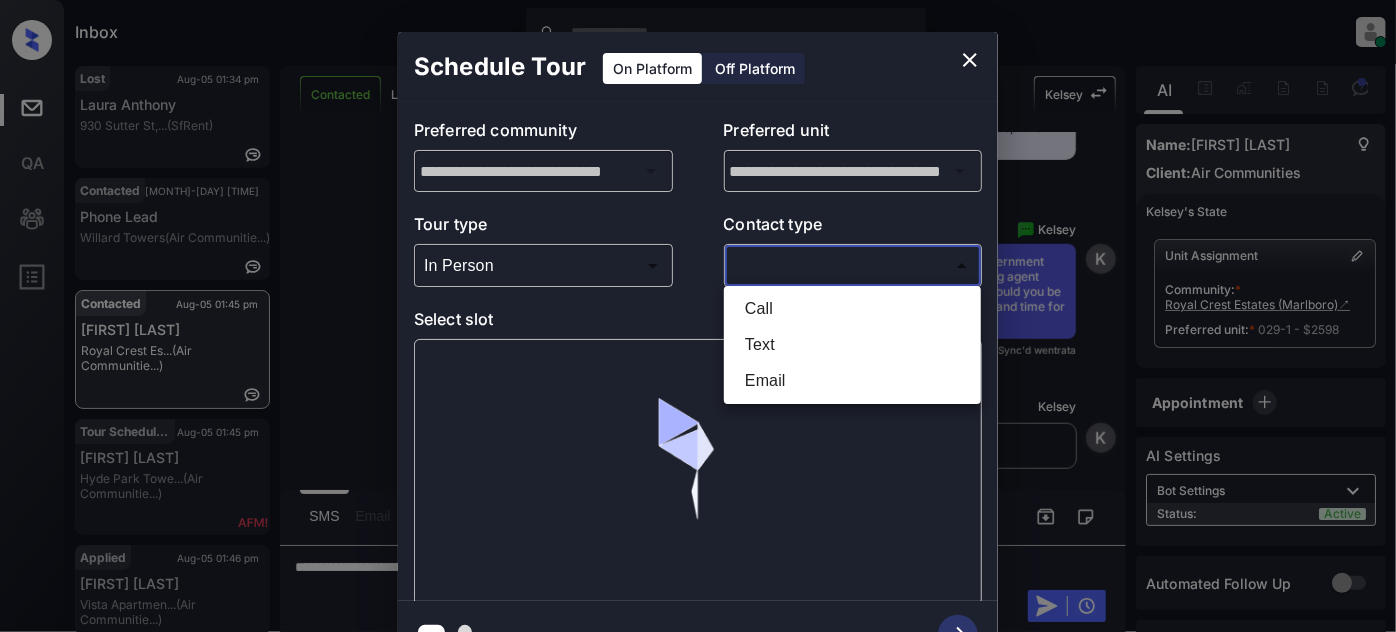 click on "Text" at bounding box center (852, 345) 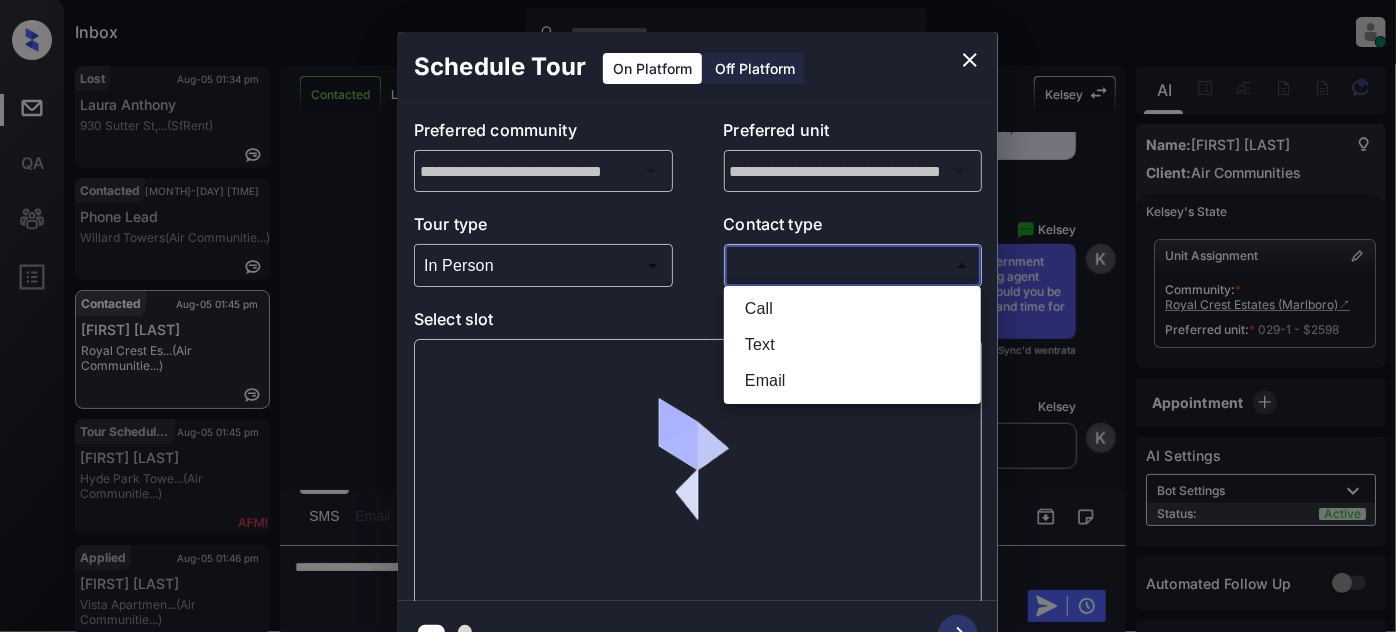 type on "****" 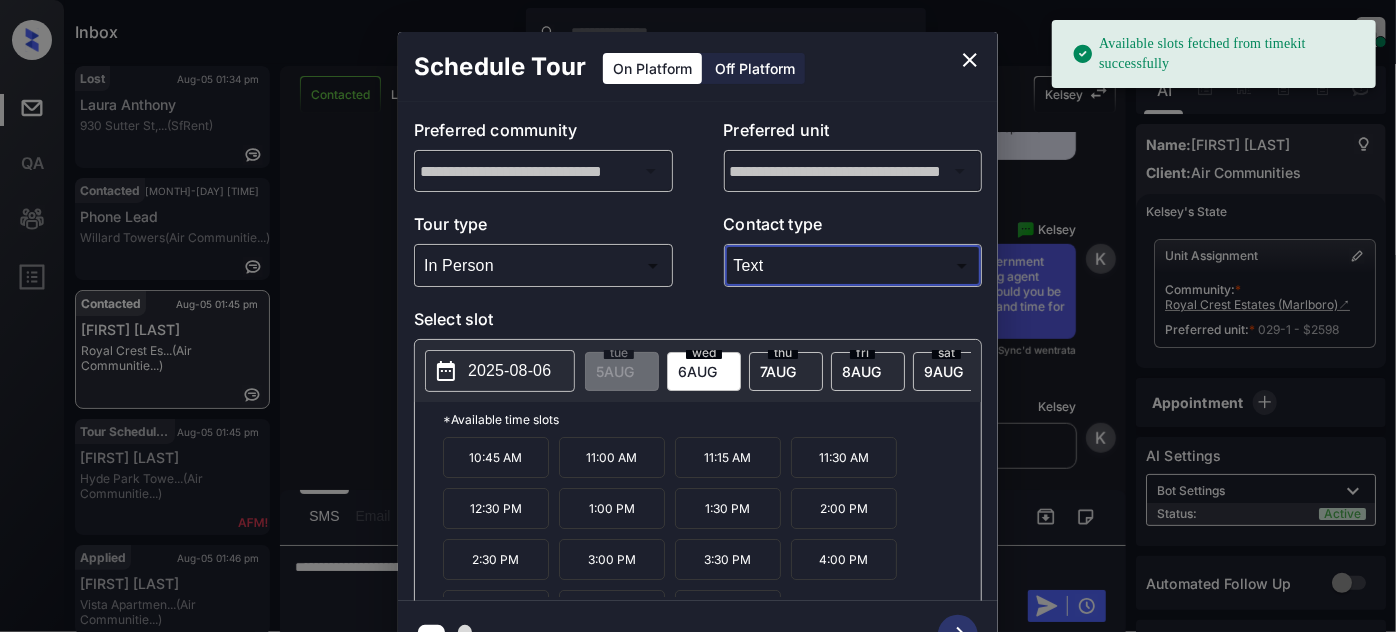 scroll, scrollTop: 31, scrollLeft: 0, axis: vertical 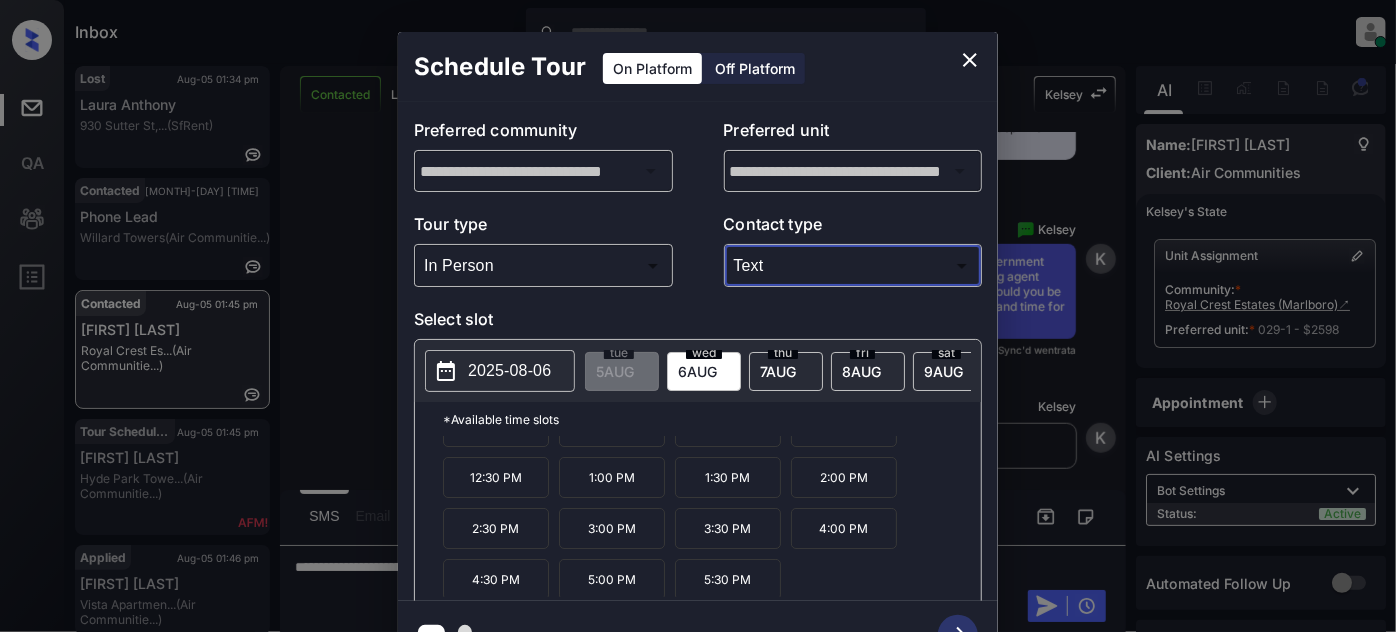 click 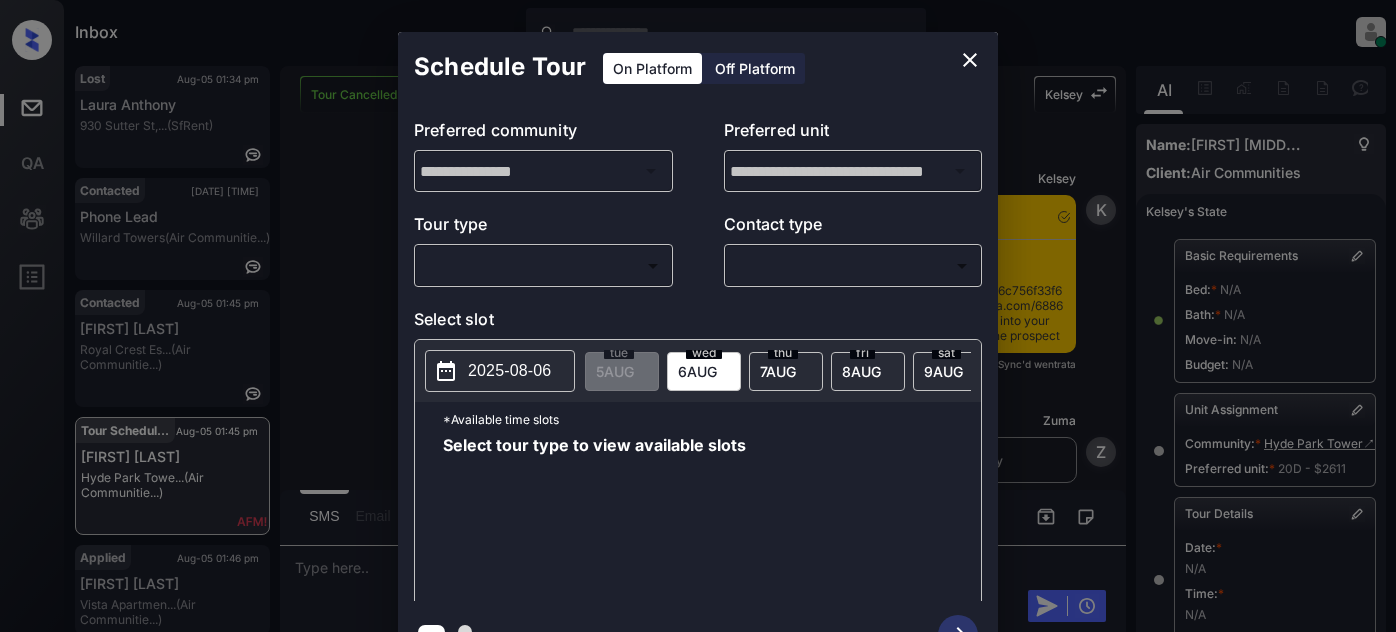 scroll, scrollTop: 0, scrollLeft: 0, axis: both 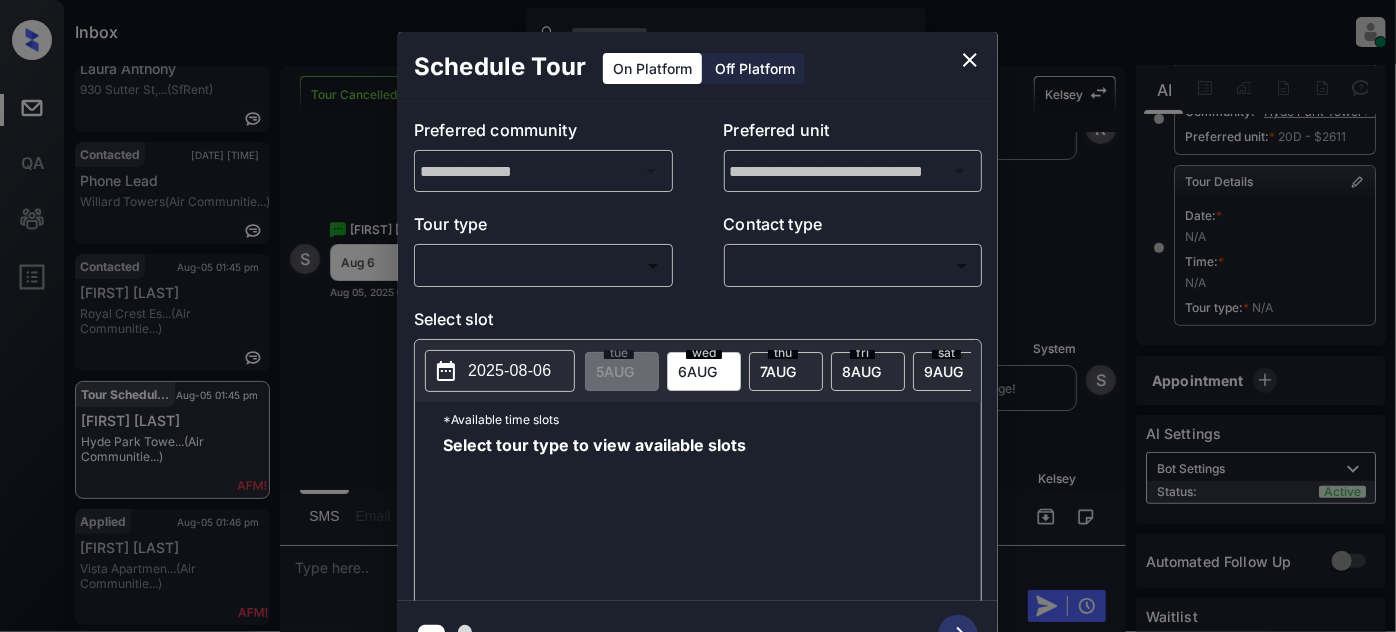 click on "Inbox [FIRST] [MIDDLE] [LAST] Online Set yourself   offline Set yourself   on break Profile Switch to  light  mode Sign out Lost [DATE] [TIME]   [FIRST] [LAST] [NUMBER] [STREET], [CITY]...  (Brand) Contacted [DATE] [TIME]   [FIRST] [LAST]... [BUILDING_NAME]  (Brand) Contacted [DATE] [TIME]   [FIRST] [LAST]... [BUILDING_NAME]  (Brand) Tour Scheduled [DATE] [TIME]   [FIRST] [LAST]... [BUILDING_NAME]  (Brand) Applied [DATE] [TIME]   [FIRST] [LAST] [BUILDING_NAME]  (Brand) Tour Cancelled Lost Lead Sentiment: Angry Upon sliding the acknowledgement:  Lead will move to lost stage. * ​ SMS and call option will be set to opt out. AFM will be turned off for the lead. [FIRST] New Message [FIRST] Notes Note:  - Paste this link into your browser to view [FIRST]’s conversation with the prospect [DATE] [TIME]  Sync'd w  entrata K New Message Zuma Z" at bounding box center [698, 316] 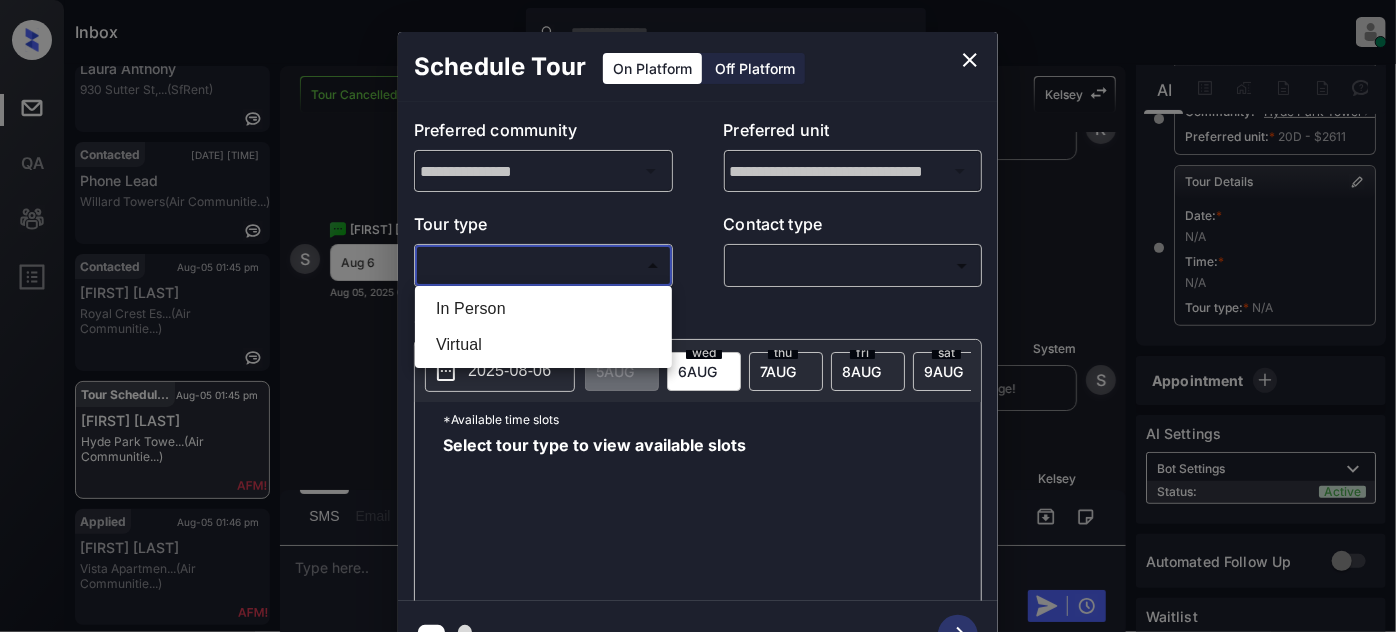 click on "In Person" at bounding box center [543, 309] 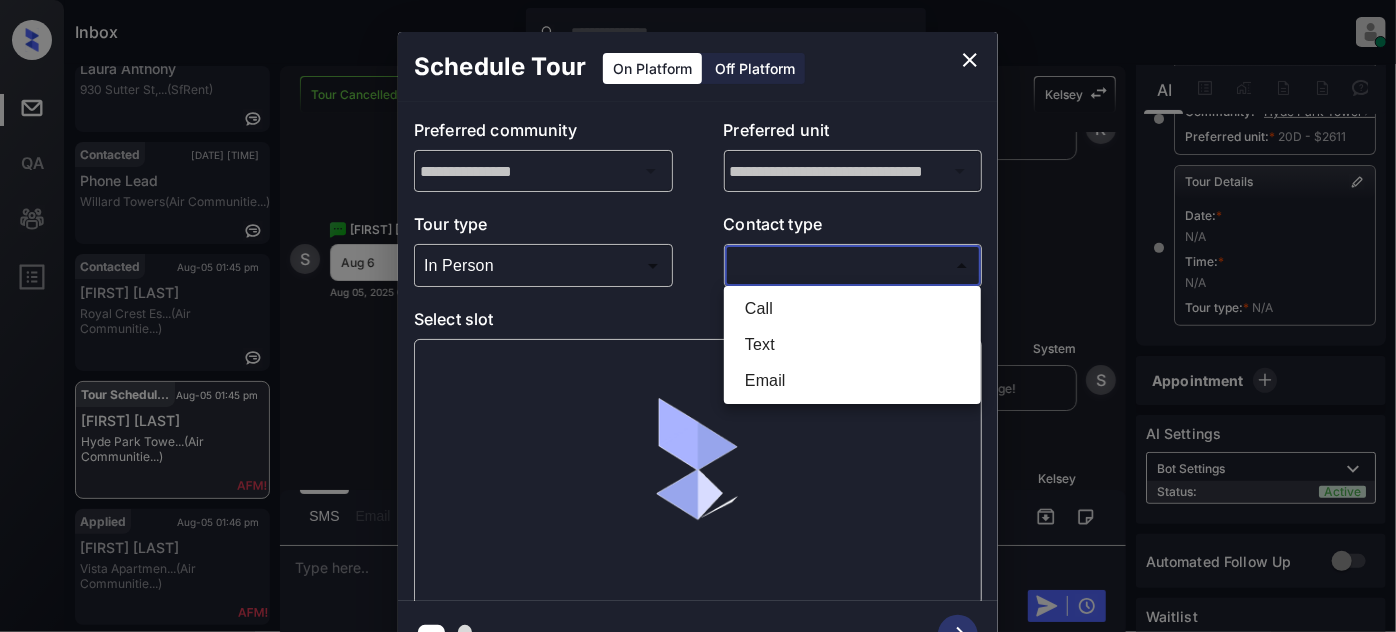 click on "Inbox [FIRST] [MIDDLE] [LAST] Online Set yourself   offline Set yourself   on break Profile Switch to  light  mode Sign out Lost [DATE] [TIME]   [FIRST] [LAST] [NUMBER] [STREET], [CITY]...  (Brand) Contacted [DATE] [TIME]   [FIRST] [LAST]... [BUILDING_NAME]  (Brand) Contacted [DATE] [TIME]   [FIRST] [LAST]... [BUILDING_NAME]  (Brand) Tour Scheduled [DATE] [TIME]   [FIRST] [LAST]... [BUILDING_NAME]  (Brand) Applied [DATE] [TIME]   [FIRST] [LAST] [BUILDING_NAME]  (Brand) Tour Cancelled Lost Lead Sentiment: Angry Upon sliding the acknowledgement:  Lead will move to lost stage. * ​ SMS and call option will be set to opt out. AFM will be turned off for the lead. [FIRST] New Message [FIRST] Notes Note:  - Paste this link into your browser to view [FIRST]’s conversation with the prospect [DATE] [TIME]  Sync'd w  entrata K New Message Zuma Z" at bounding box center (698, 316) 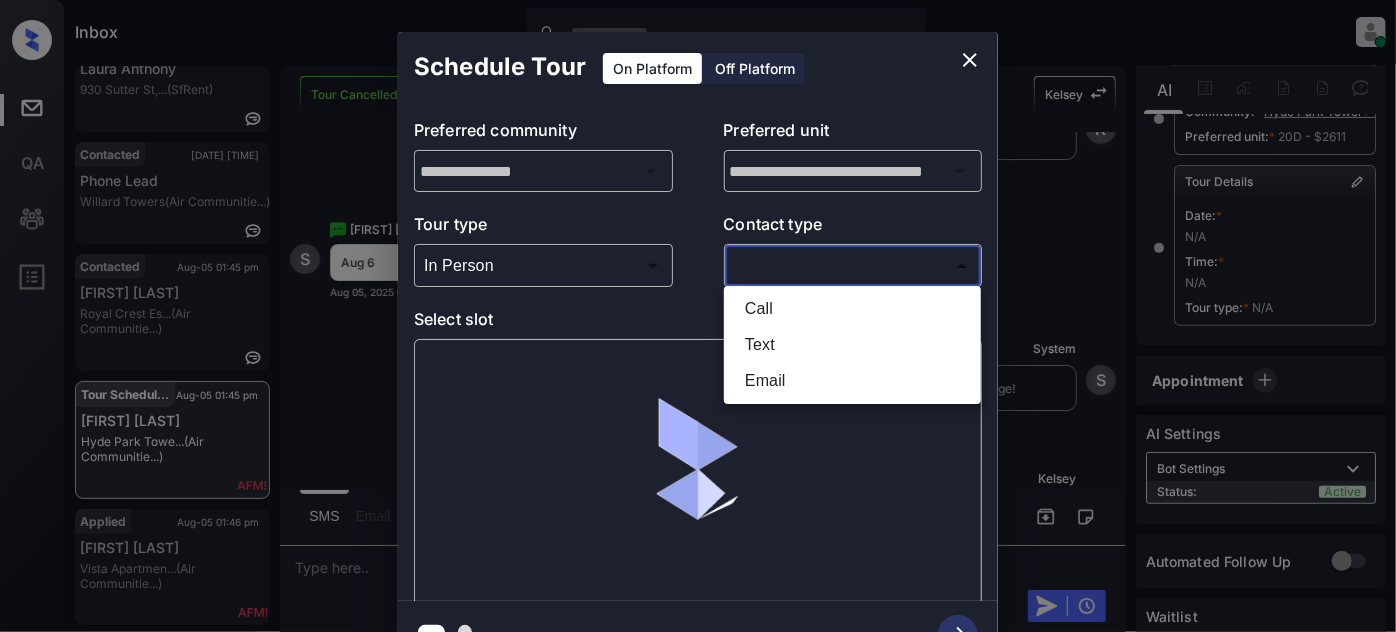 click on "Text" at bounding box center (852, 345) 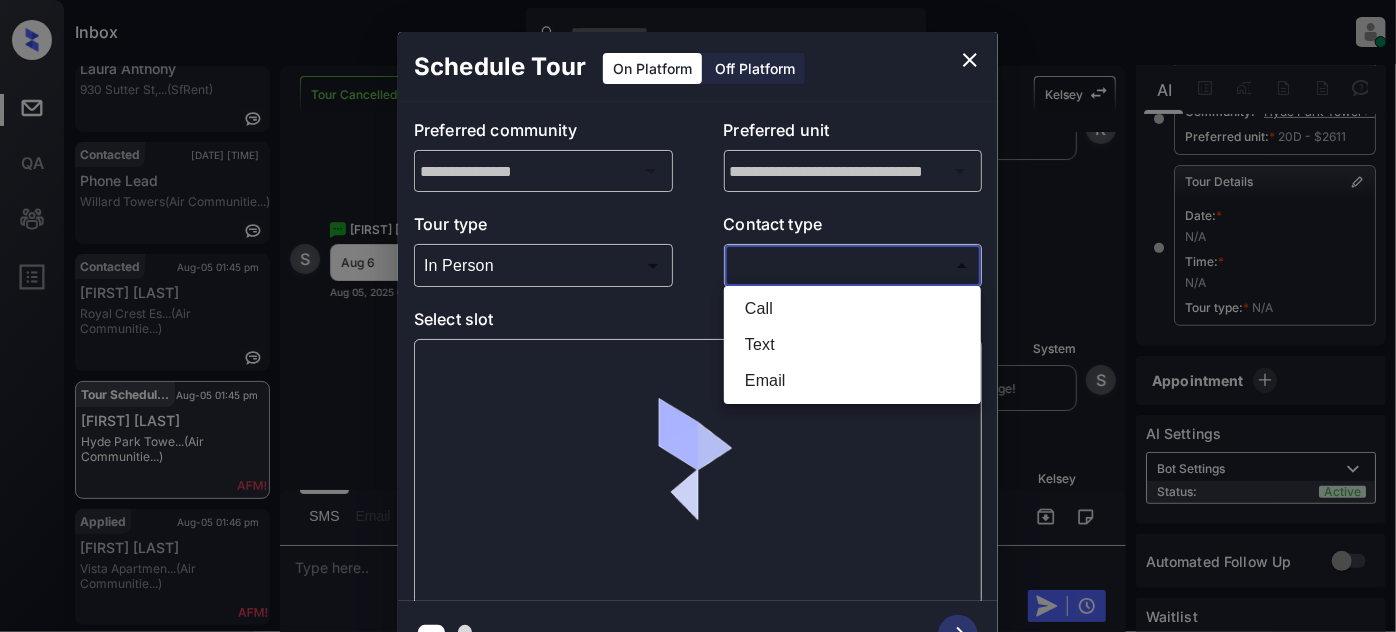 type on "****" 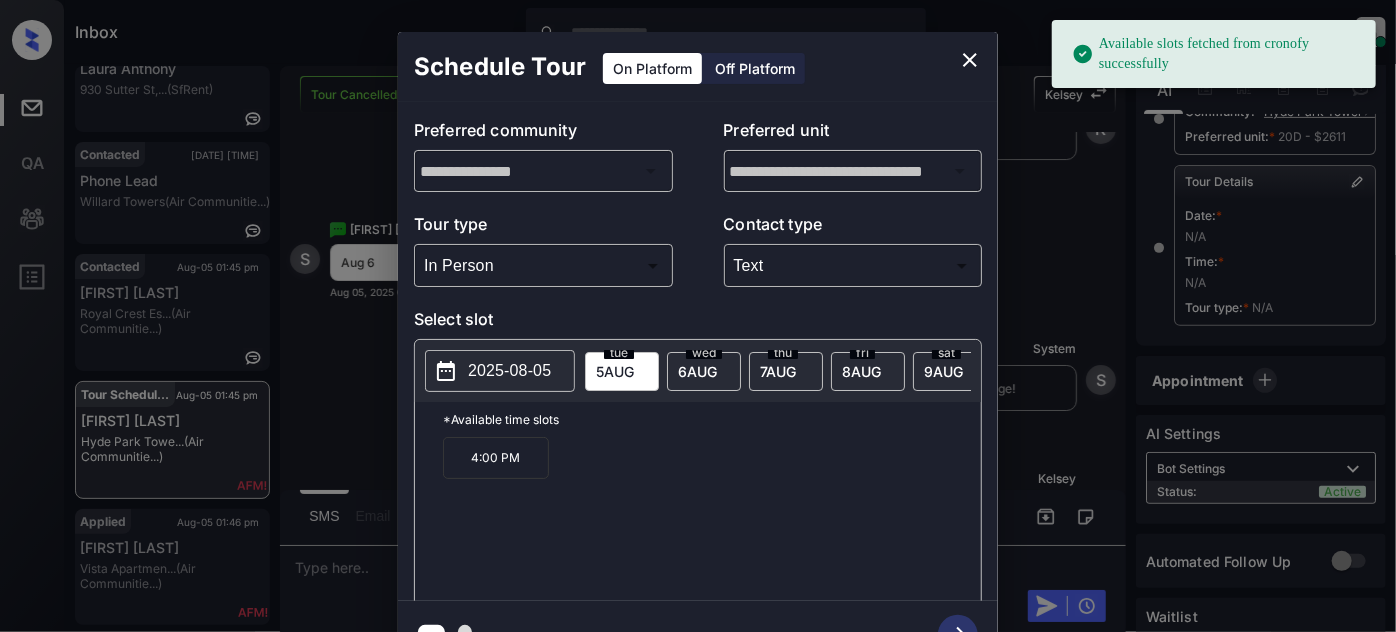 click on "6 AUG" at bounding box center [615, 371] 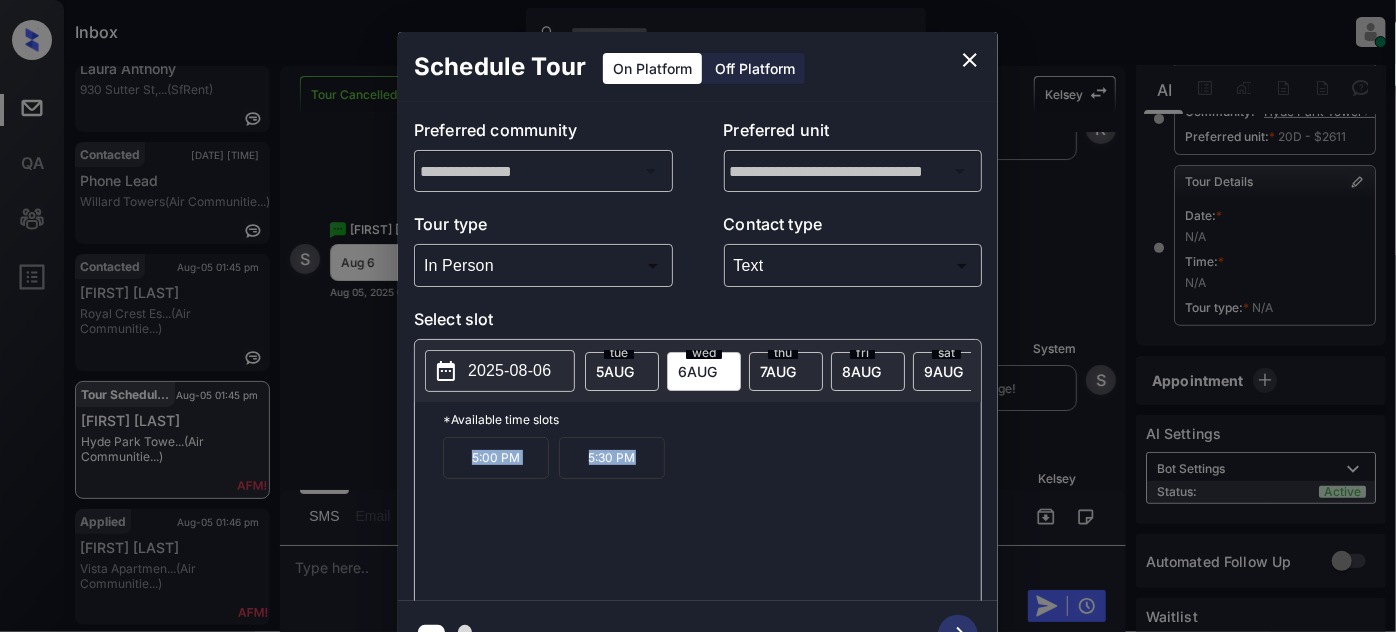 drag, startPoint x: 658, startPoint y: 480, endPoint x: 322, endPoint y: 471, distance: 336.1205 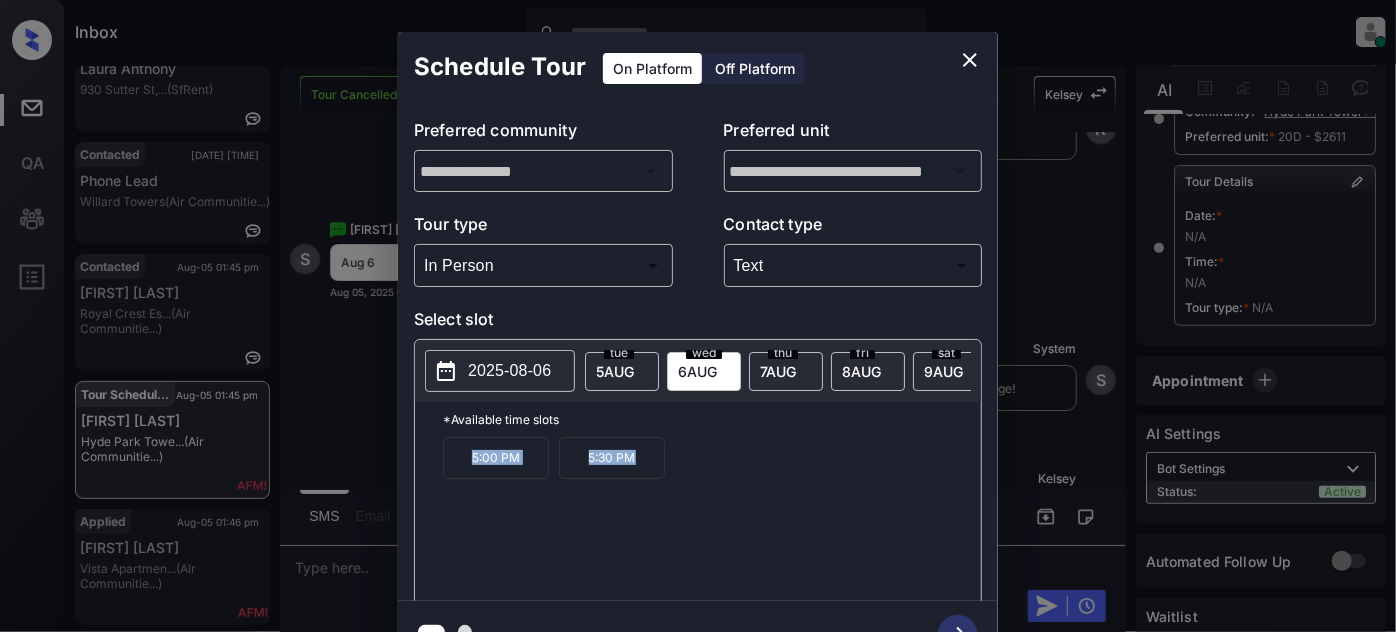 copy on "5:00 PM 5:30 PM" 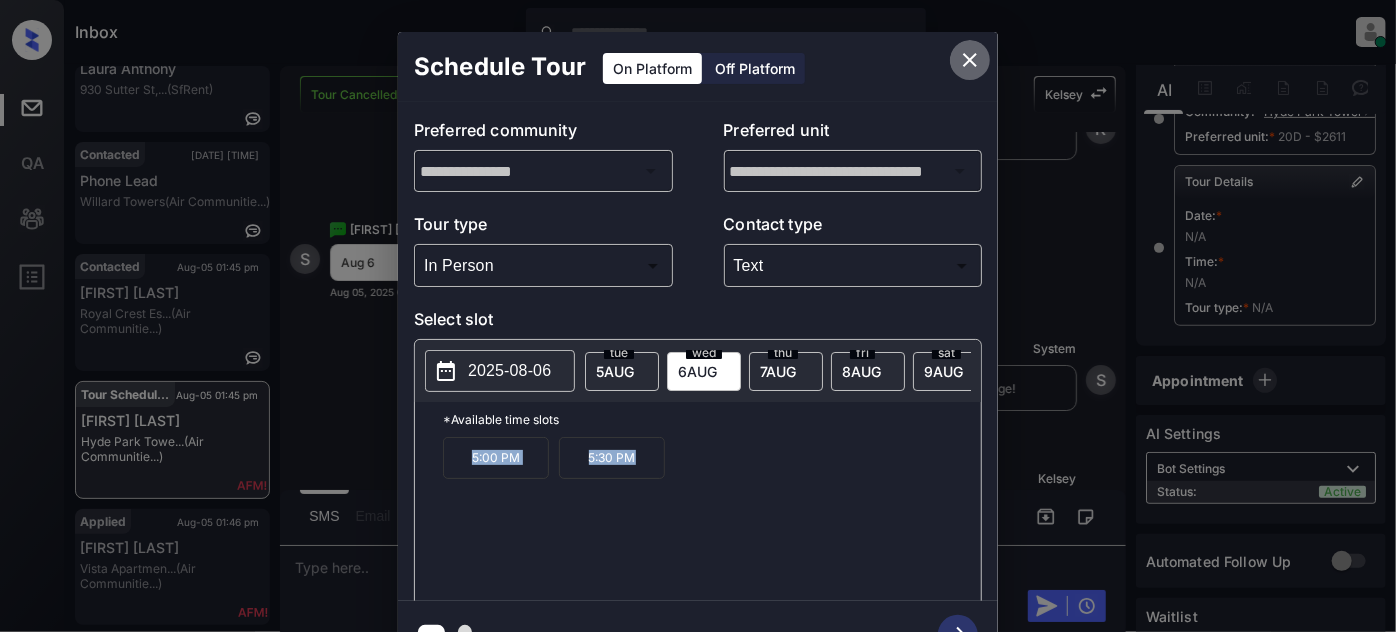 click 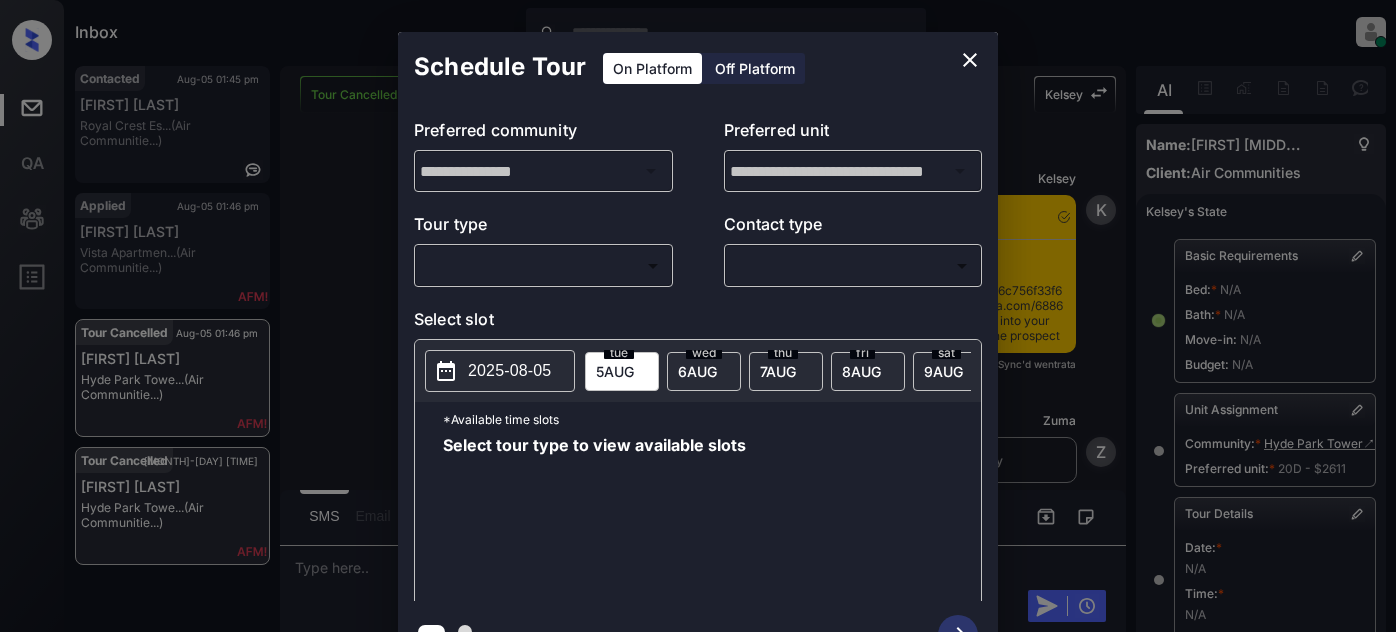 scroll, scrollTop: 0, scrollLeft: 0, axis: both 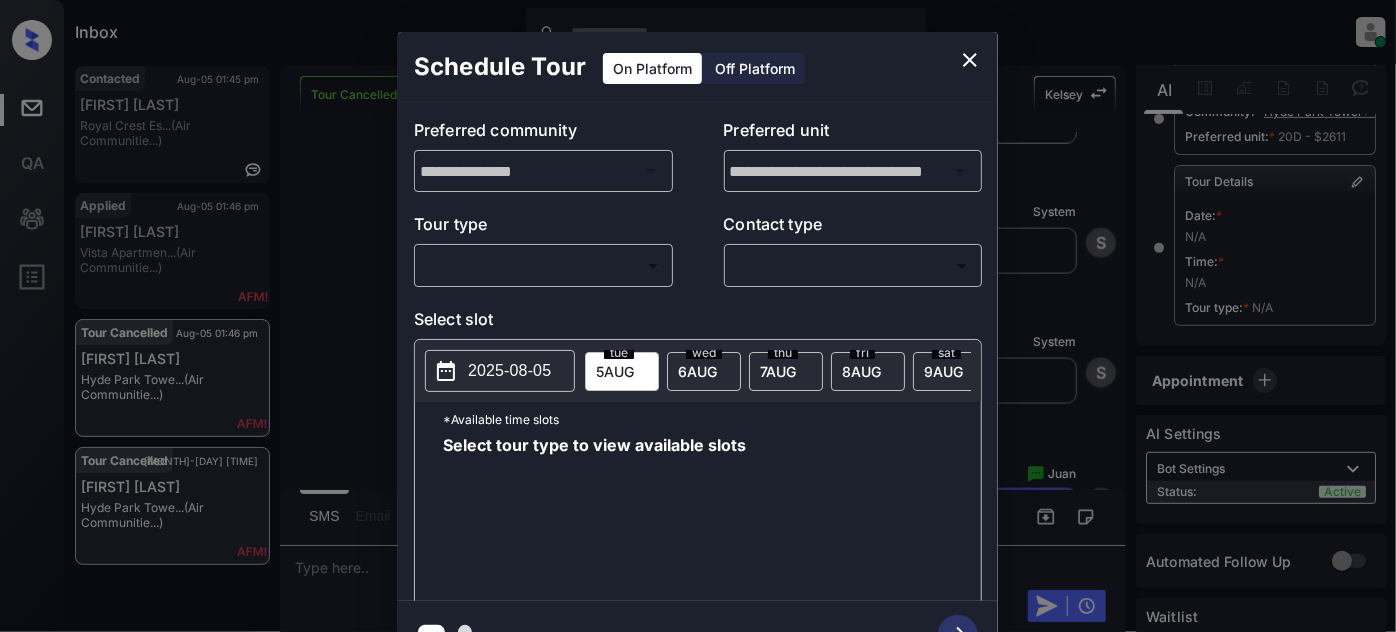 click on "Inbox Juan Carlos Manantan Online Set yourself   offline Set yourself   on break Profile Switch to  light  mode Sign out Contacted Aug-05 01:45 pm   Greice Oliveir... Royal Crest Es...  (Air Communitie...) Applied Aug-05 01:46 pm   Robert Silver Vista Apartmen...  (Air Communitie...) Tour Cancelled Aug-05 01:46 pm   Sheethal Chith... Hyde Park Towe...  (Air Communitie...) Tour Cancelled Aug-05 01:48 pm   Sheethal Chith... Hyde Park Towe...  (Air Communitie...) Tour Cancelled Lost Lead Sentiment: Angry Upon sliding the acknowledgement:  Lead will move to lost stage. * ​ SMS and call option will be set to opt out. AFM will be turned off for the lead. Kelsey New Message Kelsey Notes Note: <a href="https://conversation.getzuma.com/6886c756f33f64320d3248e0">https://conversation.getzuma.com/6886c756f33f64320d3248e0</a> - Paste this link into your browser to view Kelsey’s conversation with the prospect Jul 27, 2025 05:41 pm  Sync'd w  entrata K New Message Zuma Lead transferred to leasing agent: kelsey Z Agent A" at bounding box center (698, 316) 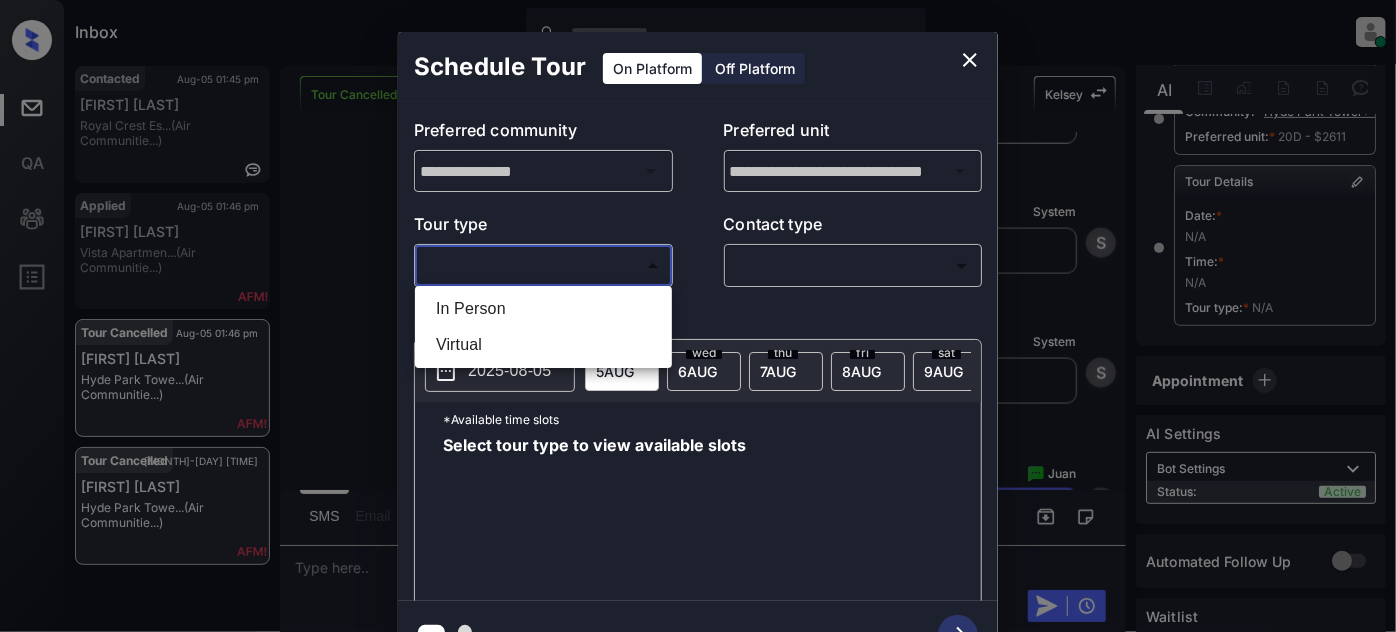 click on "In Person" at bounding box center (543, 309) 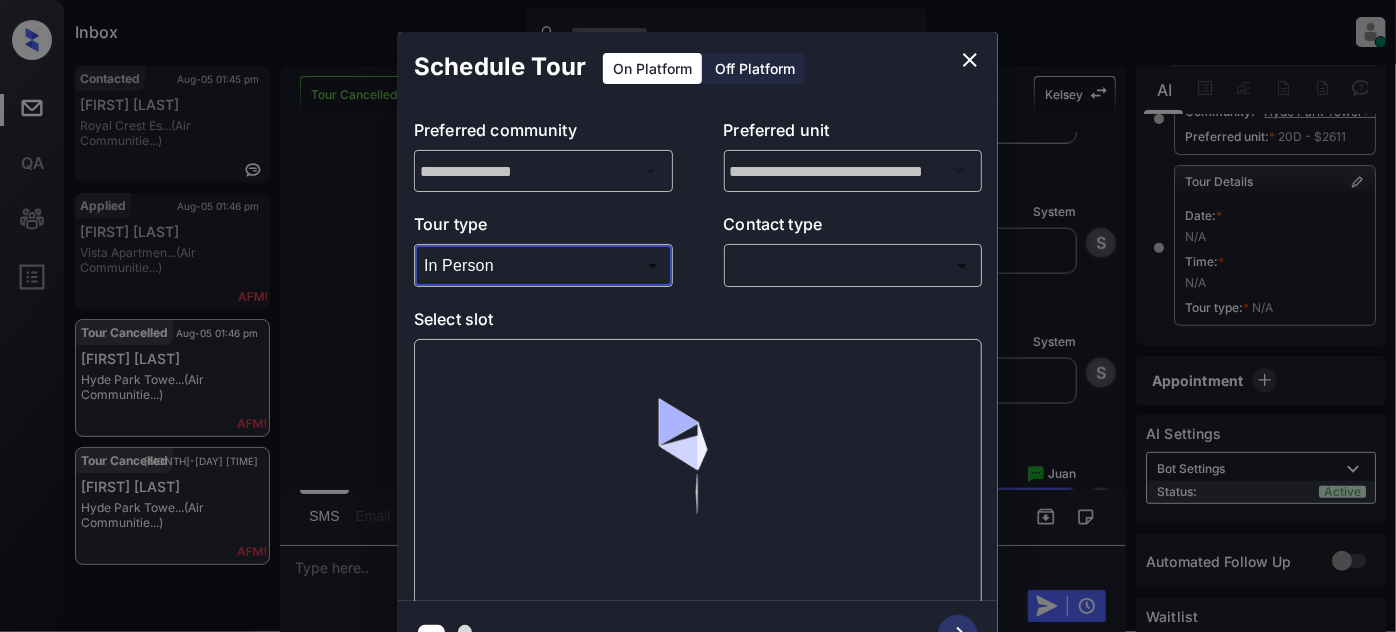 click on "Inbox Juan Carlos Manantan Online Set yourself   offline Set yourself   on break Profile Switch to  light  mode Sign out Contacted Aug-05 01:45 pm   Greice Oliveir... Royal Crest Es...  (Air Communitie...) Applied Aug-05 01:46 pm   Robert Silver Vista Apartmen...  (Air Communitie...) Tour Cancelled Aug-05 01:46 pm   Sheethal Chith... Hyde Park Towe...  (Air Communitie...) Tour Cancelled Aug-05 01:48 pm   Sheethal Chith... Hyde Park Towe...  (Air Communitie...) Tour Cancelled Lost Lead Sentiment: Angry Upon sliding the acknowledgement:  Lead will move to lost stage. * ​ SMS and call option will be set to opt out. AFM will be turned off for the lead. Kelsey New Message Kelsey Notes Note: <a href="https://conversation.getzuma.com/6886c756f33f64320d3248e0">https://conversation.getzuma.com/6886c756f33f64320d3248e0</a> - Paste this link into your browser to view Kelsey’s conversation with the prospect Jul 27, 2025 05:41 pm  Sync'd w  entrata K New Message Zuma Lead transferred to leasing agent: kelsey Z Agent A" at bounding box center [698, 316] 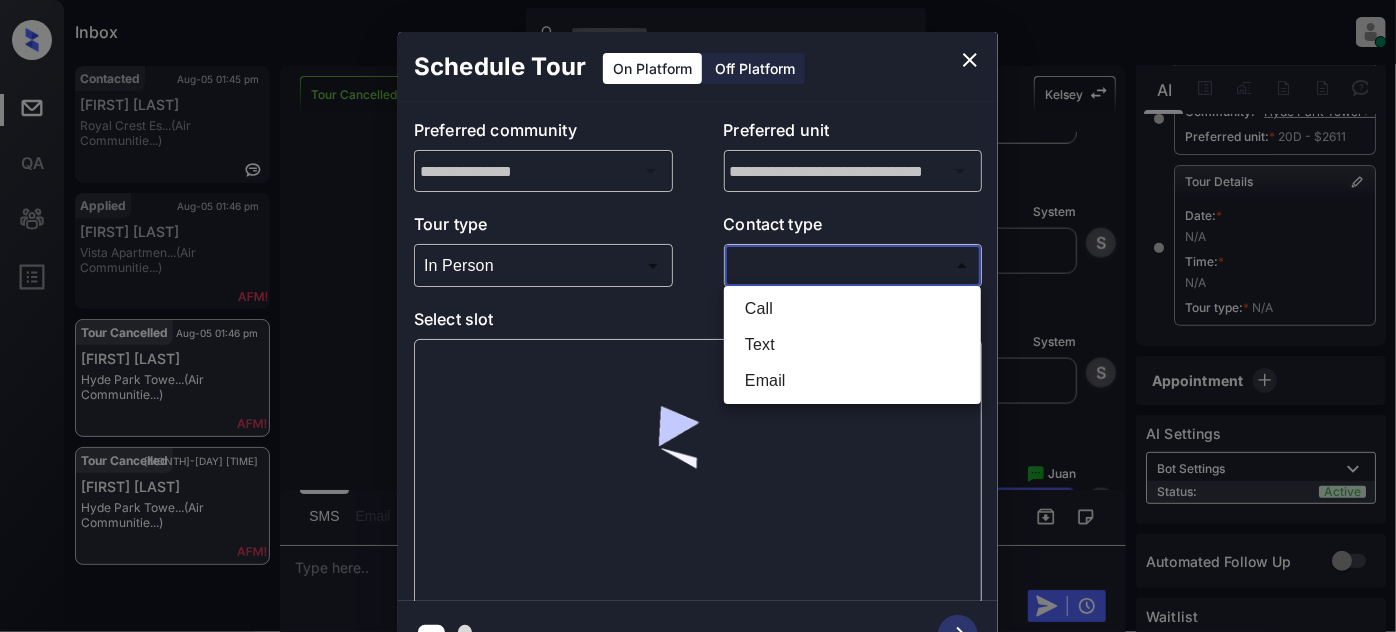 click on "Text" at bounding box center (852, 345) 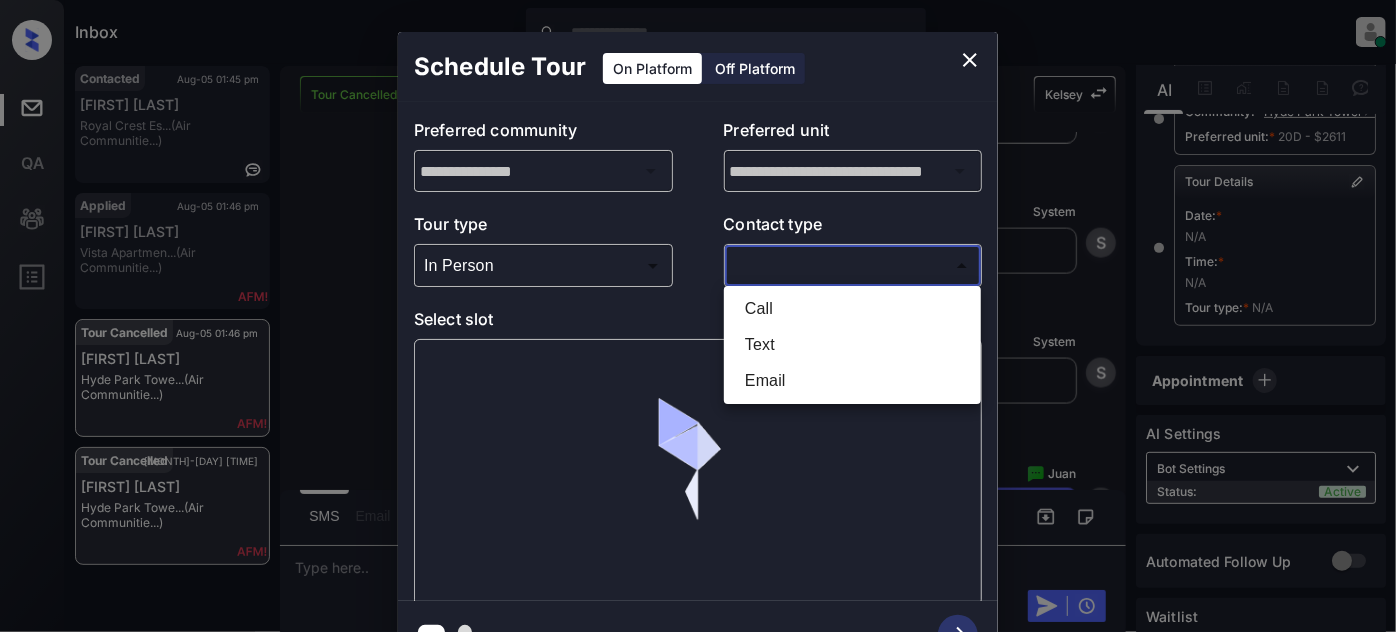 type on "****" 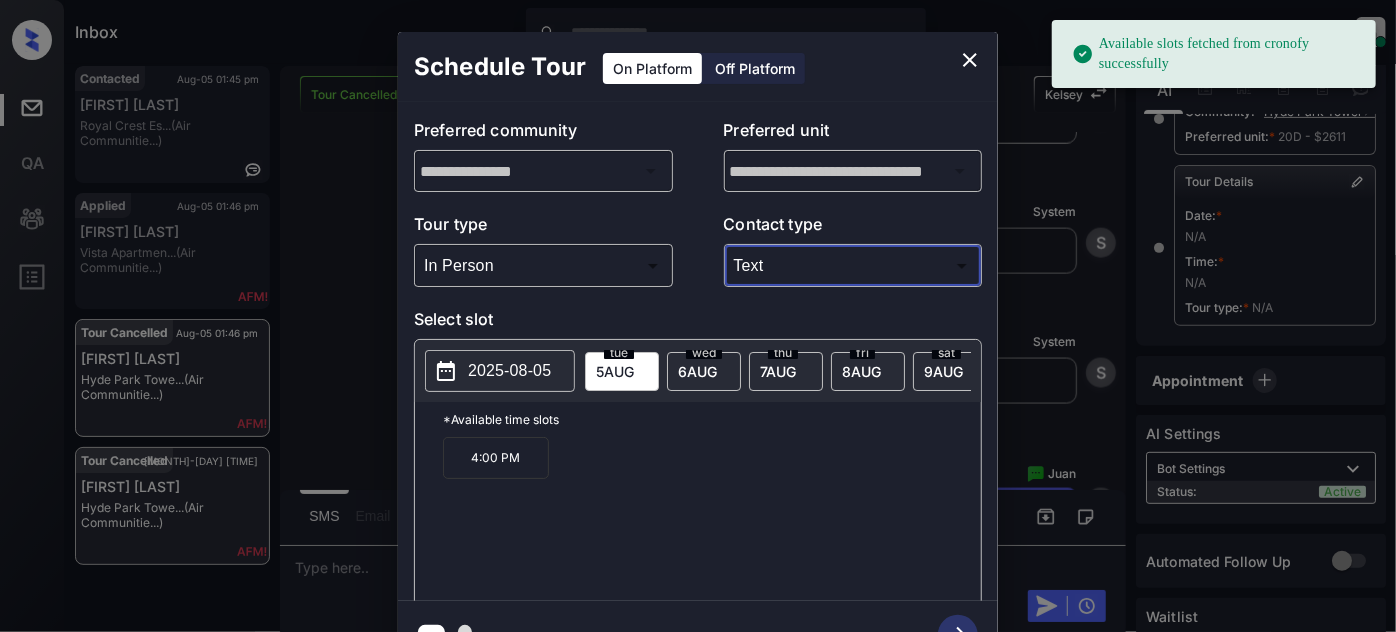 click on "6 AUG" at bounding box center (615, 371) 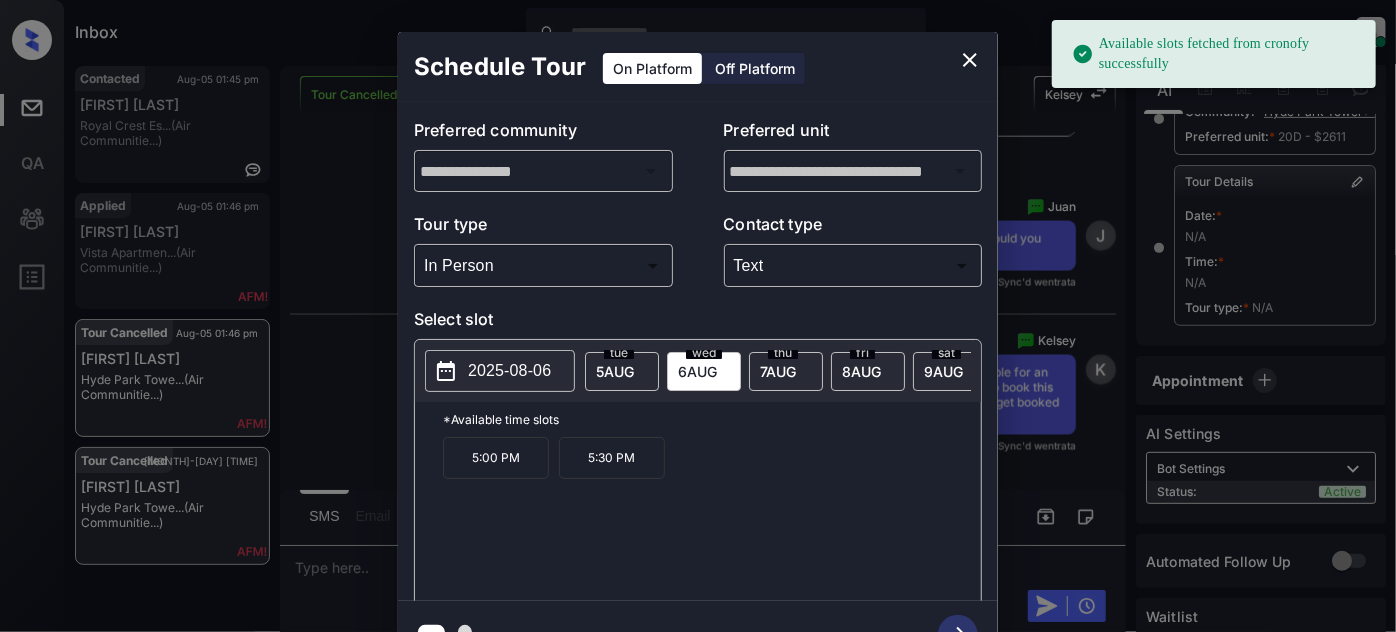 scroll, scrollTop: 9570, scrollLeft: 0, axis: vertical 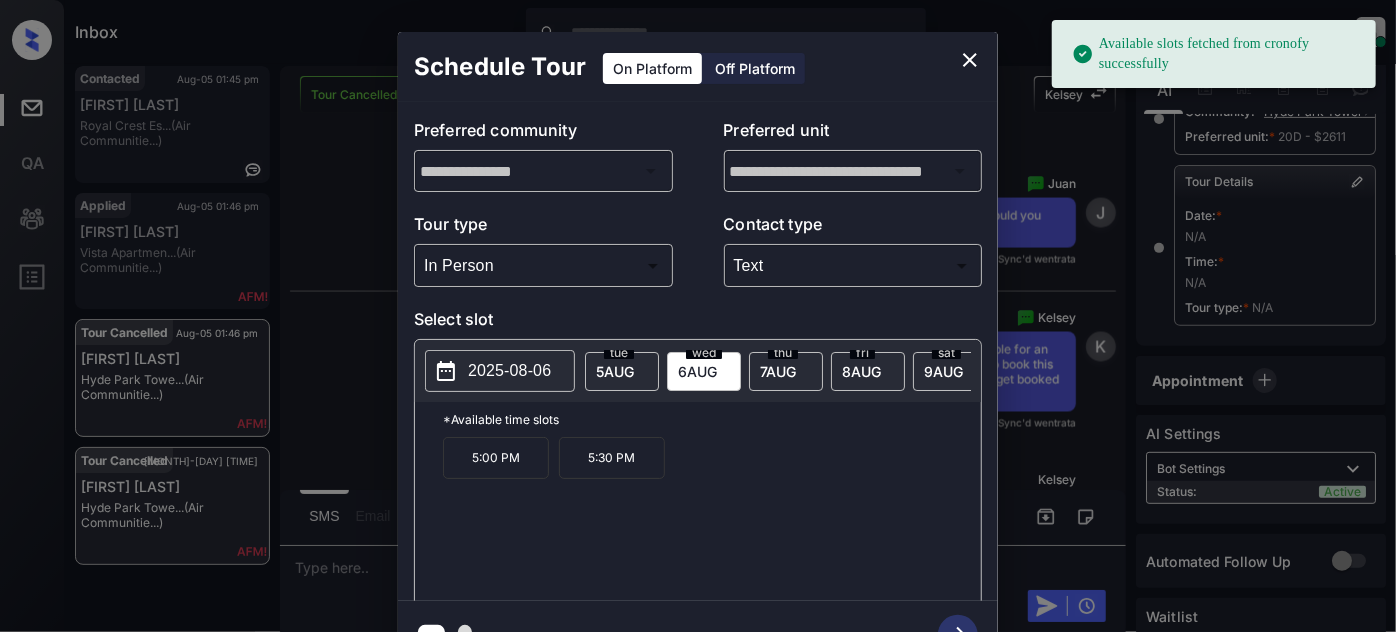 click on "5:00 PM" at bounding box center [496, 458] 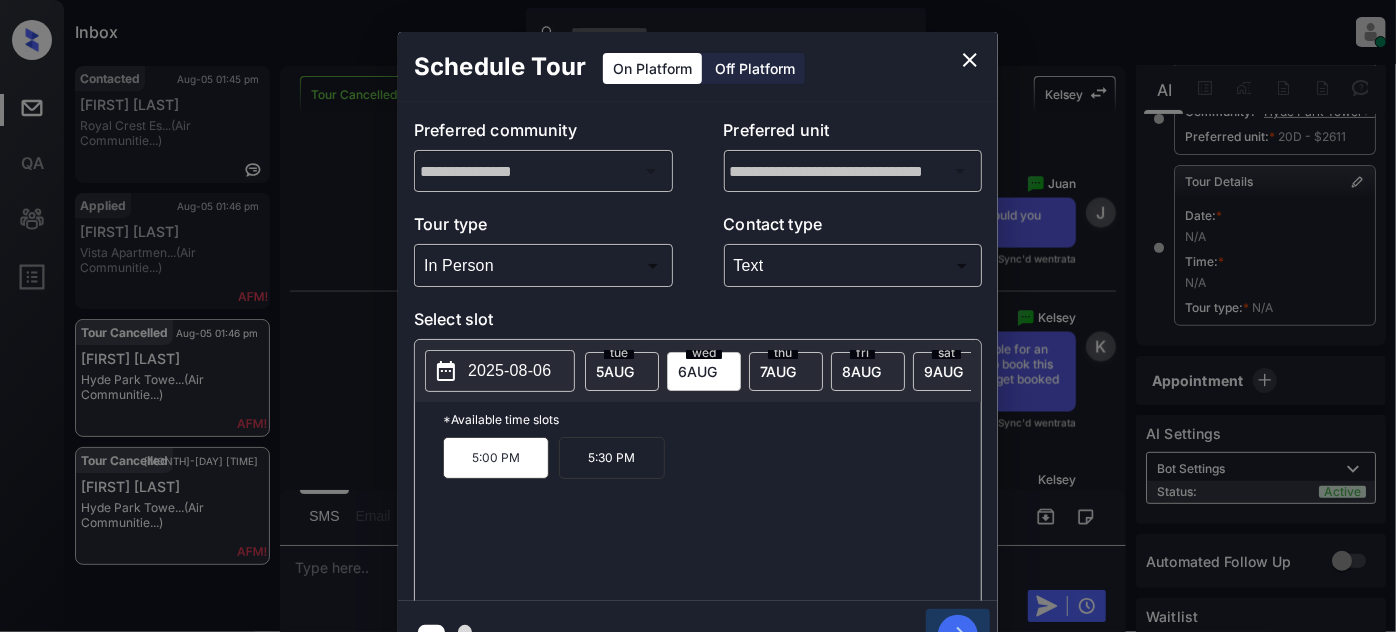 click 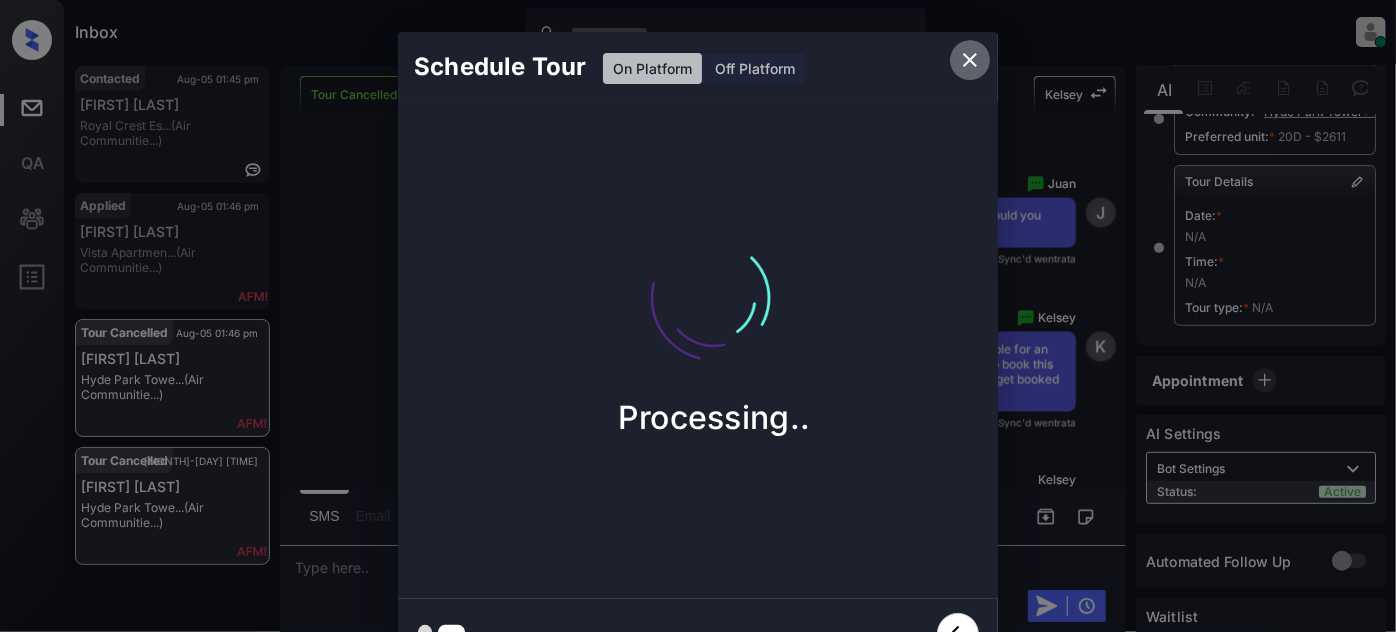 click 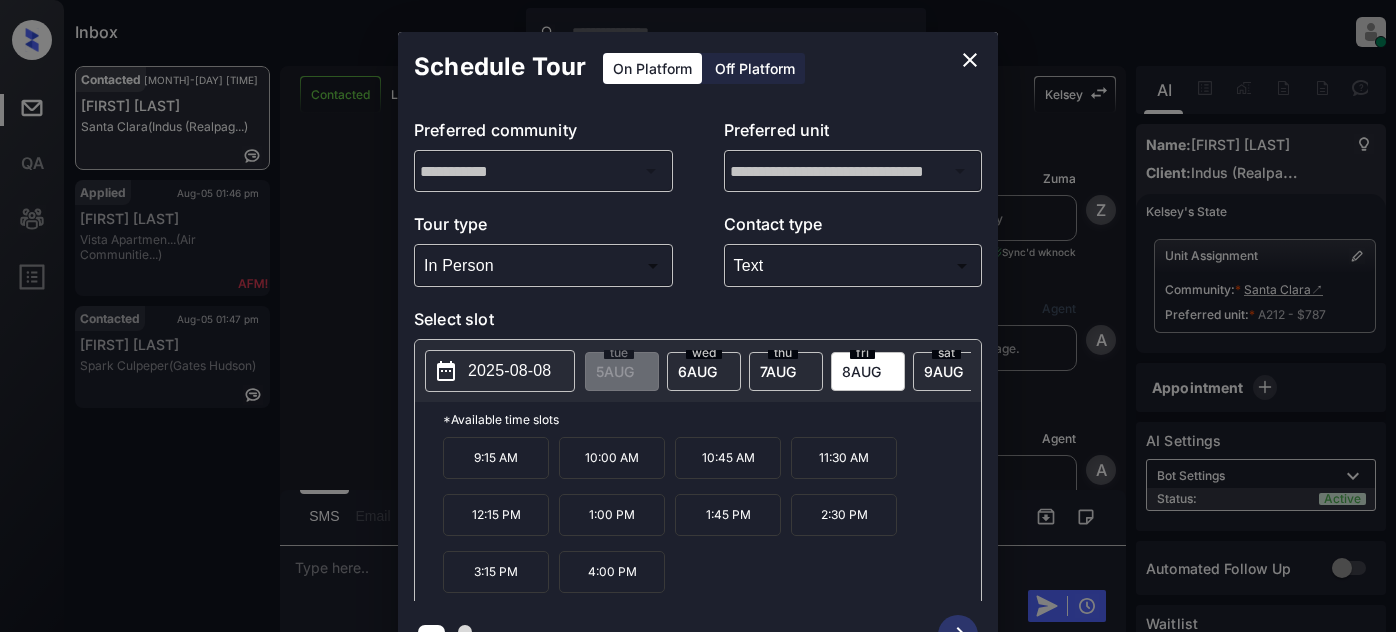 scroll, scrollTop: 0, scrollLeft: 0, axis: both 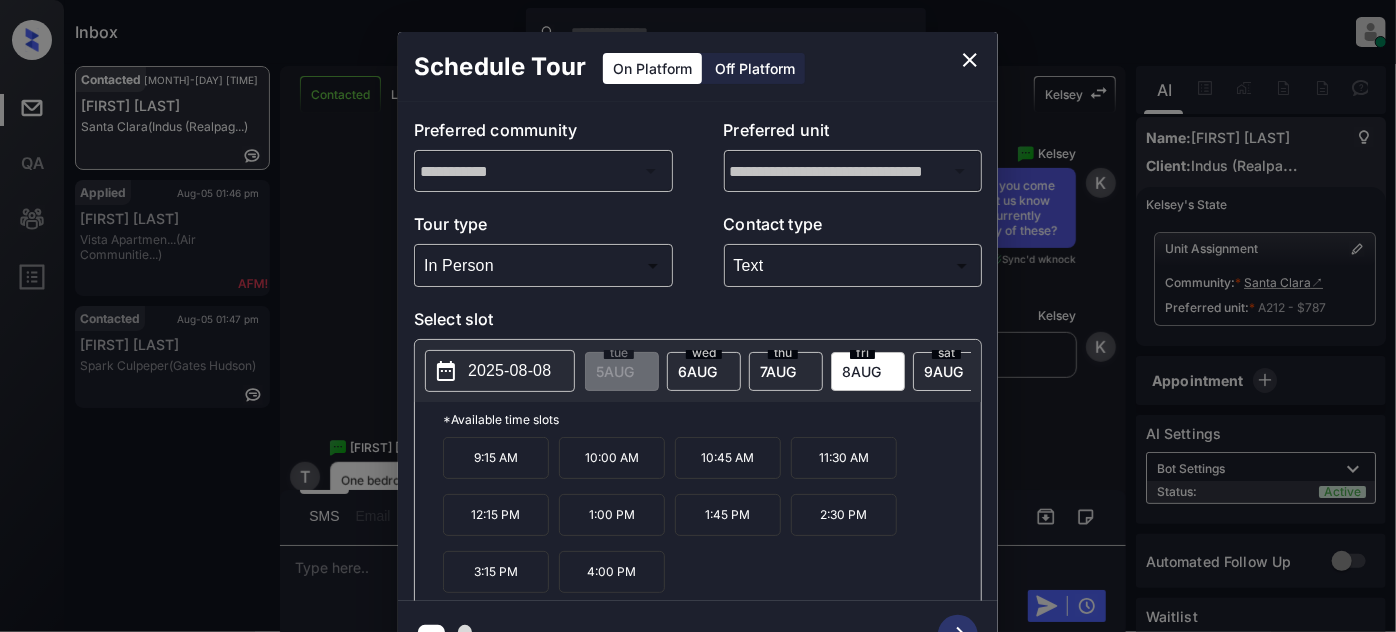 click on "sat 9 AUG" at bounding box center [950, 371] 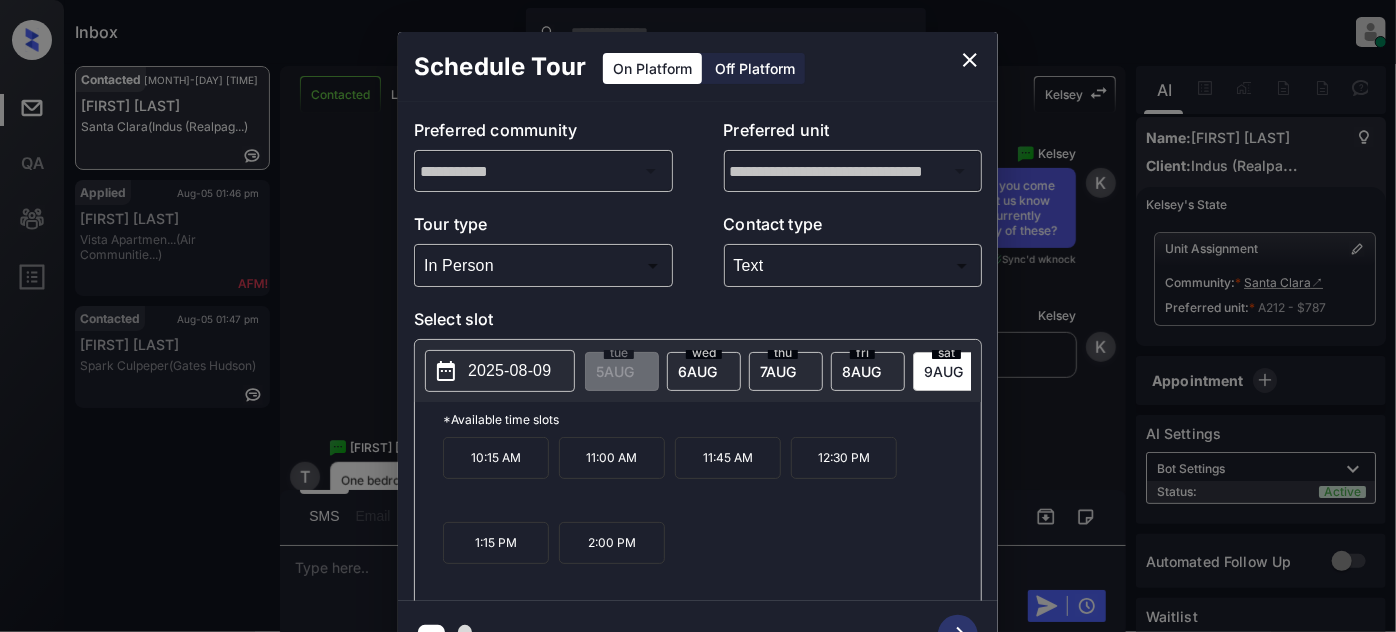 click 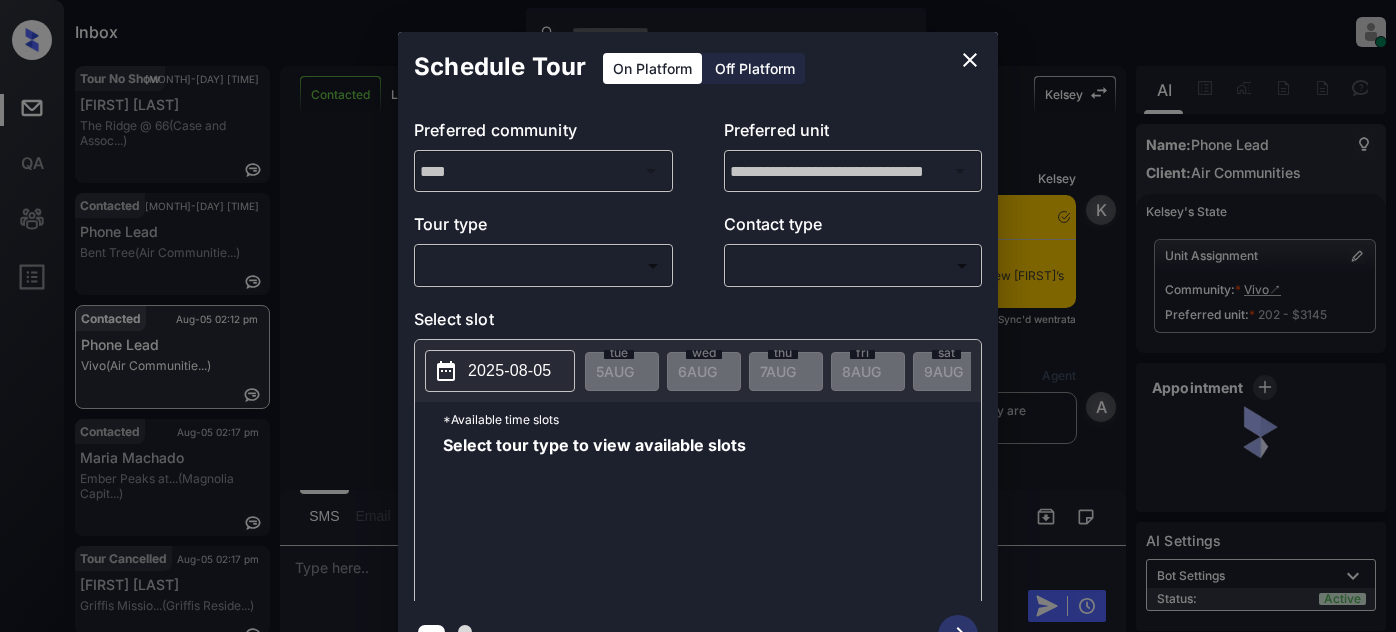 scroll, scrollTop: 0, scrollLeft: 0, axis: both 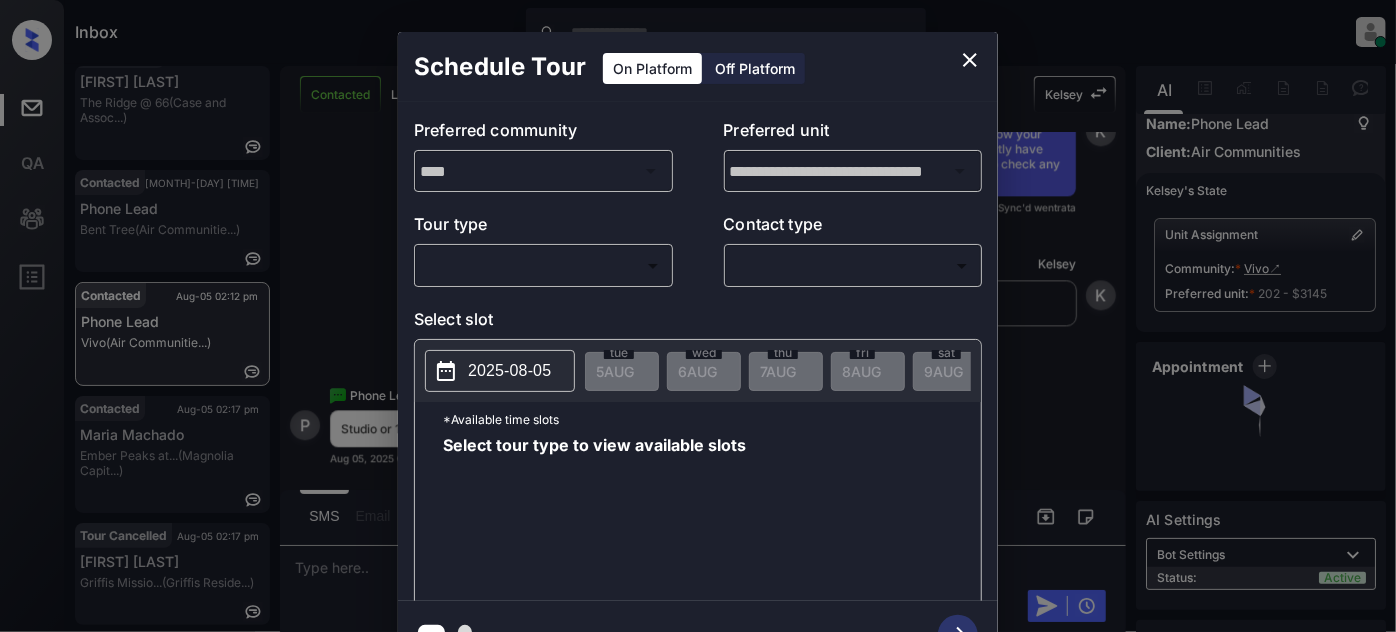 click on "Inbox [FIRST] [LAST] Online Set yourself   offline Set yourself   on break Profile Switch to  light  mode Sign out Tour No Show [MONTH]-[DAY] [TIME]   [FIRST] [LAST]... The Ridge @ [NUMBER]  (Case and Assoc...) Contacted [MONTH]-[DAY] [TIME]   Phone Lead Bent Tree  (Air Communitie...) Contacted [MONTH]-[DAY] [TIME]   Phone Lead Vivo  (Air Communitie...) Contacted [MONTH]-[DAY] [TIME]   [FIRST] [LAST] Ember Peaks at...  (Magnolia Capit...) Tour Cancelled [MONTH]-[DAY] [TIME]   [FIRST] [LAST] Griffis Missio...  (Griffis Reside...) Contacted Lost Lead Sentiment: Angry Upon sliding the acknowledgement:  Lead will move to lost stage. * ​ SMS and call option will be set to opt out. AFM will be turned off for the lead. [FIRST] New Message [FIRST] Notes Note: [URL] - Paste this link into your browser to view [FIRST]’s conversation with the prospect [MONTH] [DAY], [YEAR] [TIME]  Sync'd w  entrata K New Message Agent A New Message" at bounding box center (698, 316) 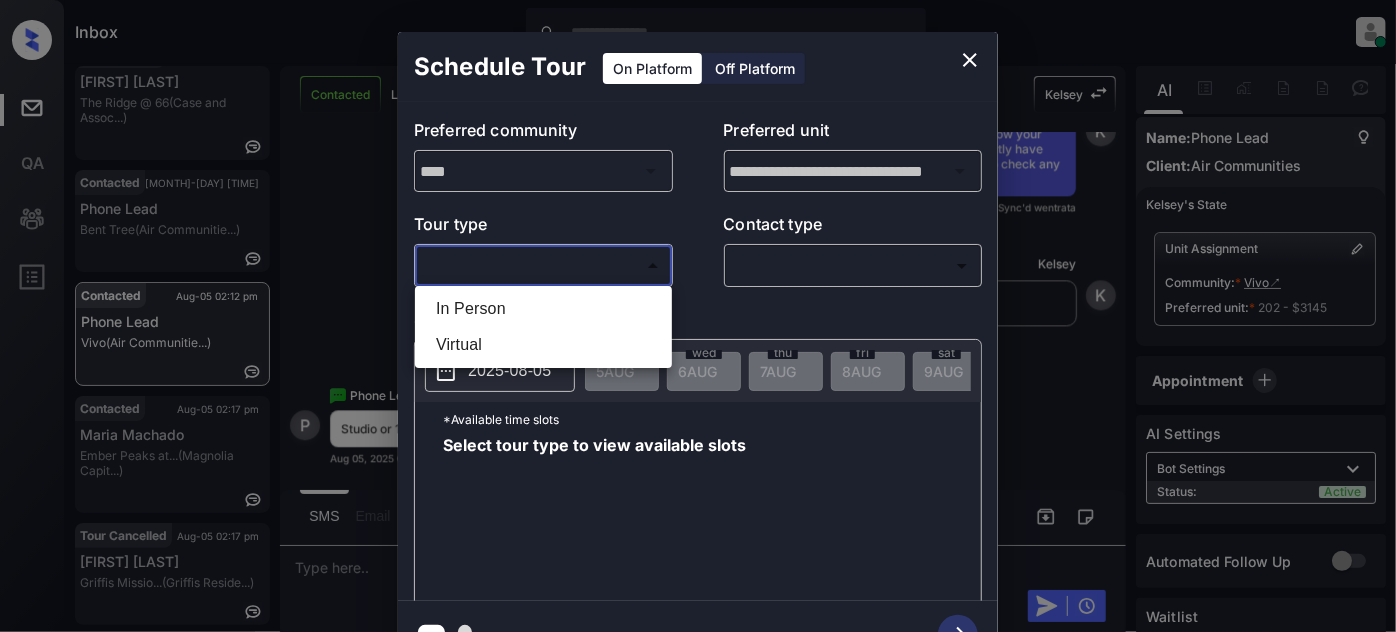 click on "In Person" at bounding box center [543, 309] 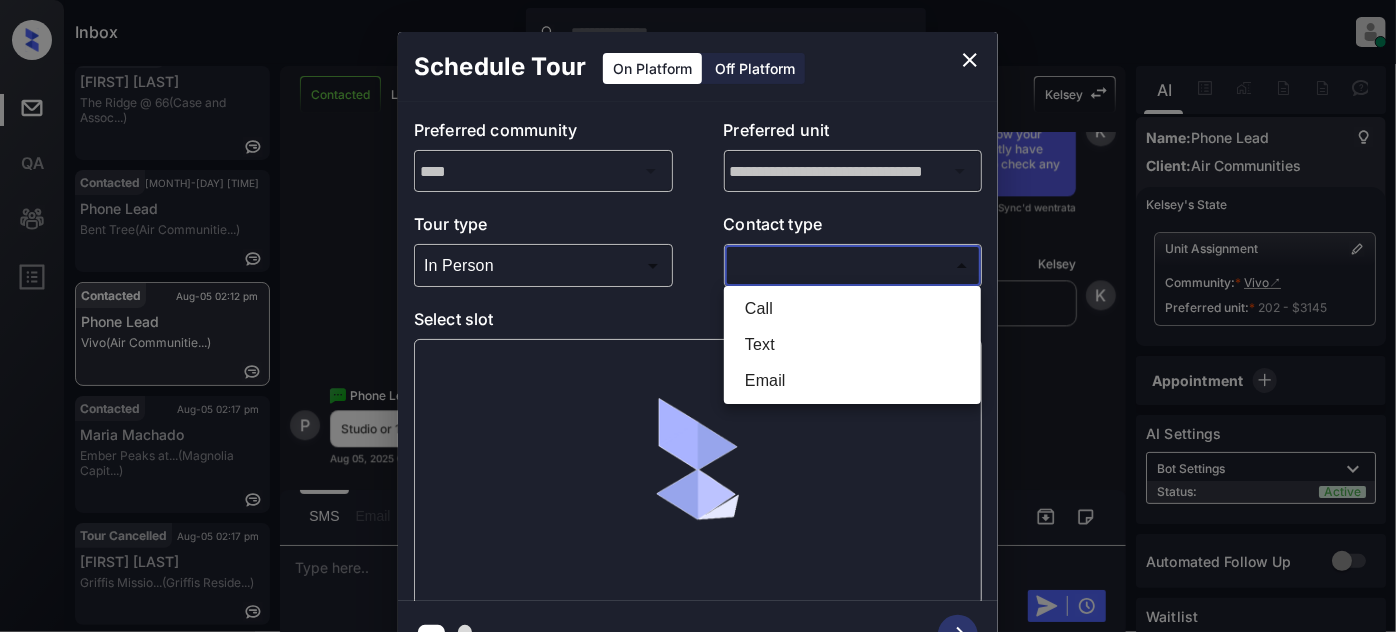 click on "Inbox [FIRST] [LAST] Online Set yourself   offline Set yourself   on break Profile Switch to  light  mode Sign out Tour No Show [MONTH]-[DAY] [TIME]   [FIRST] [LAST]... The Ridge @ [NUMBER]  (Case and Assoc...) Contacted [MONTH]-[DAY] [TIME]   Phone Lead Bent Tree  (Air Communitie...) Contacted [MONTH]-[DAY] [TIME]   Phone Lead Vivo  (Air Communitie...) Contacted [MONTH]-[DAY] [TIME]   [FIRST] [LAST] Ember Peaks at...  (Magnolia Capit...) Tour Cancelled [MONTH]-[DAY] [TIME]   [FIRST] [LAST] Griffis Missio...  (Griffis Reside...) Contacted Lost Lead Sentiment: Angry Upon sliding the acknowledgement:  Lead will move to lost stage. * ​ SMS and call option will be set to opt out. AFM will be turned off for the lead. [FIRST] New Message [FIRST] Notes Note: [URL] - Paste this link into your browser to view [FIRST]’s conversation with the prospect [MONTH] [DAY], [YEAR] [TIME]  Sync'd w  entrata K New Message Agent A New Message" at bounding box center (698, 316) 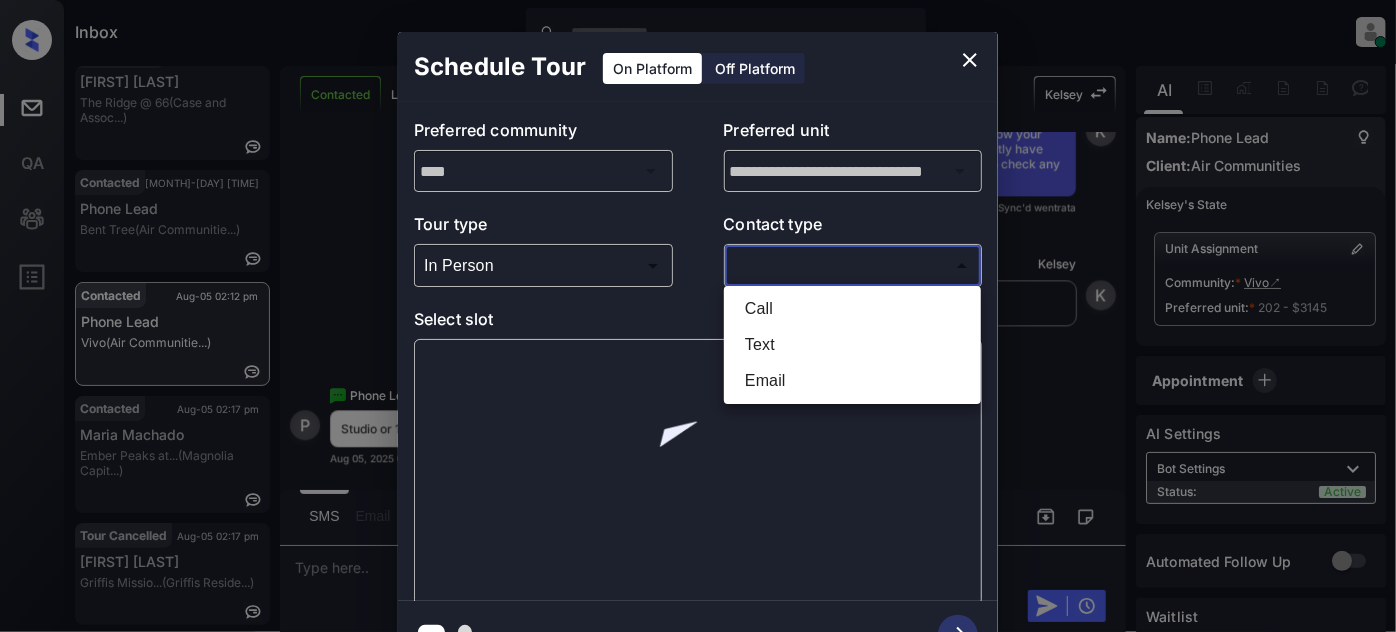 click on "Text" at bounding box center (852, 345) 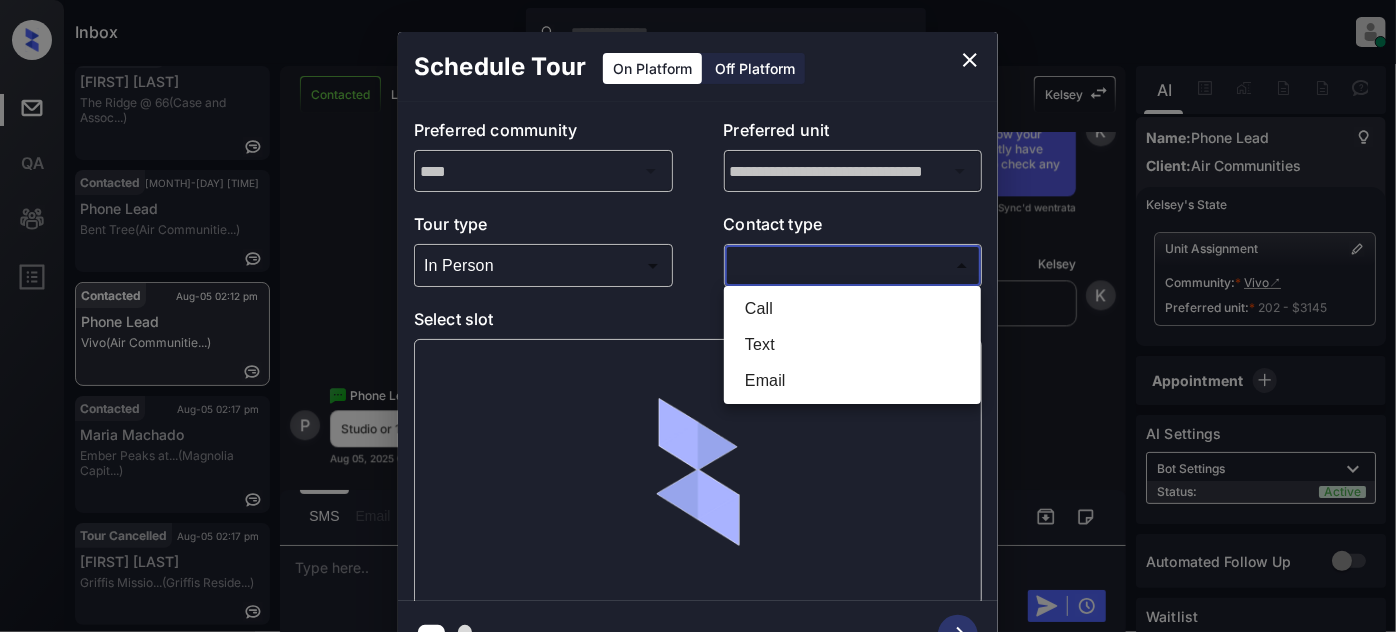 type on "****" 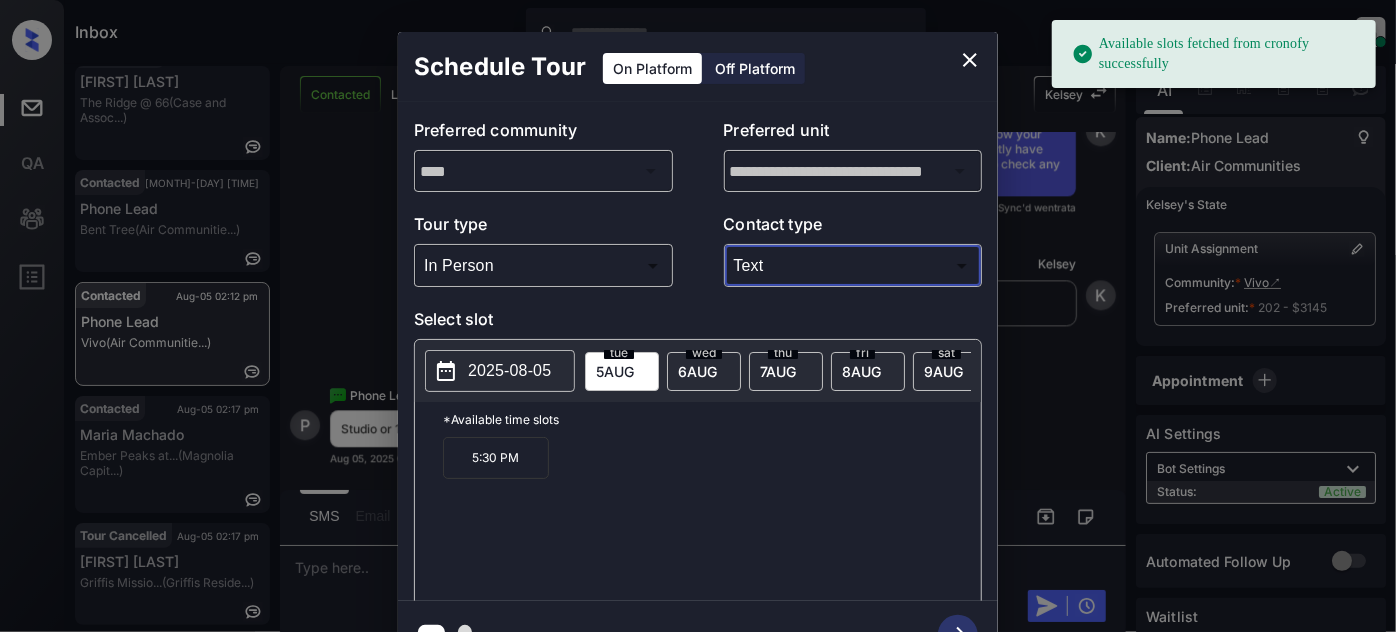 click on "7 AUG" at bounding box center (615, 371) 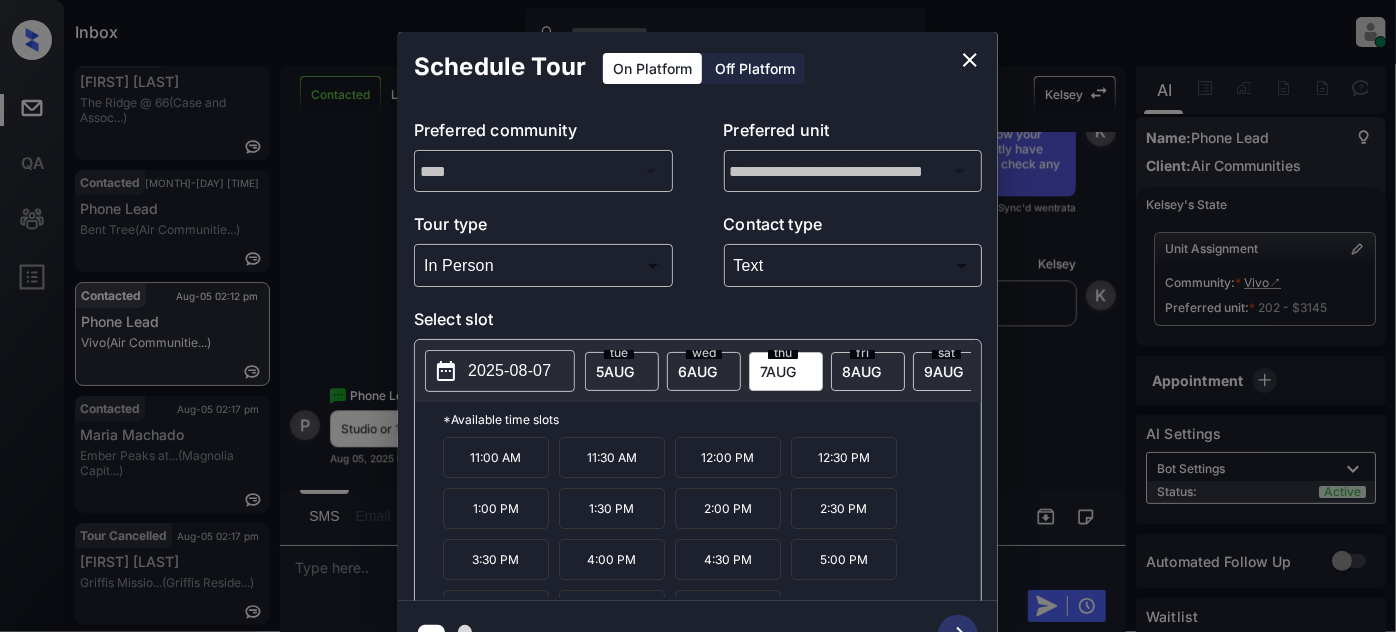 click 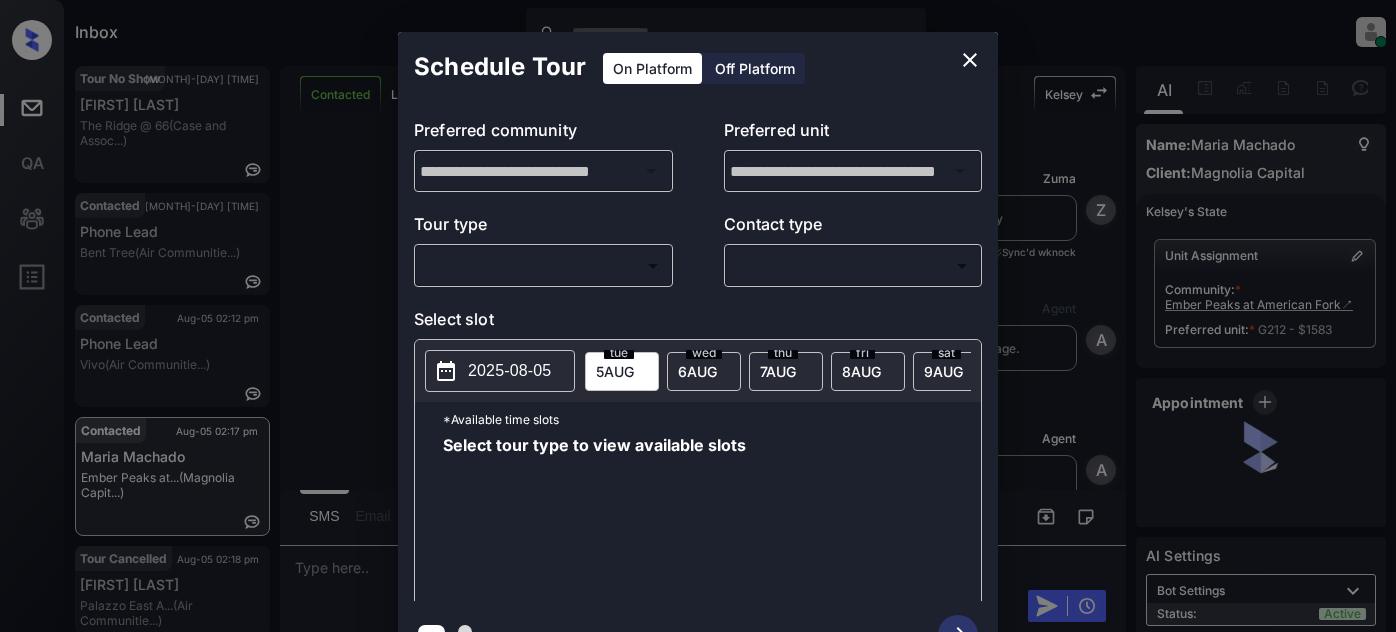 scroll, scrollTop: 0, scrollLeft: 0, axis: both 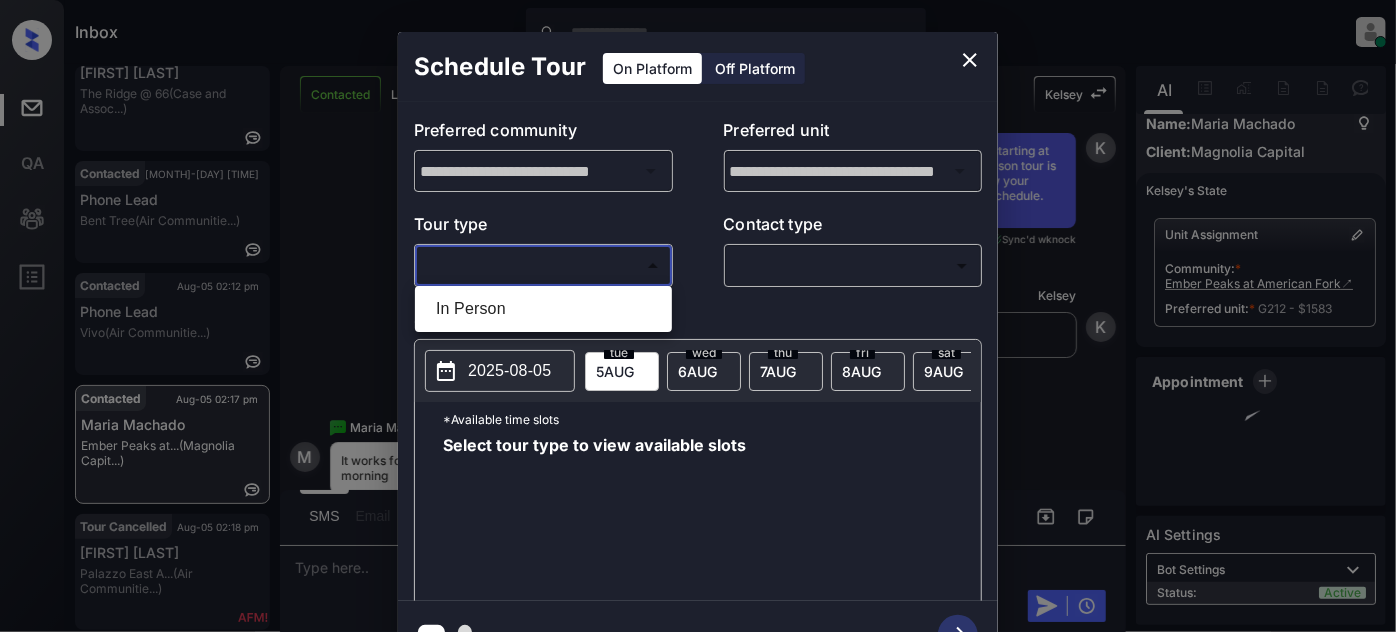 click on "Inbox Juan Carlos Manantan Online Set yourself   offline Set yourself   on break Profile Switch to  light  mode Sign out Tour No Show Aug-05 02:00 pm   Jamarcus Richa... The Ridge @ 66  (Case and Assoc...) Contacted Aug-05 02:01 pm   Phone Lead Bent Tree  (Air Communitie...) Contacted Aug-05 02:12 pm   Phone Lead Vivo  (Air Communitie...) Contacted Aug-05 02:17 pm   Maria Machado Ember Peaks at...  (Magnolia Capit...) Tour Cancelled Aug-05 02:18 pm   Shaun Ahmed Palazzo East A...  (Air Communitie...) Contacted Lost Lead Sentiment: Angry Upon sliding the acknowledgement:  Lead will move to lost stage. * ​ SMS and call option will be set to opt out. AFM will be turned off for the lead. Kelsey New Message Zuma Lead transferred to leasing agent: kelsey Jul 31, 2025 11:04 pm  Sync'd w  knock Z New Message Agent Lead created via webhook in Inbound stage. Jul 31, 2025 11:04 pm A New Message Agent AFM Request sent to Kelsey. Jul 31, 2025 11:04 pm A New Message Agent Notes Note: Jul 31, 2025 11:04 pm A New Message K" at bounding box center [698, 316] 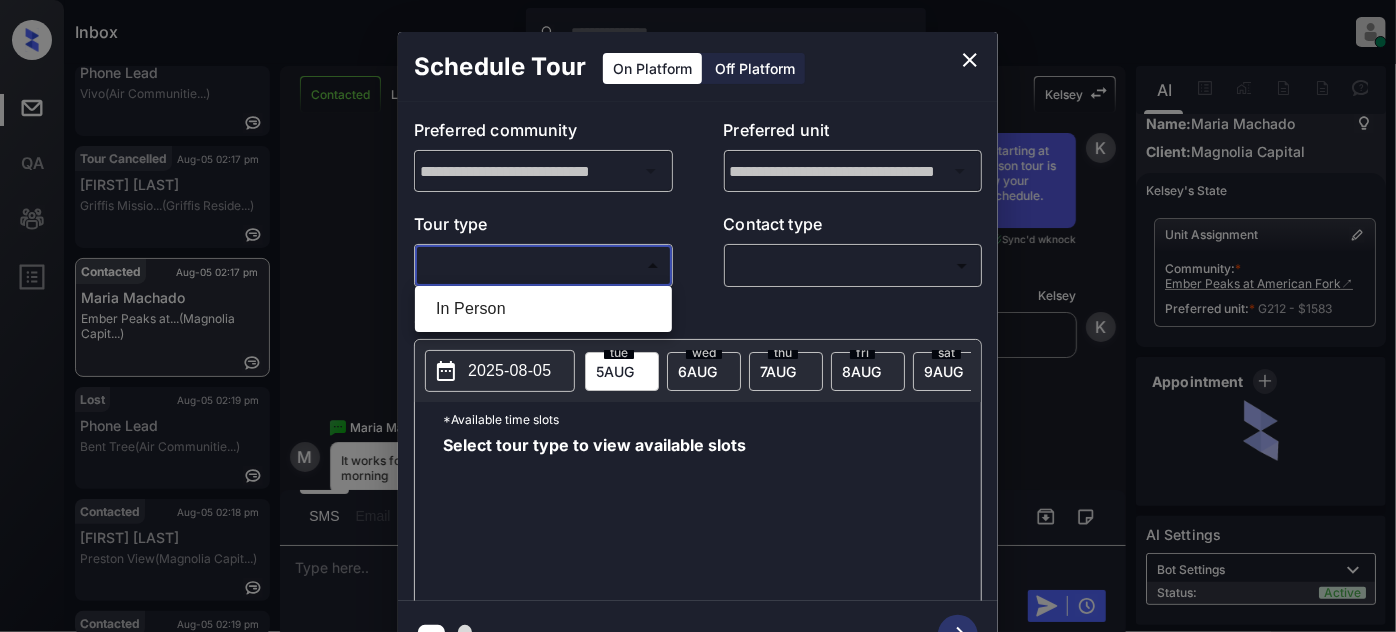 scroll, scrollTop: 33, scrollLeft: 0, axis: vertical 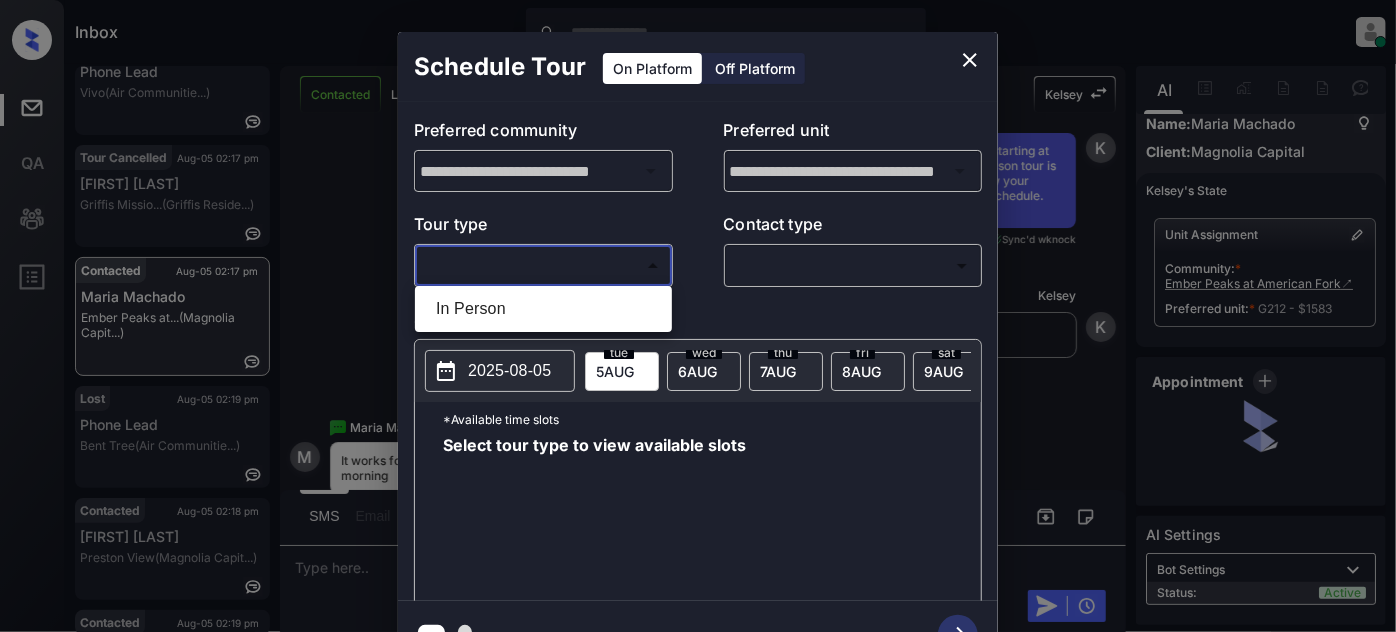 click on "In Person" at bounding box center [543, 309] 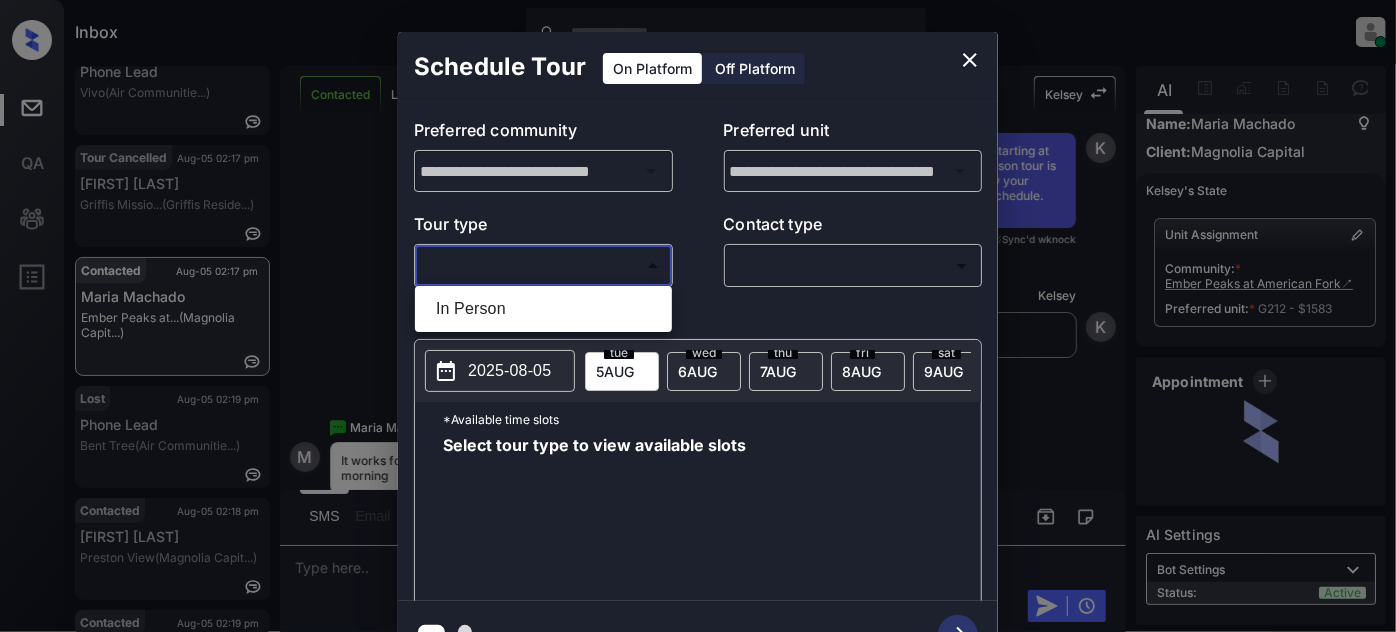 type on "********" 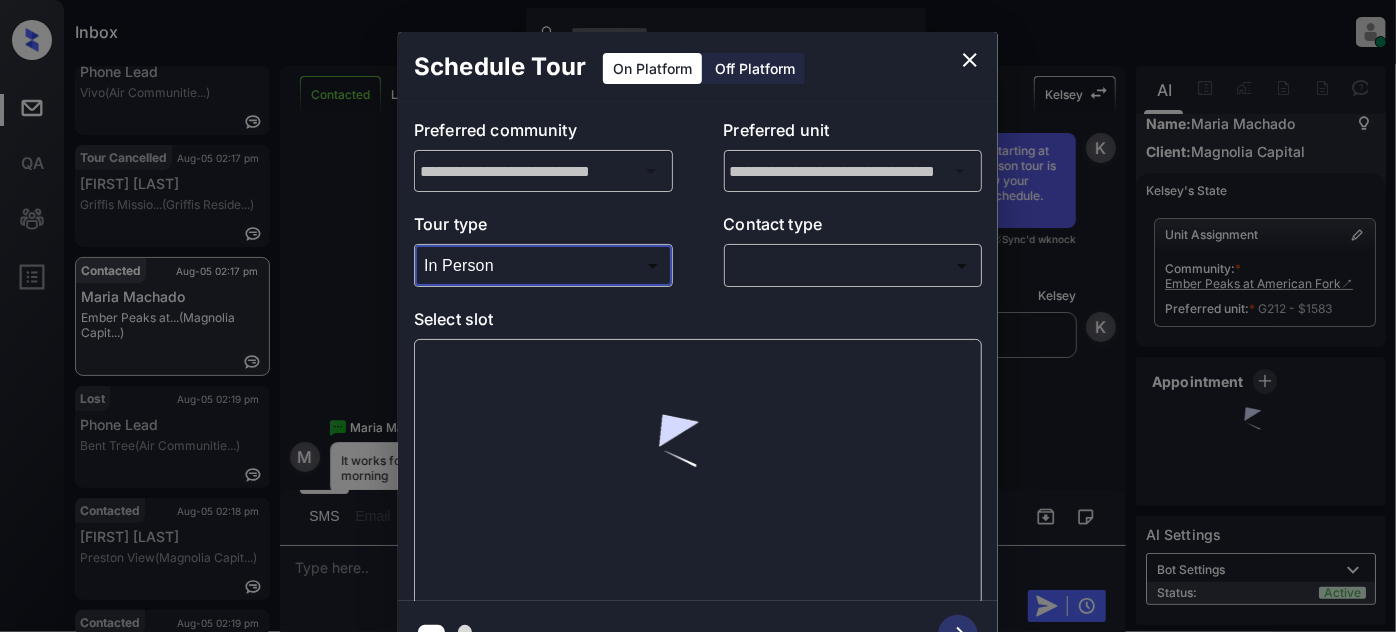 click on "Inbox Juan Carlos Manantan Online Set yourself   offline Set yourself   on break Profile Switch to  light  mode Sign out Contacted Aug-05 02:12 pm   Phone Lead Vivo  (Air Communitie...) Tour Cancelled Aug-05 02:17 pm   Adam Clarkin Griffis Missio...  (Griffis Reside...) Contacted Aug-05 02:17 pm   Maria Machado Ember Peaks at...  (Magnolia Capit...) Lost Aug-05 02:19 pm   Phone Lead Bent Tree  (Air Communitie...) Contacted Aug-05 02:18 pm   Teresa L Partr... Preston View  (Magnolia Capit...) Contacted Aug-05 02:19 pm   Phone Lead Laurel Crossin...  (Air Communitie...) Contacted Lost Lead Sentiment: Angry Upon sliding the acknowledgement:  Lead will move to lost stage. * ​ SMS and call option will be set to opt out. AFM will be turned off for the lead. Kelsey New Message Zuma Lead transferred to leasing agent: kelsey Jul 31, 2025 11:04 pm  Sync'd w  knock Z New Message Agent Lead created via webhook in Inbound stage. Jul 31, 2025 11:04 pm A New Message Agent AFM Request sent to Kelsey. Jul 31, 2025 11:04 pm" at bounding box center (698, 316) 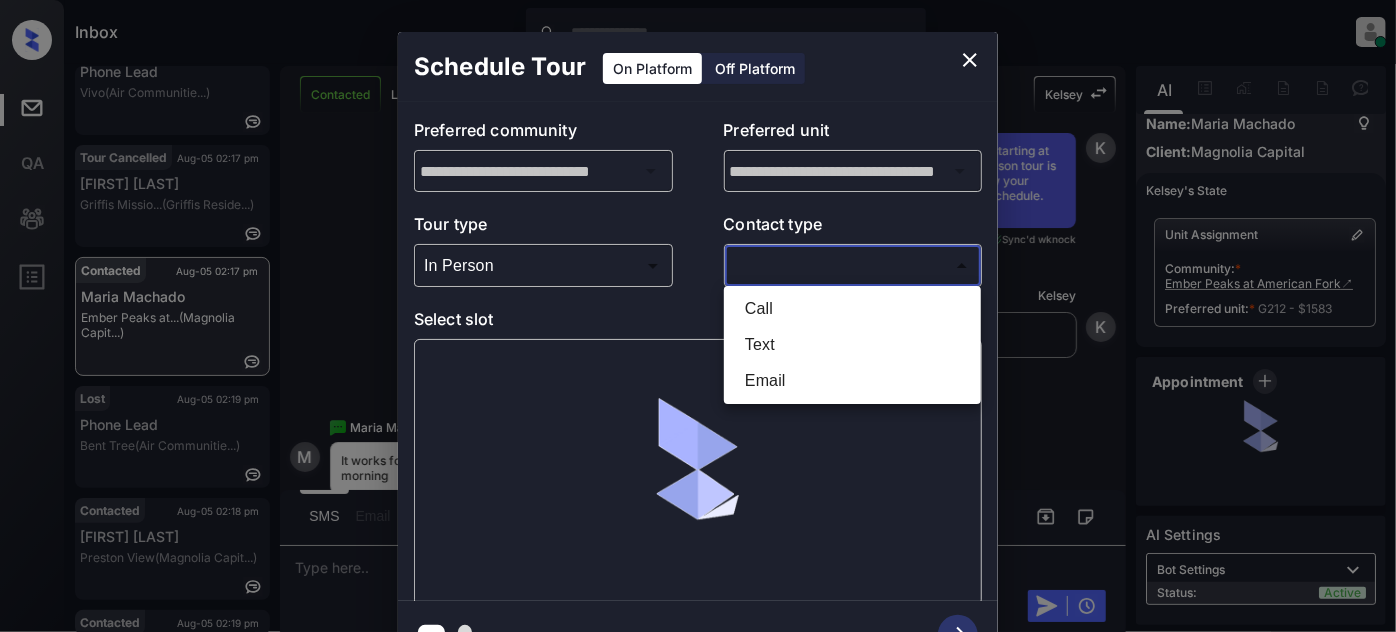 click on "Text" at bounding box center [852, 345] 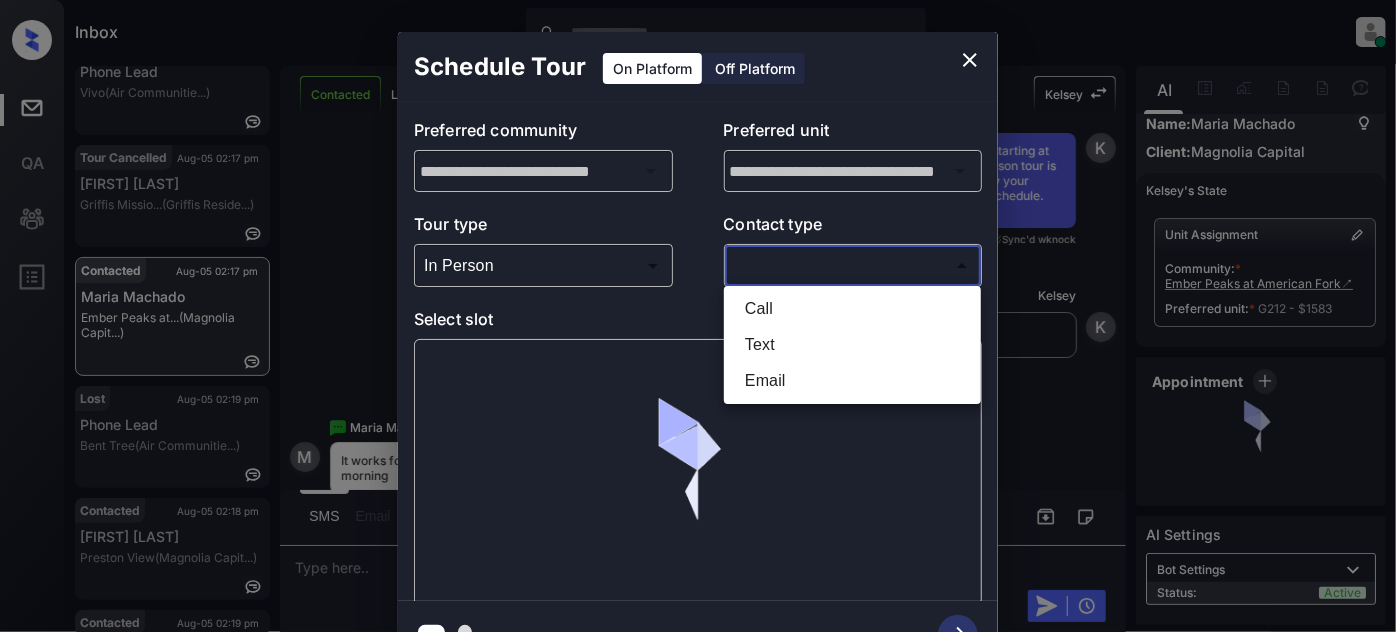 type on "****" 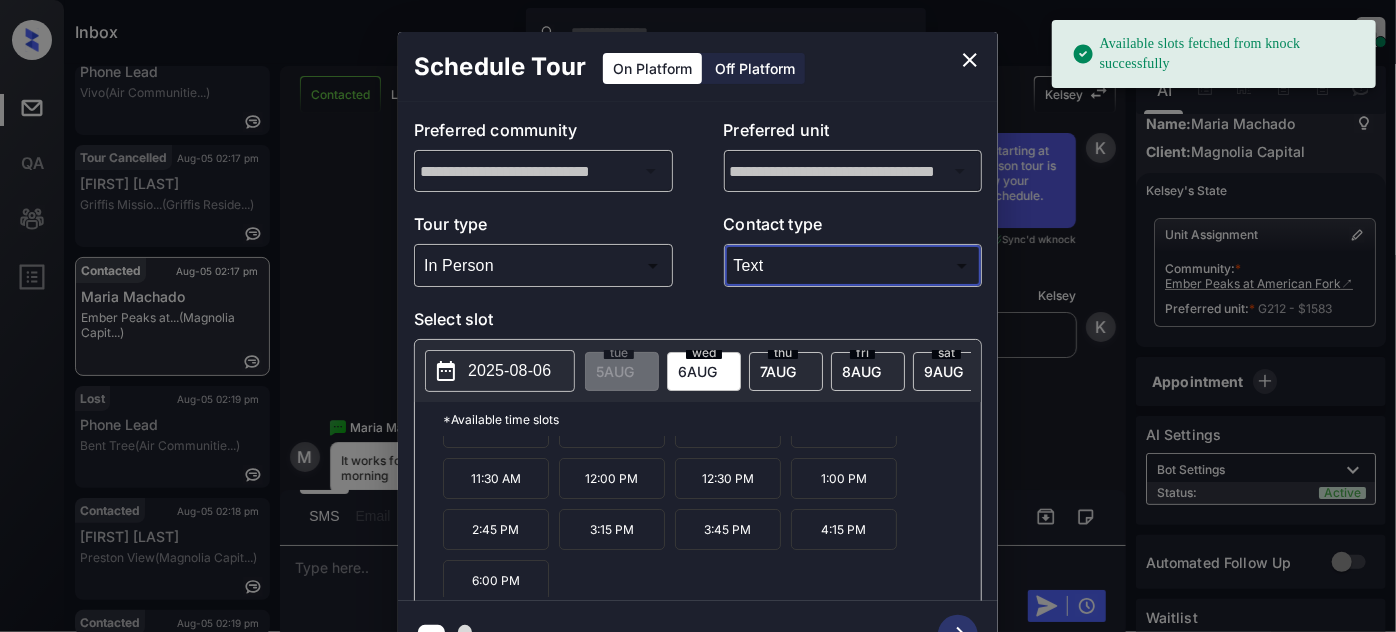 scroll, scrollTop: 31, scrollLeft: 0, axis: vertical 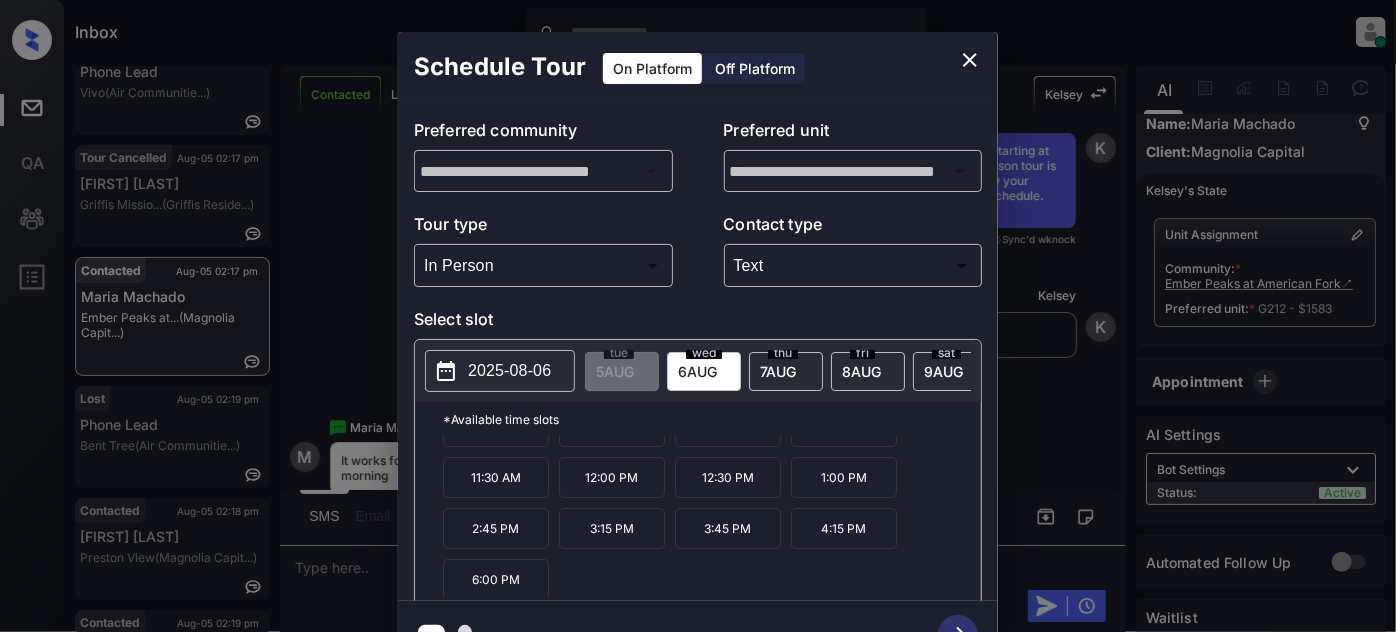 click on "thu 7 AUG" at bounding box center (786, 371) 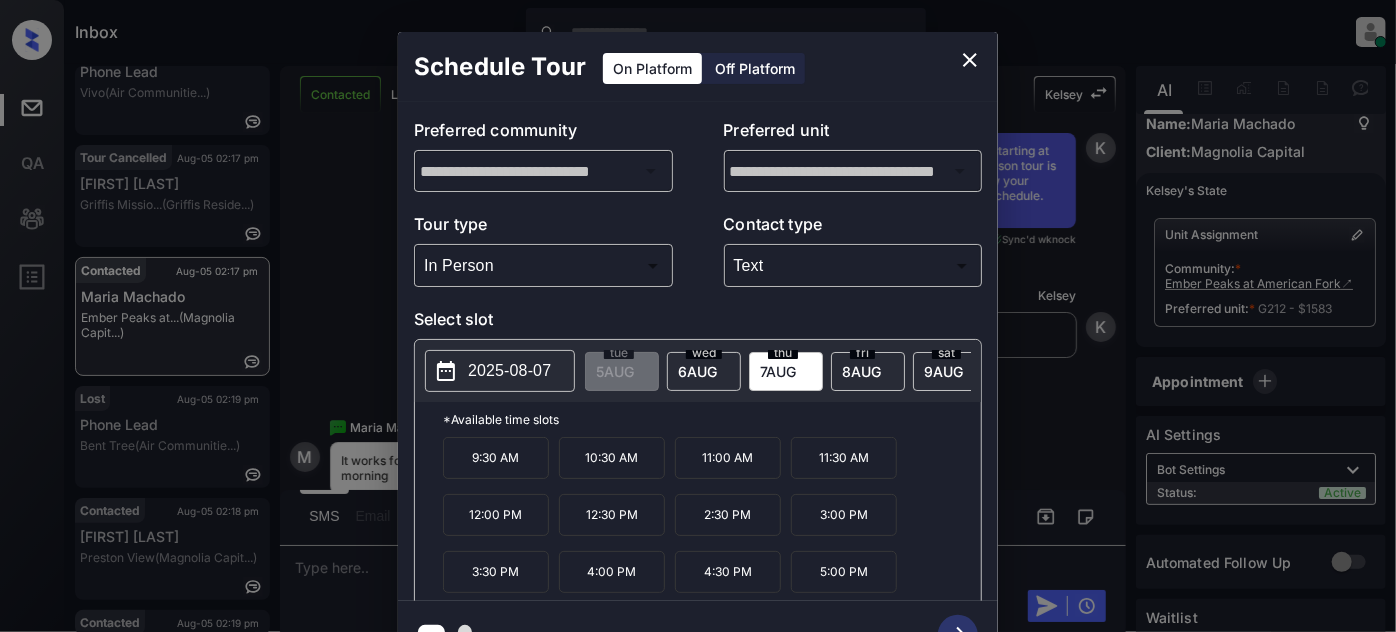 click on "6 AUG" at bounding box center [615, 371] 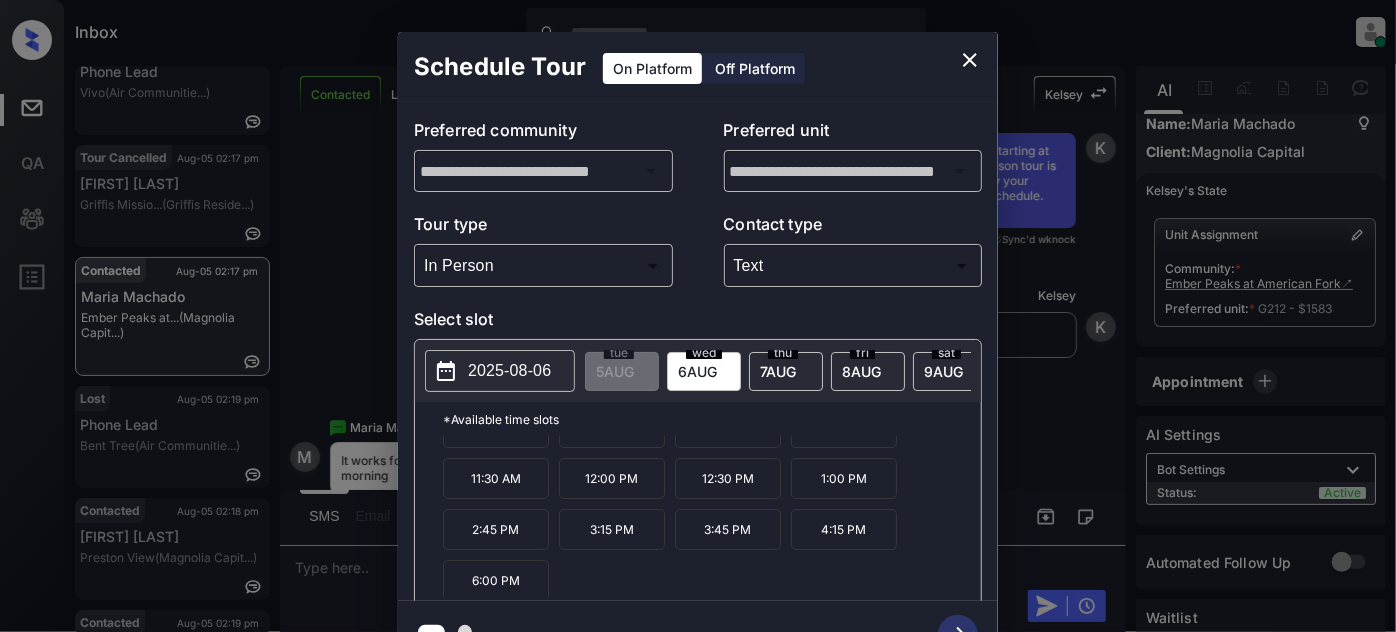 scroll, scrollTop: 31, scrollLeft: 0, axis: vertical 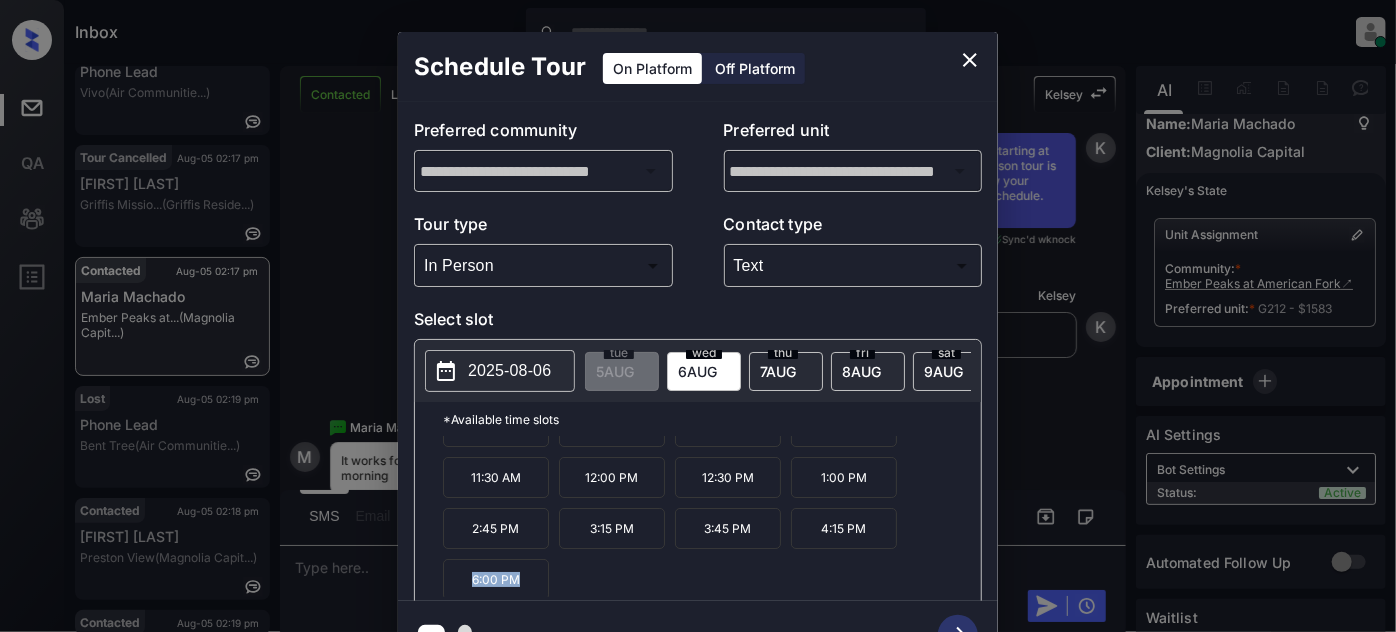 drag, startPoint x: 536, startPoint y: 582, endPoint x: 451, endPoint y: 563, distance: 87.09765 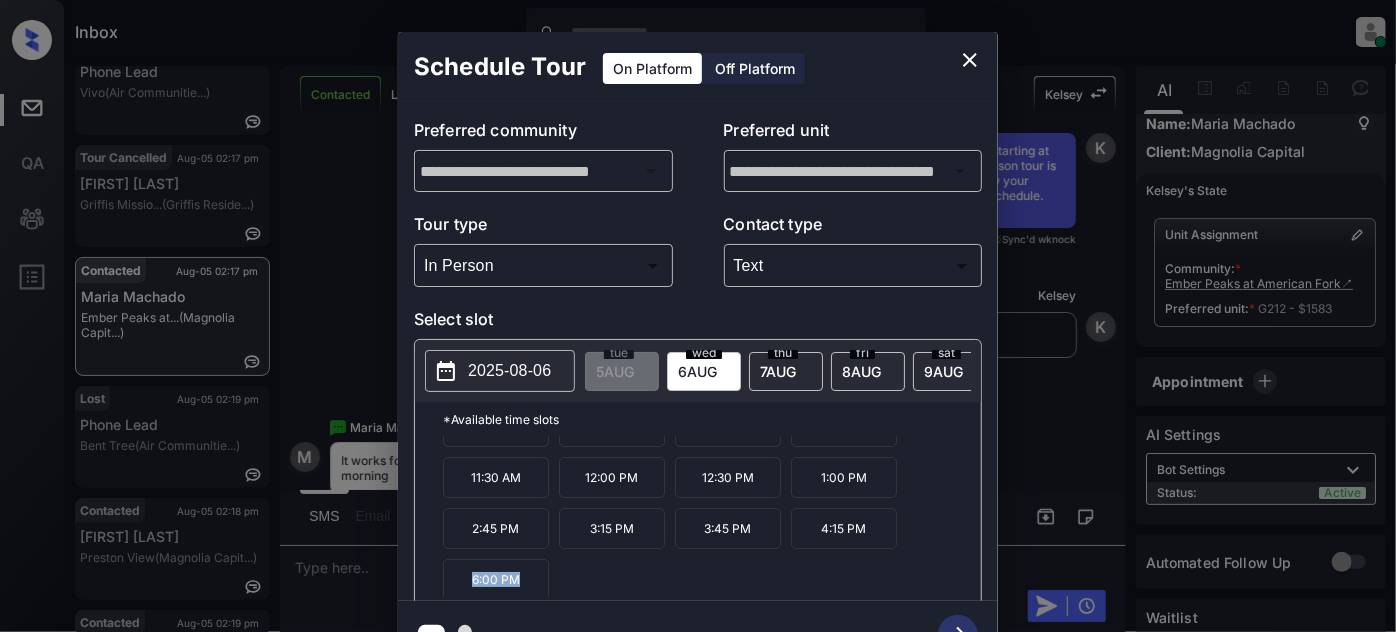 click on "9 AUG" at bounding box center [615, 371] 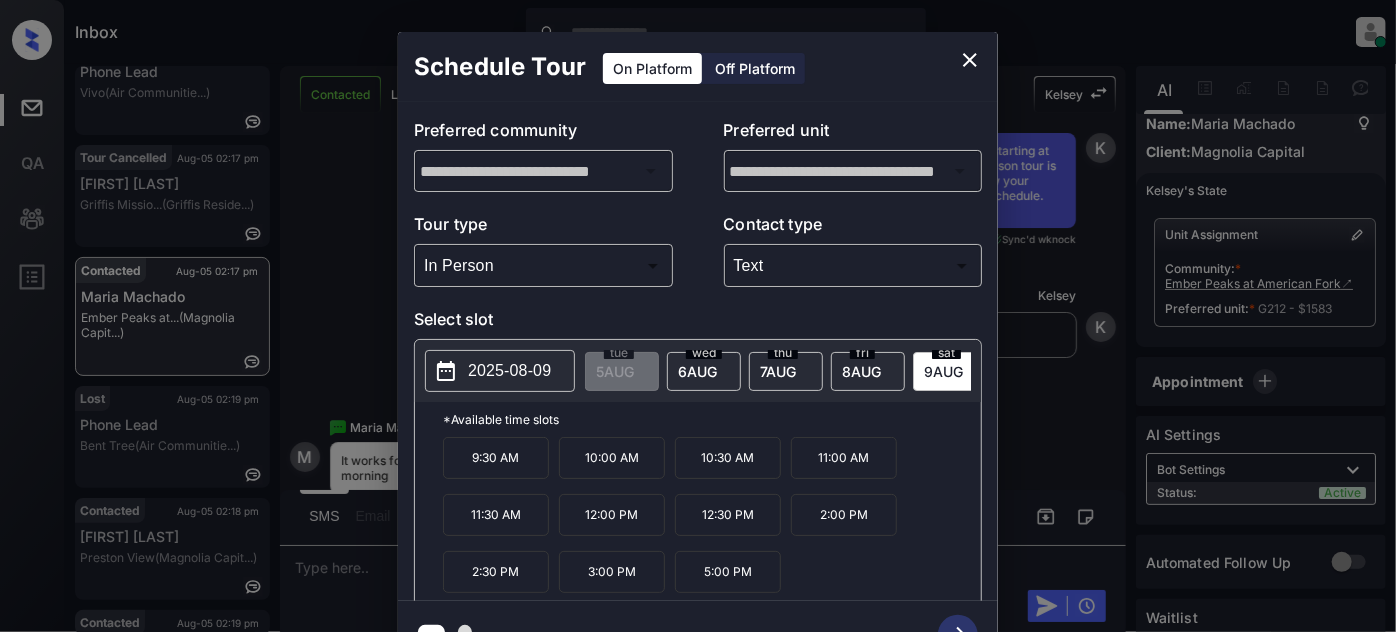scroll, scrollTop: 0, scrollLeft: 0, axis: both 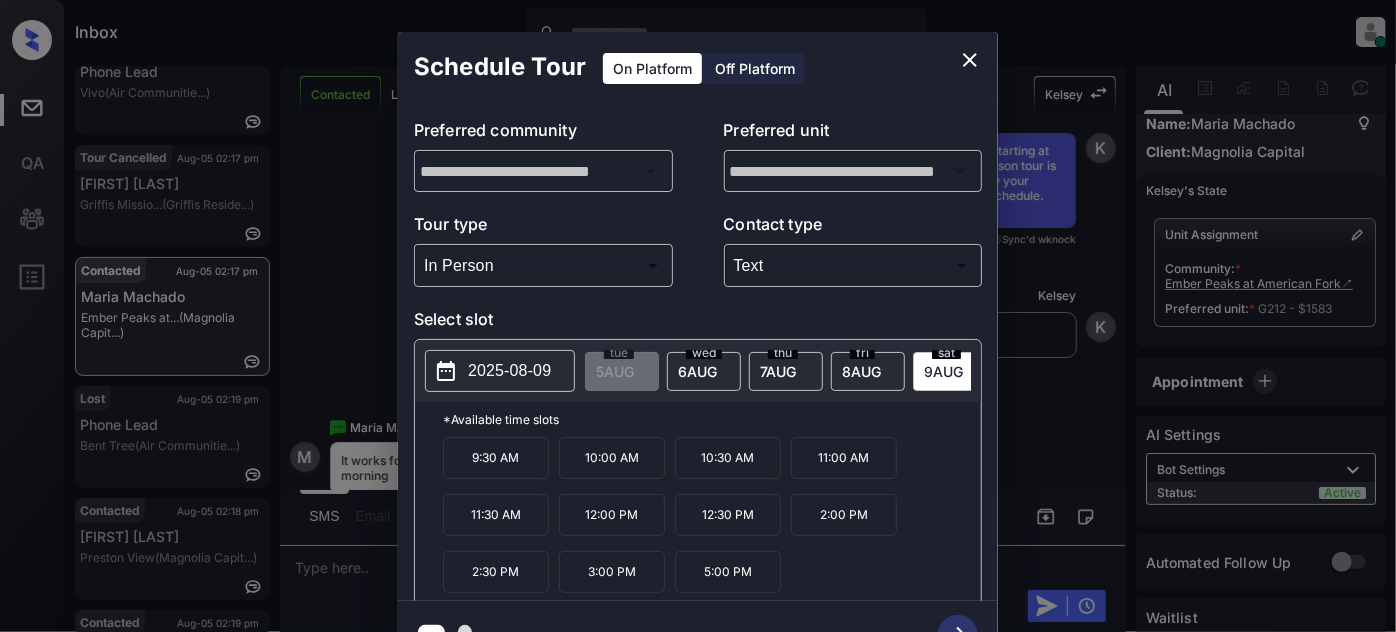 click 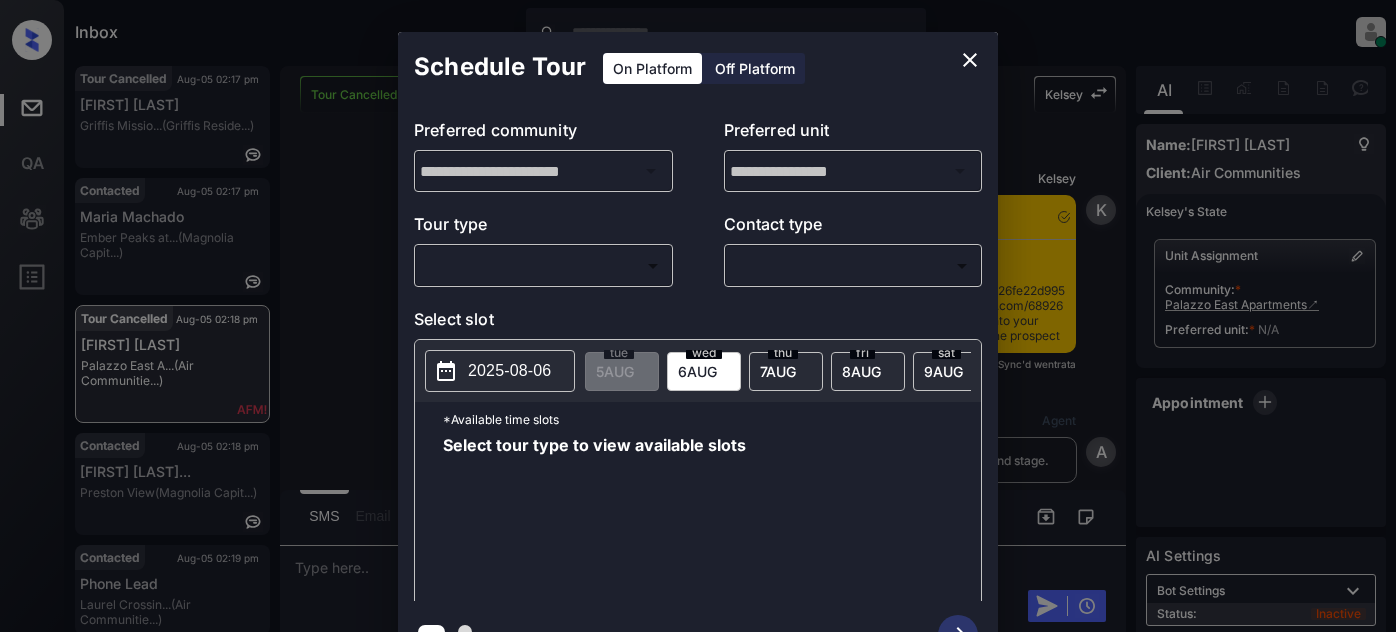 scroll, scrollTop: 0, scrollLeft: 0, axis: both 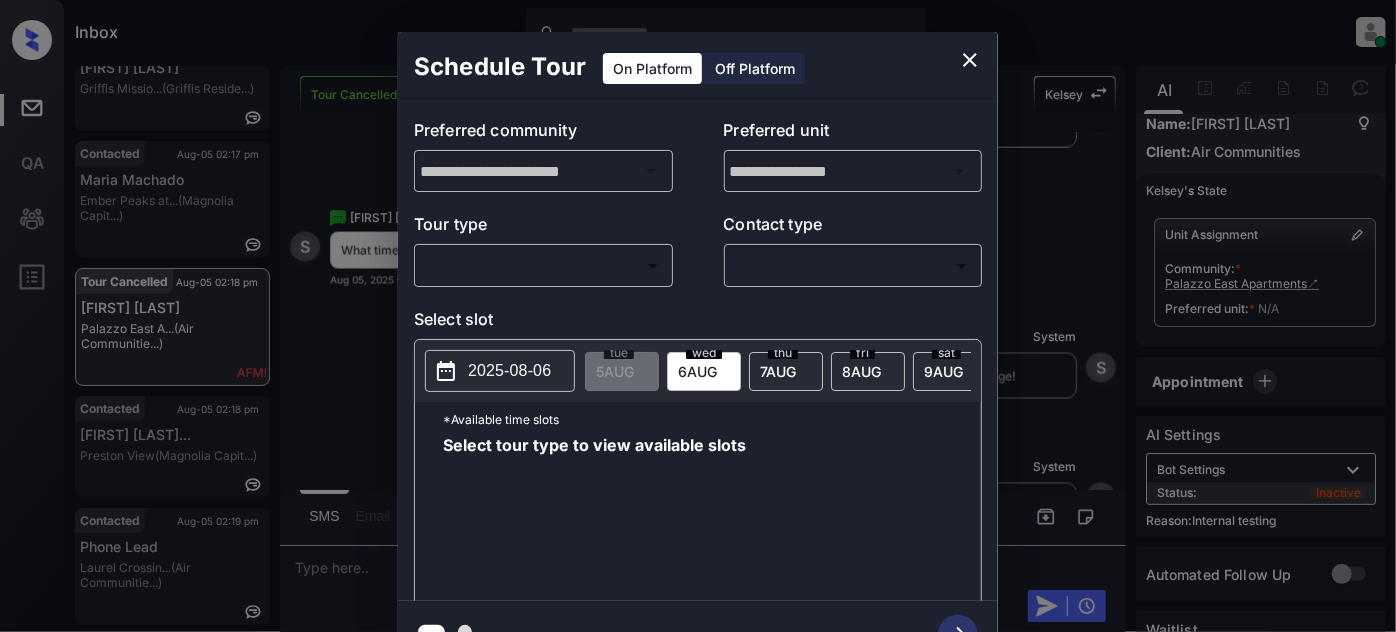 click on "Inbox [FIRST] [LAST] [LAST] Online Set yourself   offline Set yourself   on break Profile Switch to  light  mode Sign out Tour Cancelled Aug-05 02:17 pm   [FIRST] [LAST] Griffis Missio...  (Griffis Reside...) Contacted Aug-05 02:17 pm   [FIRST] [LAST] Ember Peaks at...  (Magnolia Capit...) Tour Cancelled Aug-05 02:18 pm   [FIRST] [LAST] Palazzo East A...  (Air Communitie...) Contacted Aug-05 02:18 pm   [FIRST] [LAST] Preston View  (Magnolia Capit...) Contacted Aug-05 02:19 pm   Phone Lead Laurel Crossin...  (Air Communitie...) Tour Cancelled Lost Lead Sentiment: Angry Upon sliding the acknowledgement:  Lead will move to lost stage. * ​ SMS and call option will be set to opt out. AFM will be turned off for the lead. [FIRST] New Message [FIRST] Notes Note: <a href="https://conversation.getzuma.com/68926fe22d995c50590fb167">https://conversation.getzuma.com/68926fe22d995c50590fb167</a> - Paste this link into your browser to view [FIRST]’s conversation with the prospect Aug 05, 2025 01:56 pm  Sync'd w  entrata K A K" at bounding box center [698, 316] 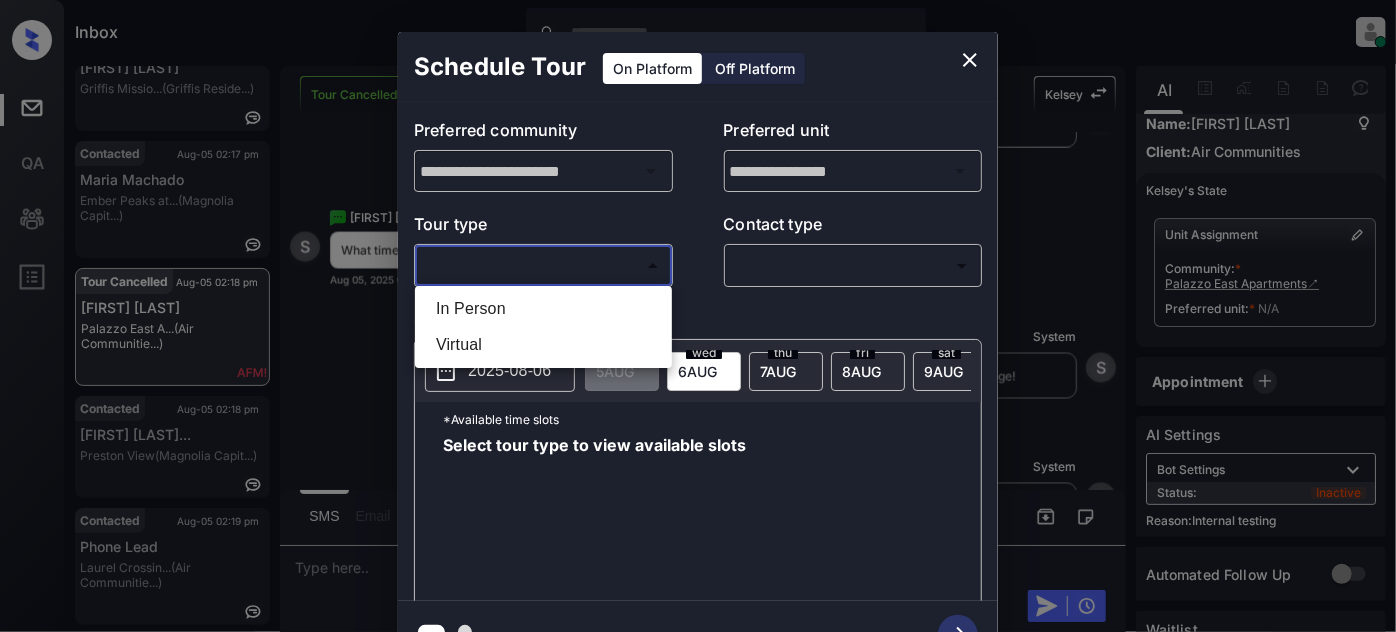 click on "In Person" at bounding box center [543, 309] 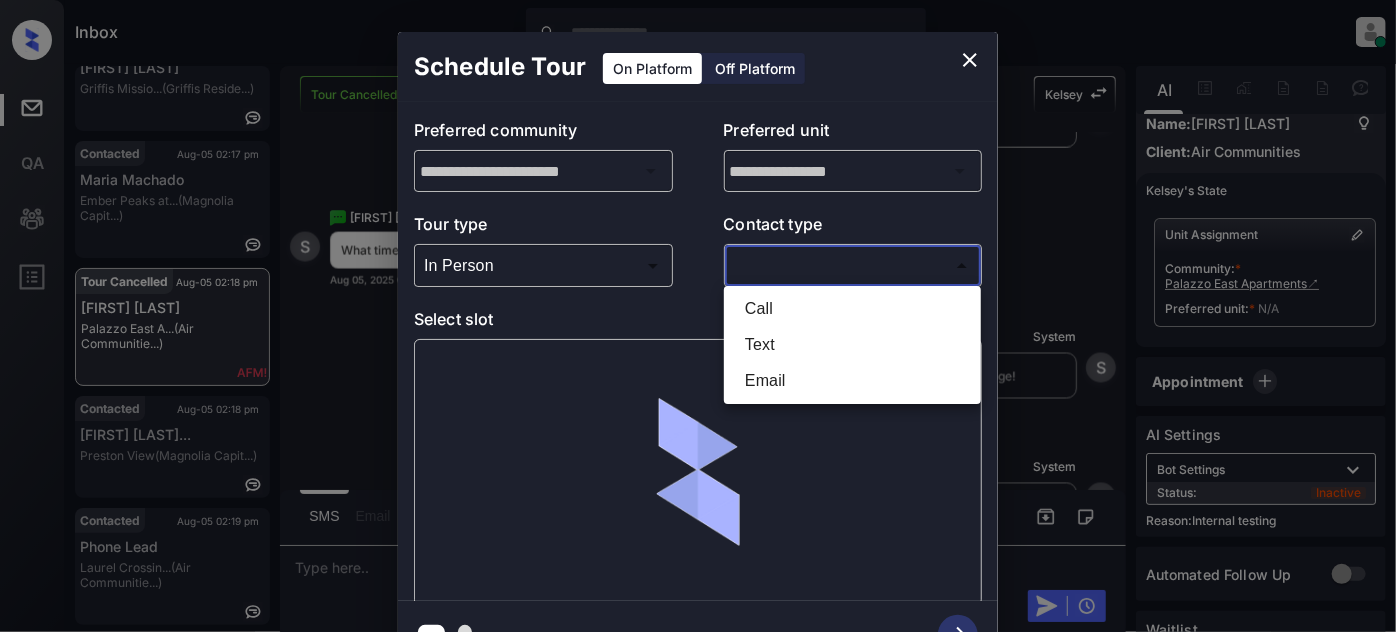click on "Inbox Juan Carlos Manantan Online Set yourself   offline Set yourself   on break Profile Switch to  light  mode Sign out Tour Cancelled Aug-05 02:17 pm   Adam Clarkin Griffis Missio...  (Griffis Reside...) Contacted Aug-05 02:17 pm   Maria Machado Ember Peaks at...  (Magnolia Capit...) Tour Cancelled Aug-05 02:18 pm   Shaun Ahmed Palazzo East A...  (Air Communitie...) Contacted Aug-05 02:18 pm   Teresa L Partr... Preston View  (Magnolia Capit...) Contacted Aug-05 02:19 pm   Phone Lead Laurel Crossin...  (Air Communitie...) Tour Cancelled Lost Lead Sentiment: Angry Upon sliding the acknowledgement:  Lead will move to lost stage. * ​ SMS and call option will be set to opt out. AFM will be turned off for the lead. Kelsey New Message Kelsey Notes Note: <a href="https://conversation.getzuma.com/68926fe22d995c50590fb167">https://conversation.getzuma.com/68926fe22d995c50590fb167</a> - Paste this link into your browser to view Kelsey’s conversation with the prospect Aug 05, 2025 01:56 pm  Sync'd w  entrata K A K" at bounding box center [698, 316] 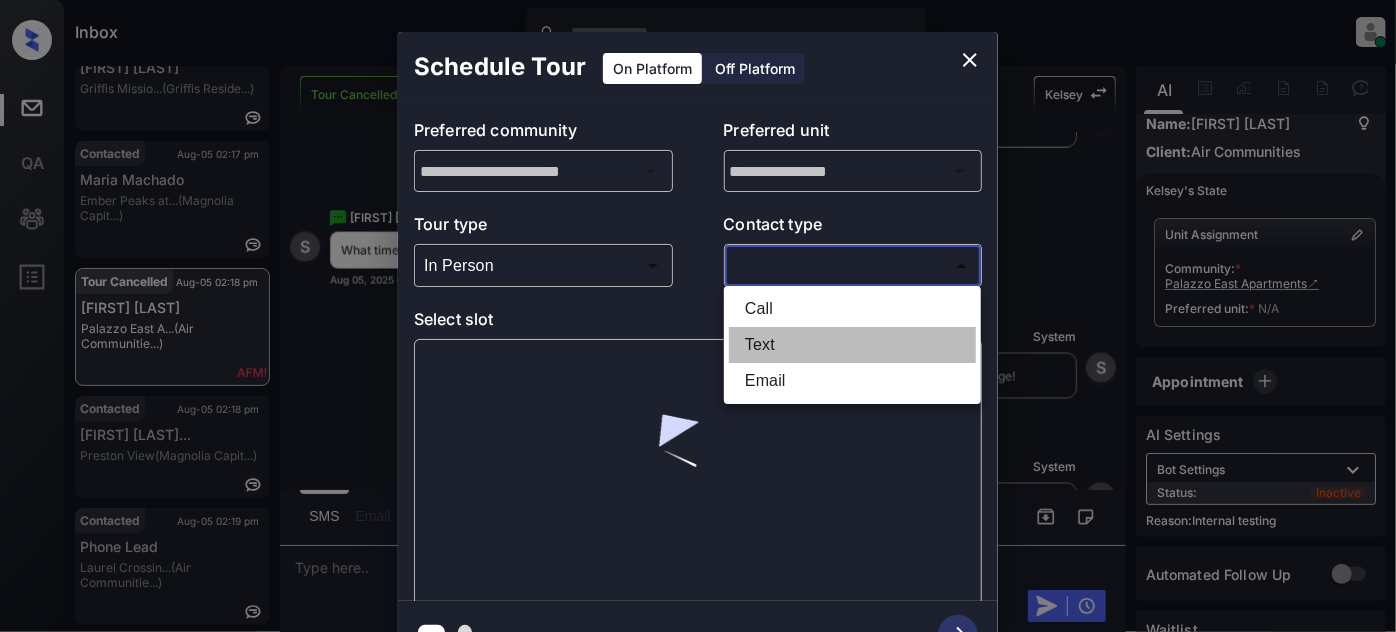 click on "Text" at bounding box center (852, 345) 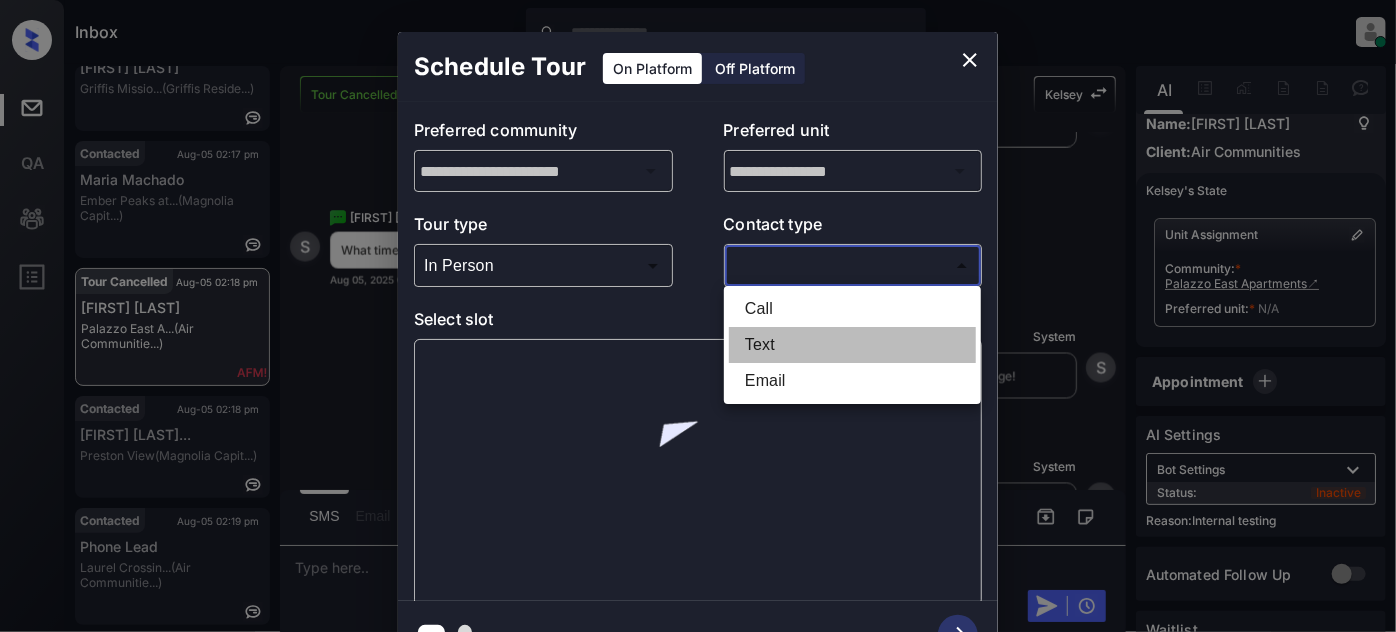 type on "****" 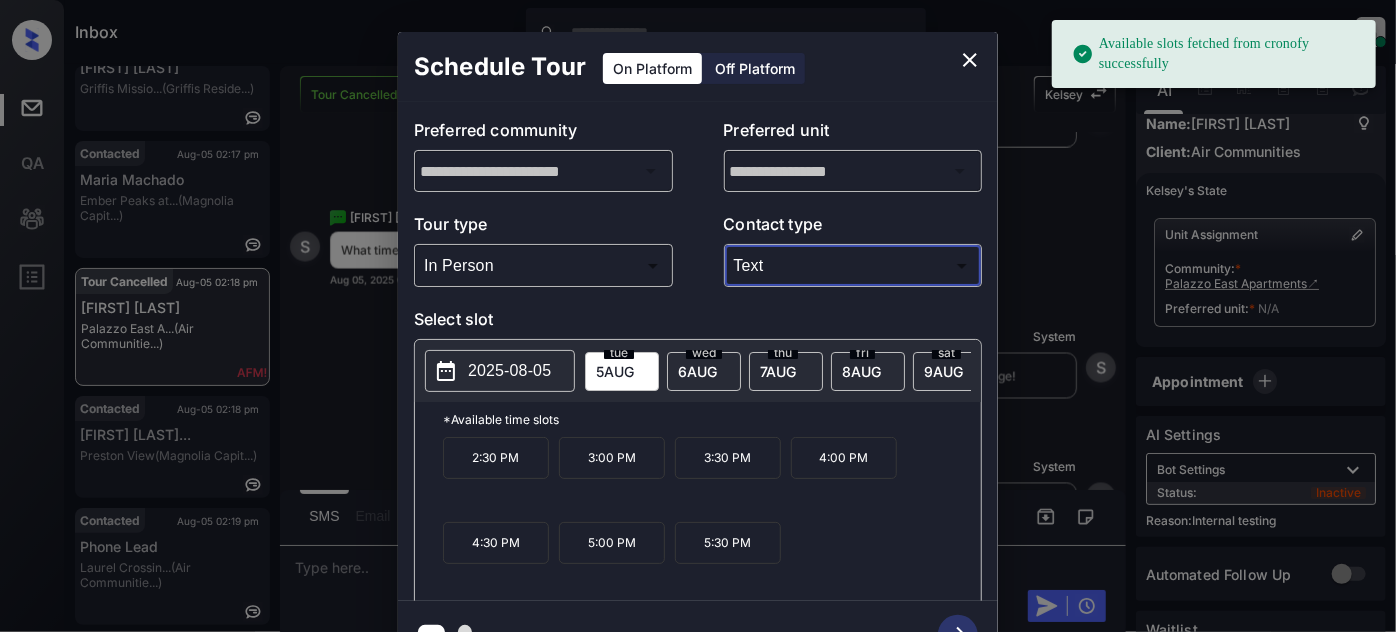 click on "6 AUG" at bounding box center (615, 371) 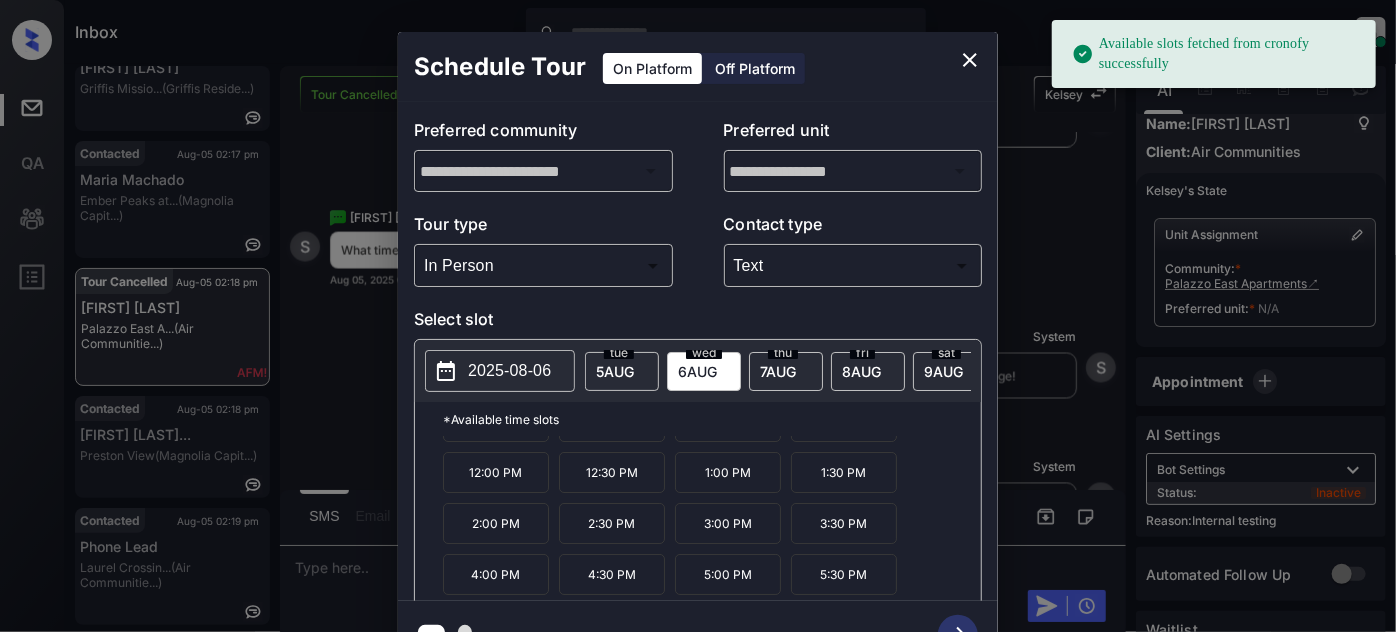 scroll, scrollTop: 82, scrollLeft: 0, axis: vertical 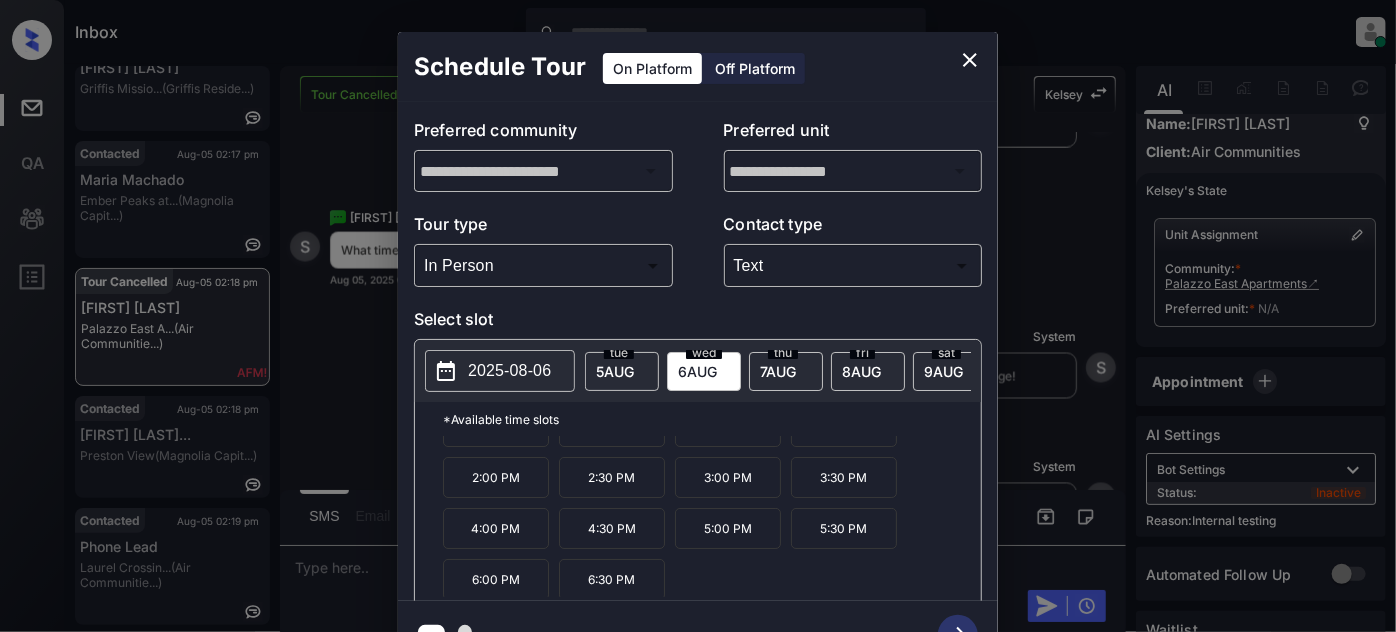 click at bounding box center [970, 60] 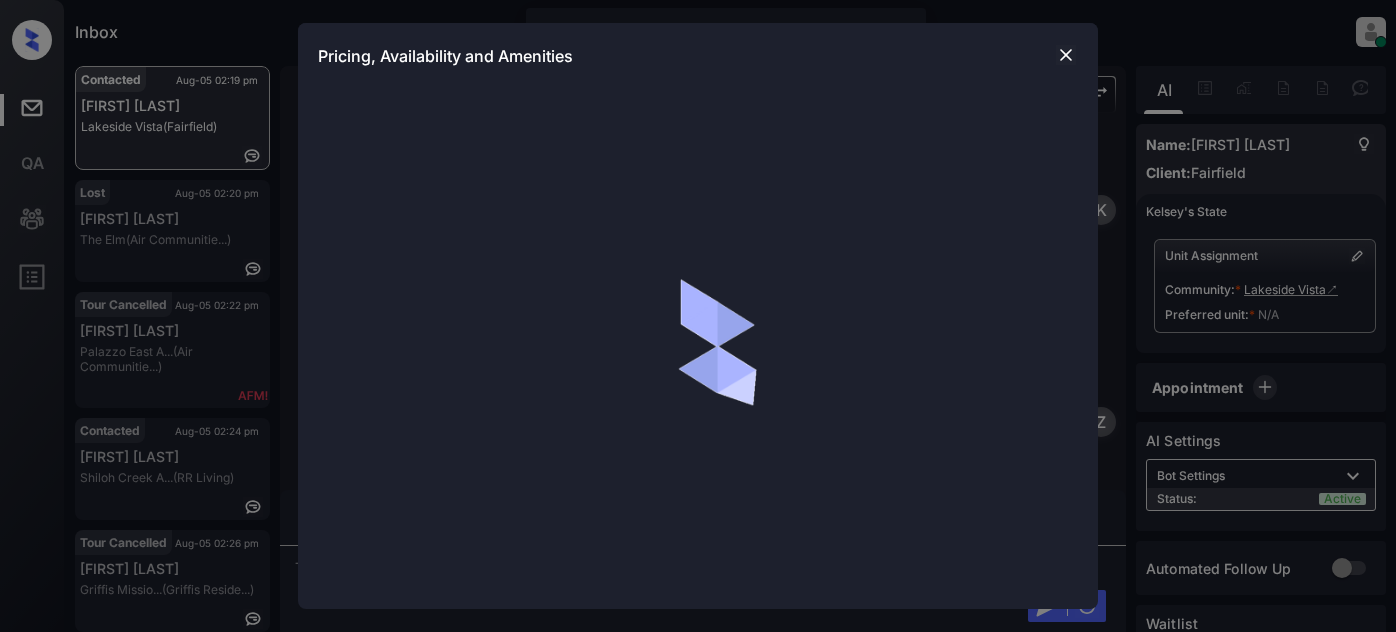 scroll, scrollTop: 0, scrollLeft: 0, axis: both 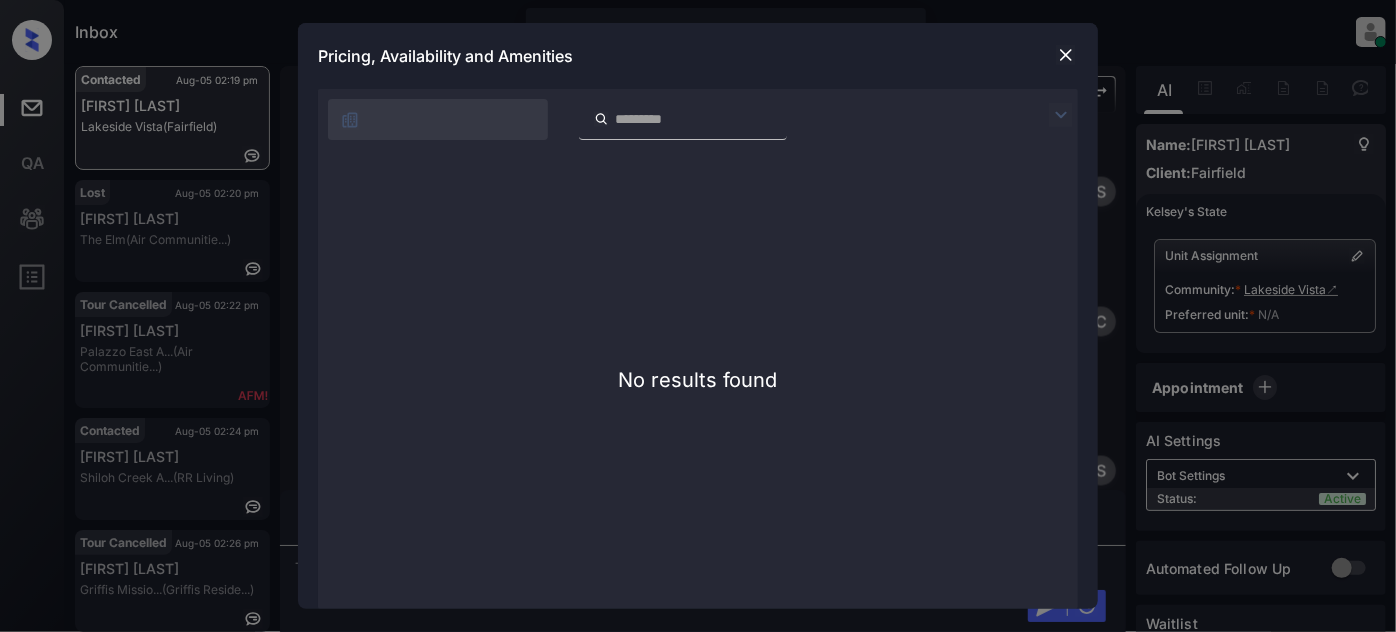 click at bounding box center (1066, 55) 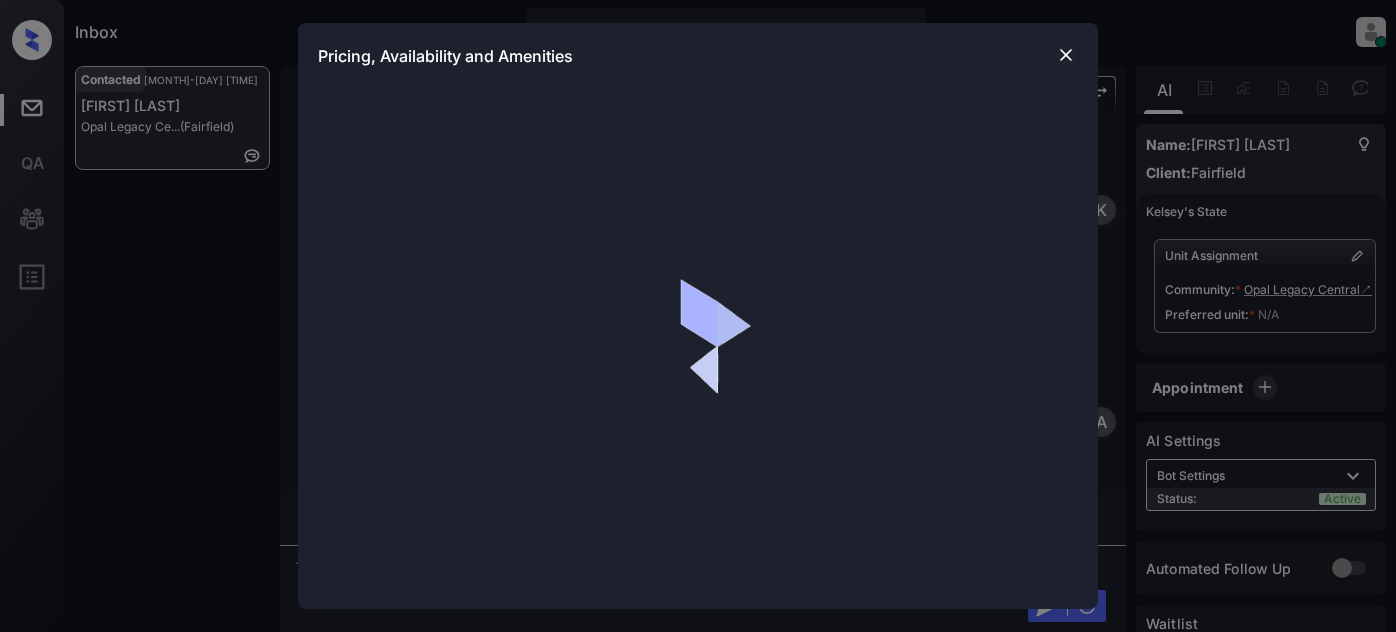 scroll, scrollTop: 0, scrollLeft: 0, axis: both 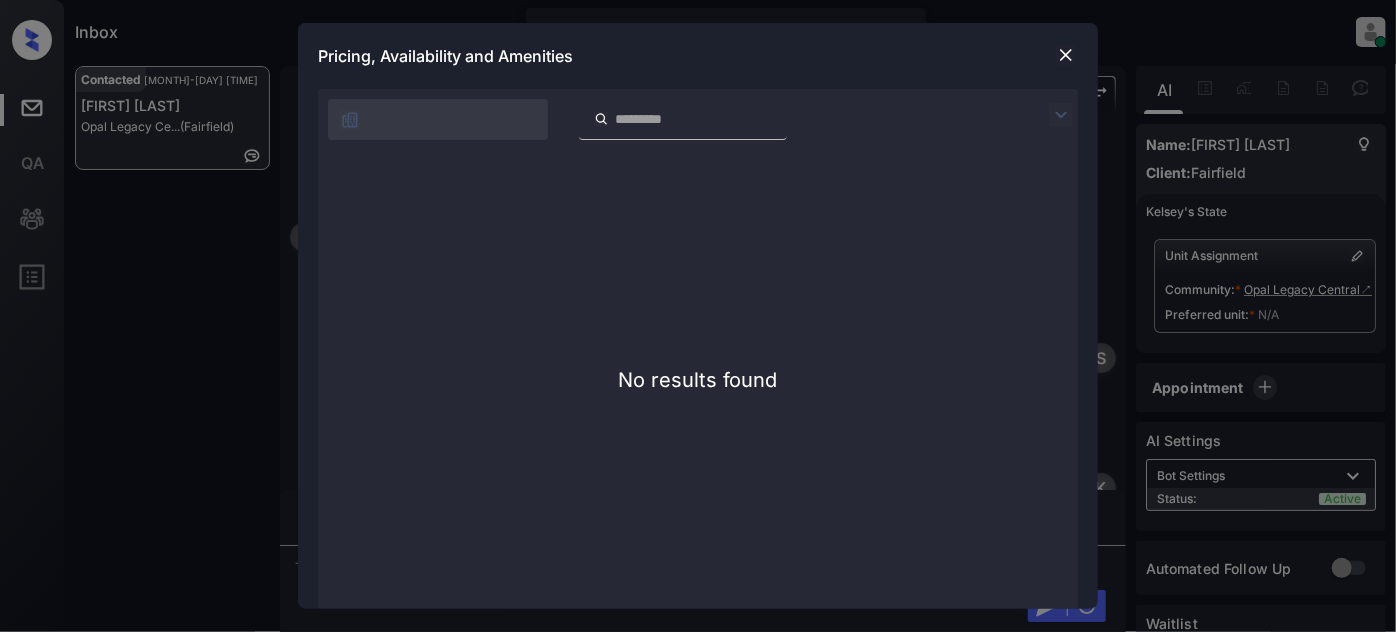 click at bounding box center [1066, 55] 